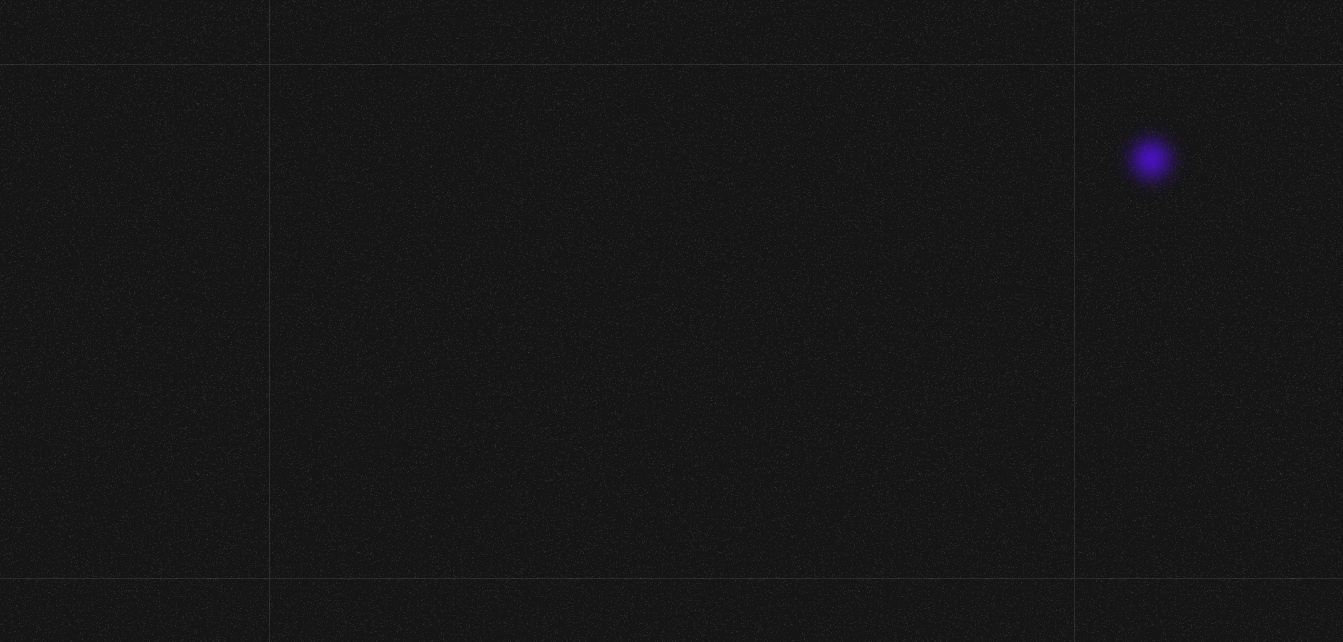 scroll, scrollTop: 0, scrollLeft: 0, axis: both 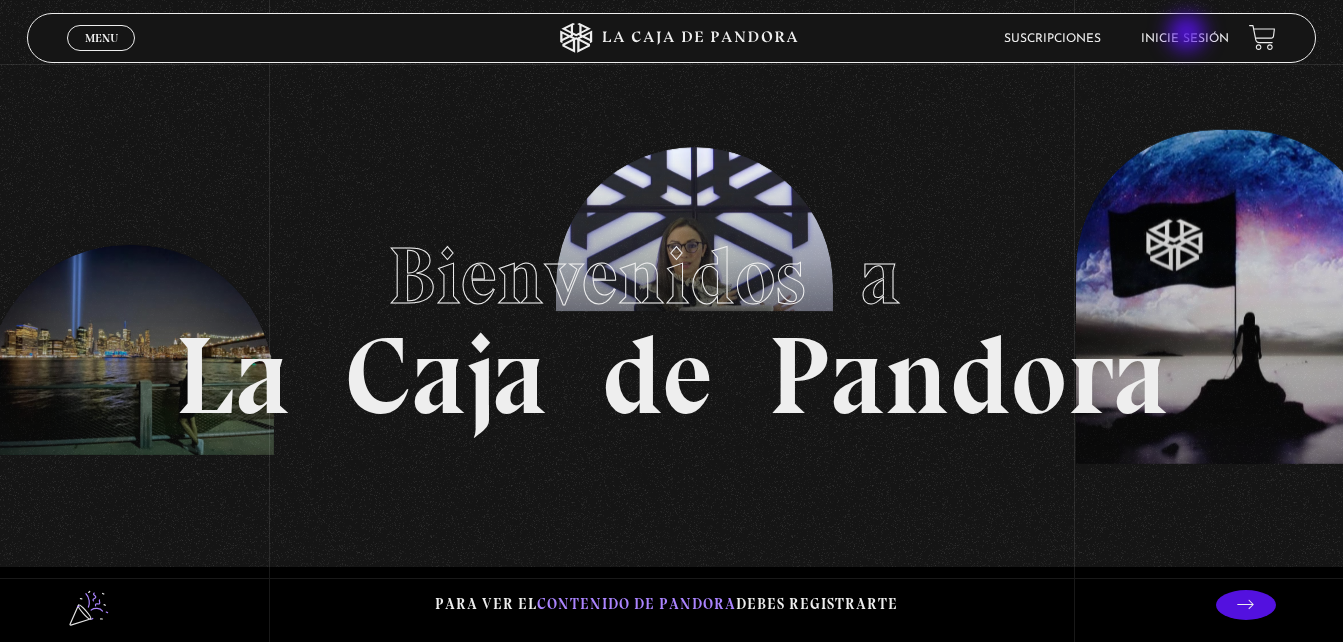 click on "Inicie sesión" at bounding box center [1185, 39] 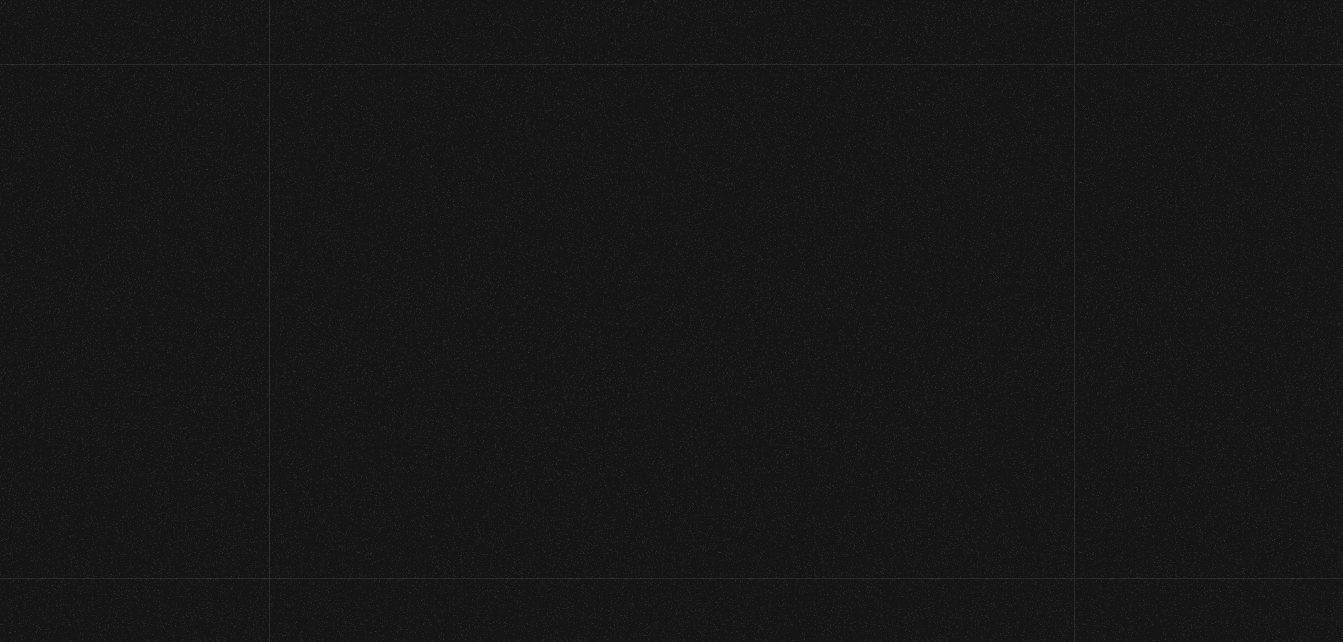scroll, scrollTop: 0, scrollLeft: 0, axis: both 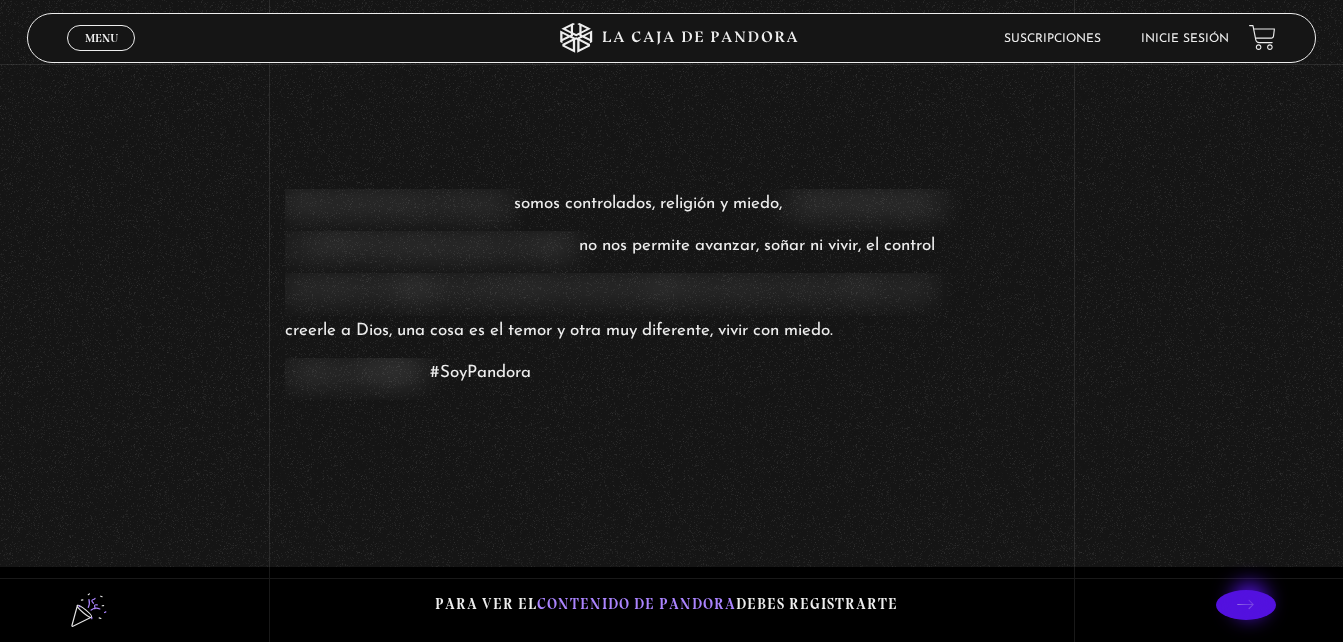 click 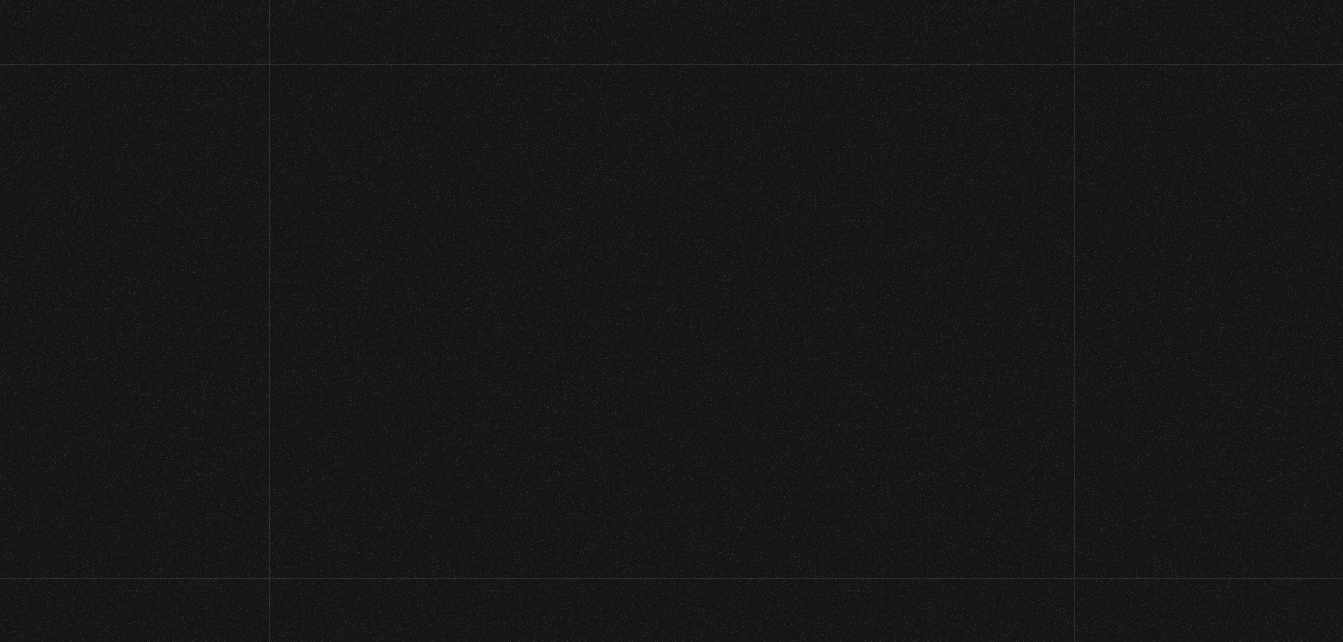 scroll, scrollTop: 0, scrollLeft: 0, axis: both 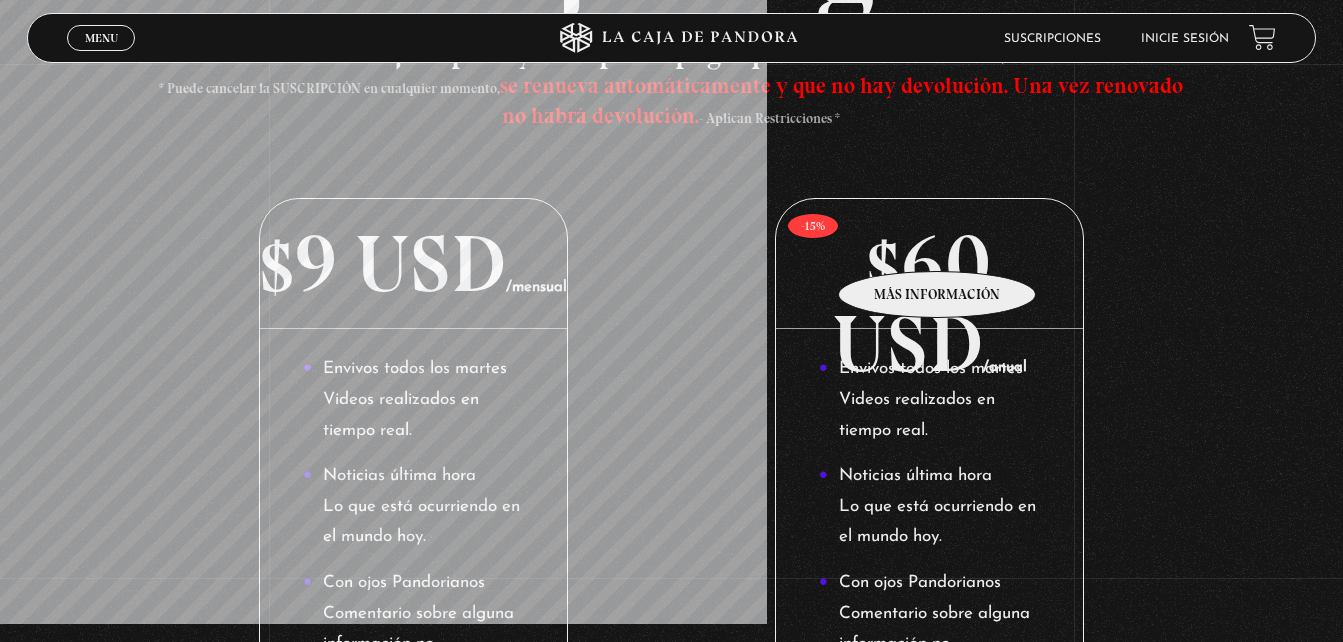 click on "$60 USD /anual" at bounding box center (929, 264) 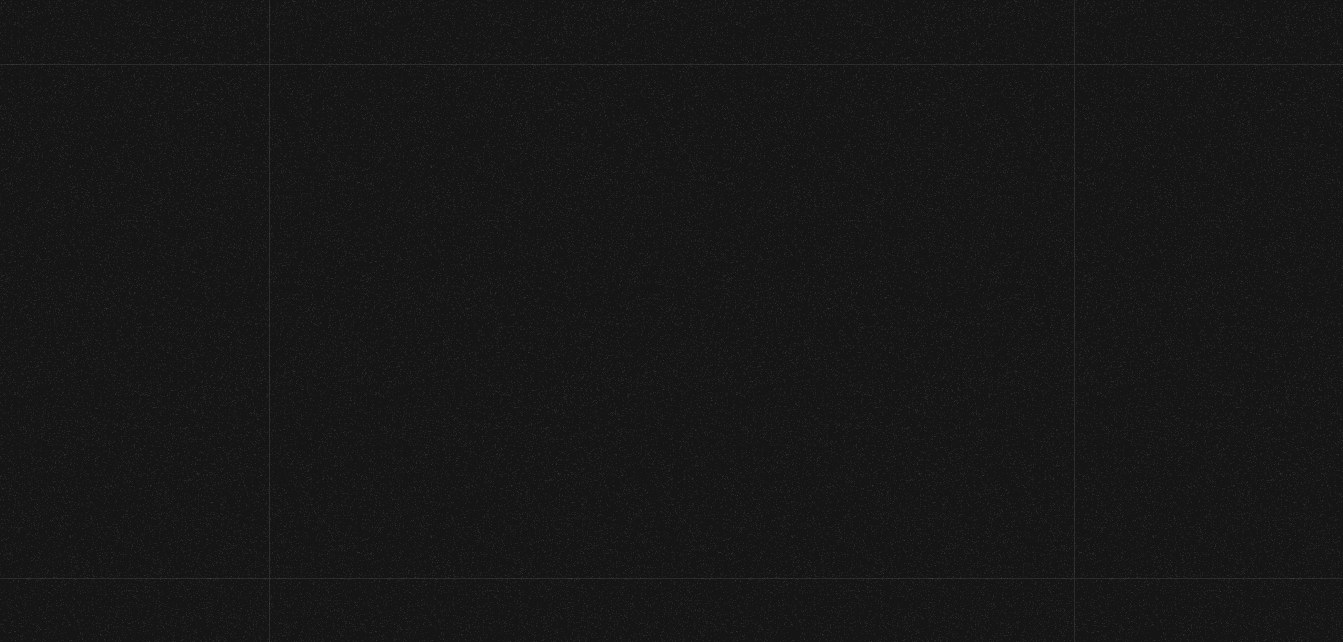 scroll, scrollTop: 0, scrollLeft: 0, axis: both 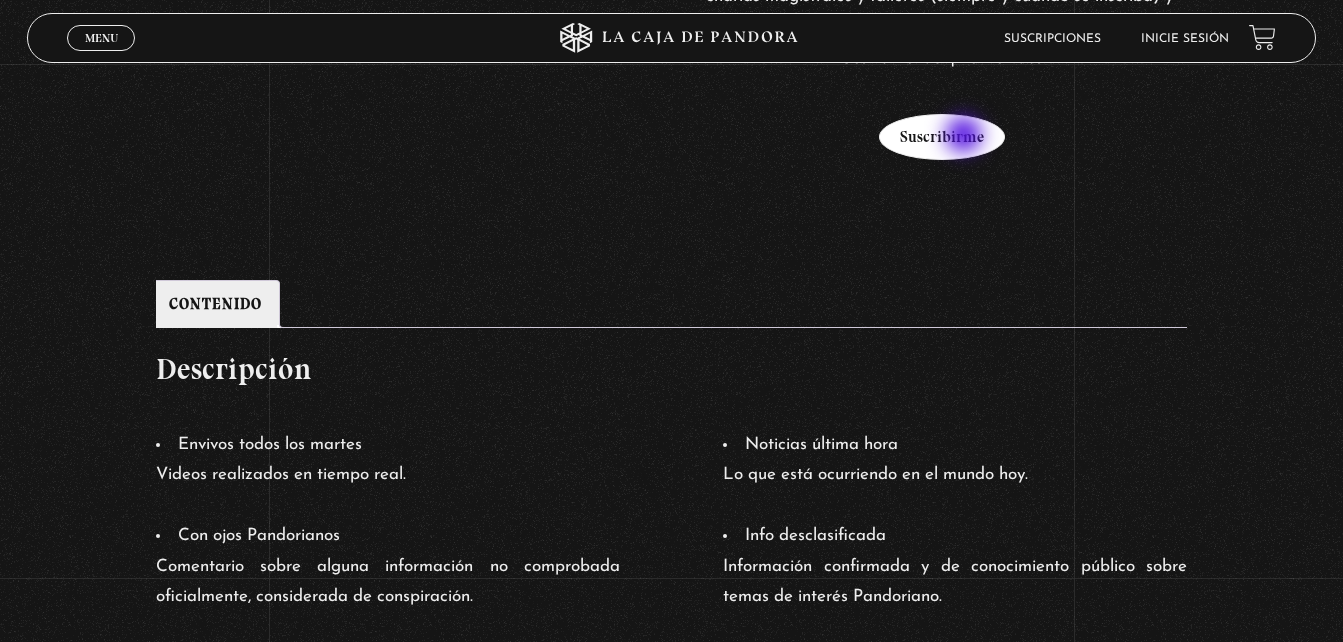 click on "Suscribirme" at bounding box center (942, 137) 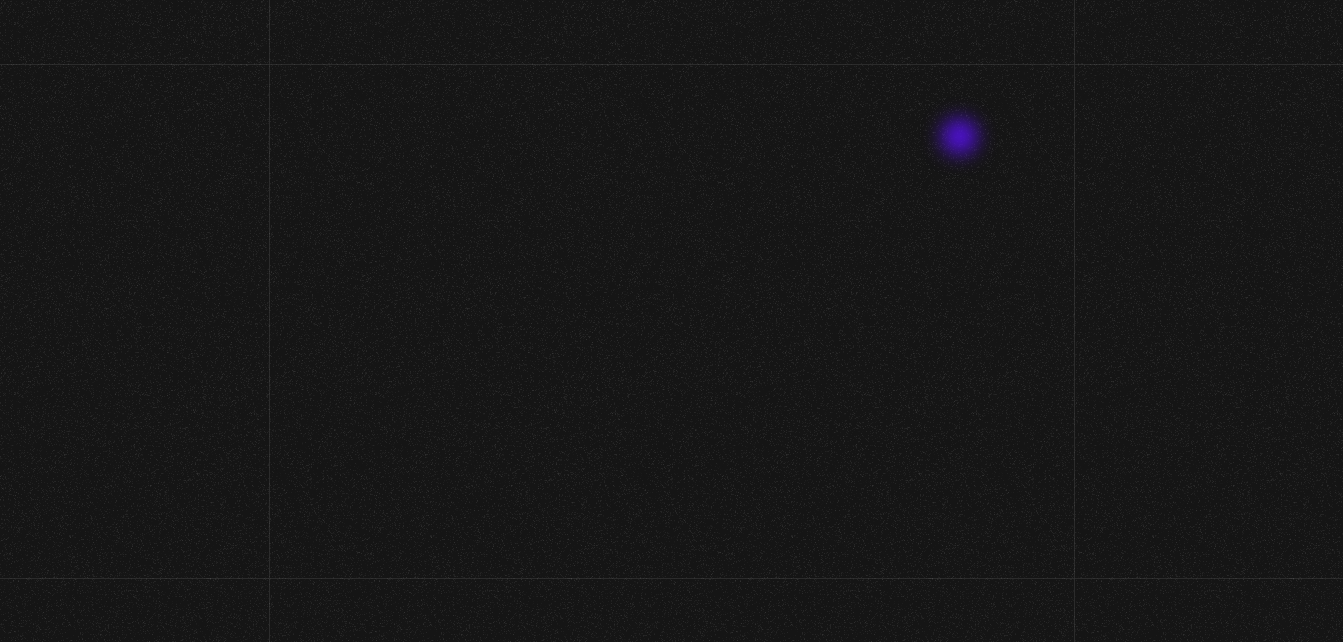 scroll, scrollTop: 0, scrollLeft: 0, axis: both 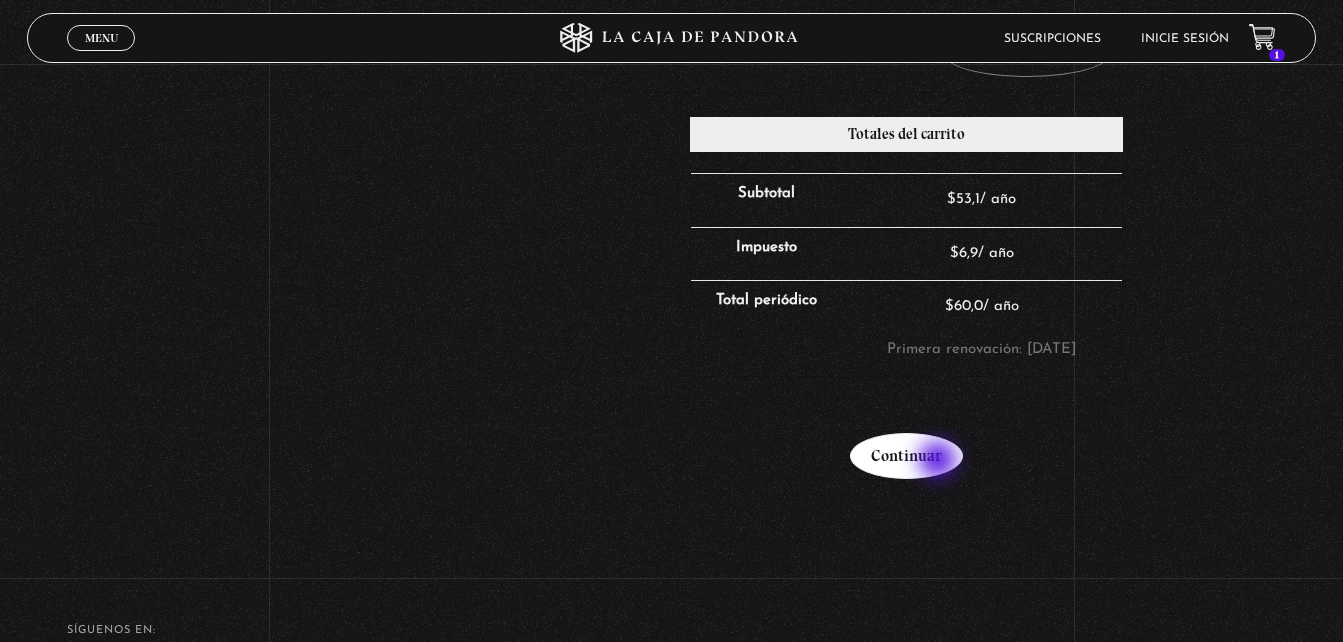 click on "Continuar" at bounding box center (906, 456) 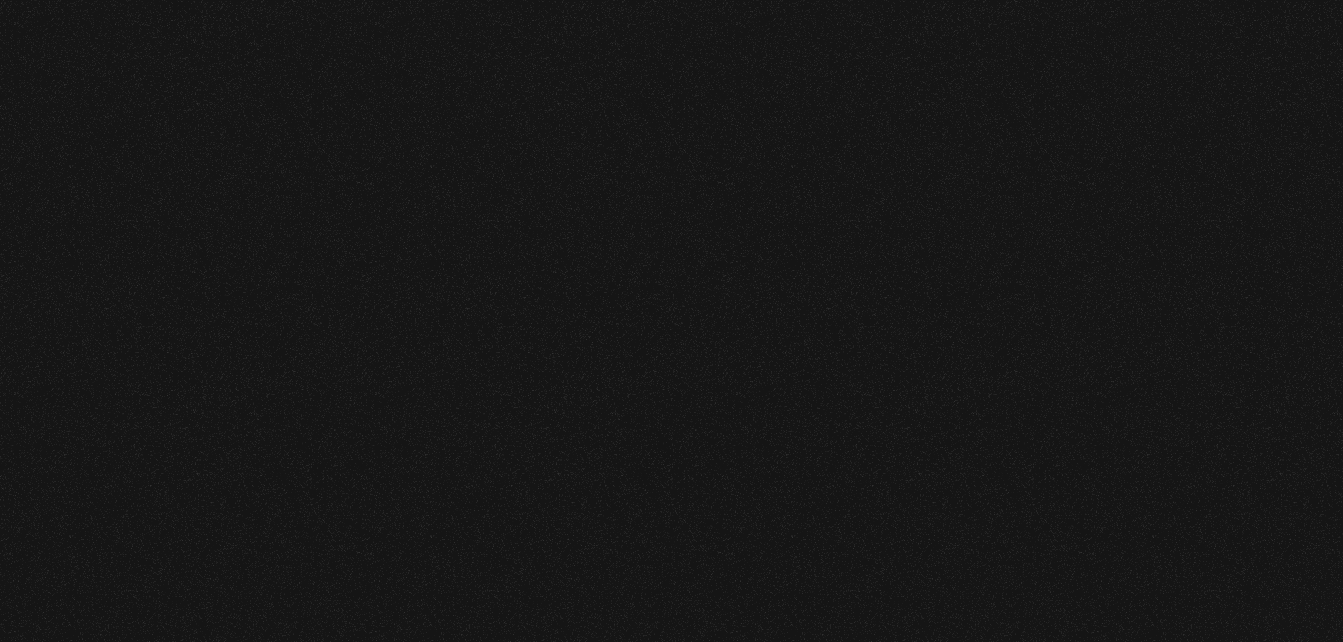 scroll, scrollTop: 0, scrollLeft: 0, axis: both 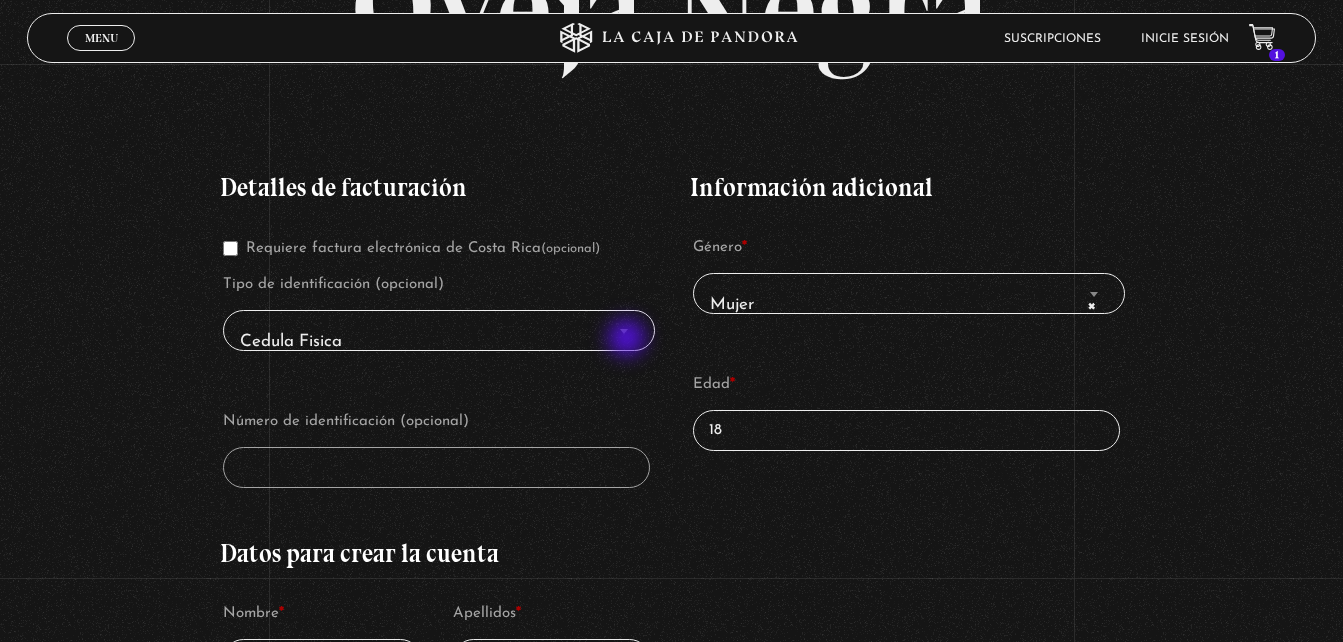 click at bounding box center [624, 331] 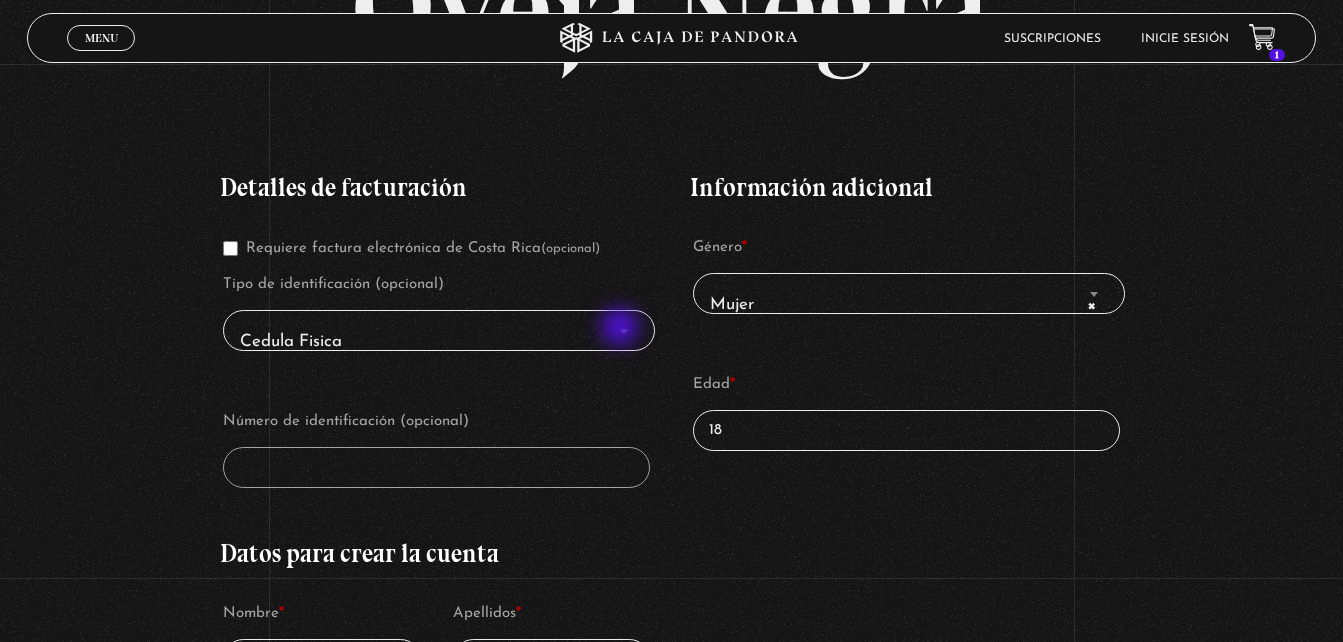 click at bounding box center (624, 331) 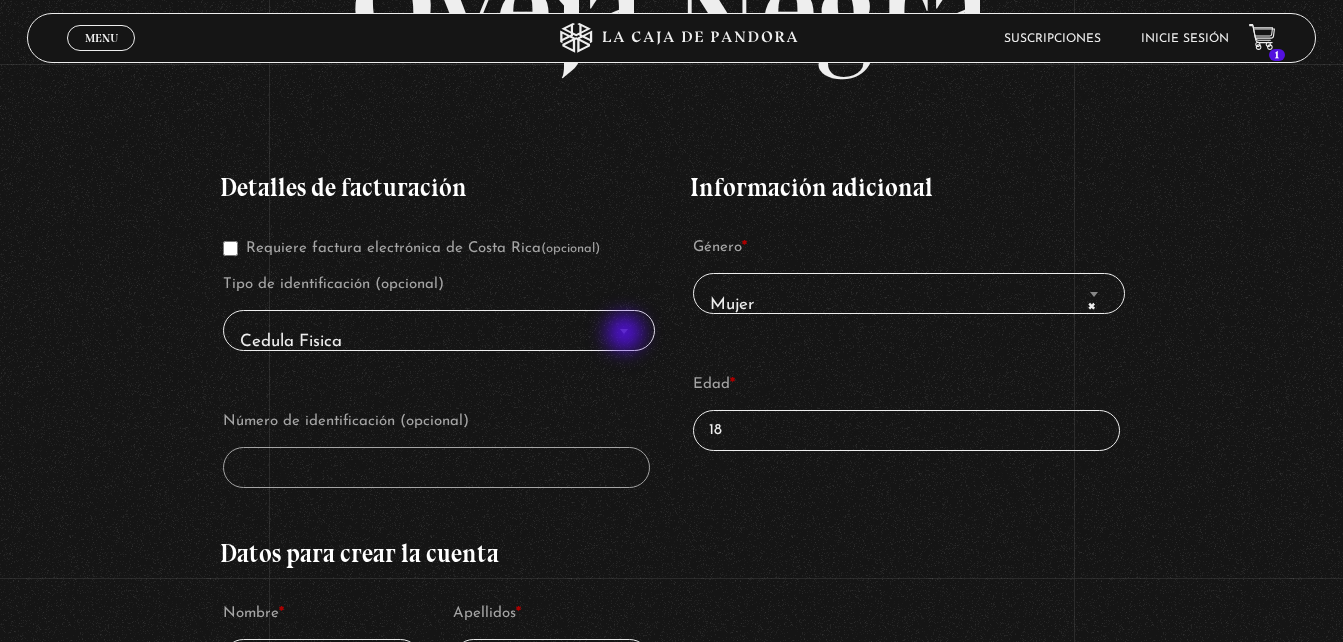click at bounding box center (624, 331) 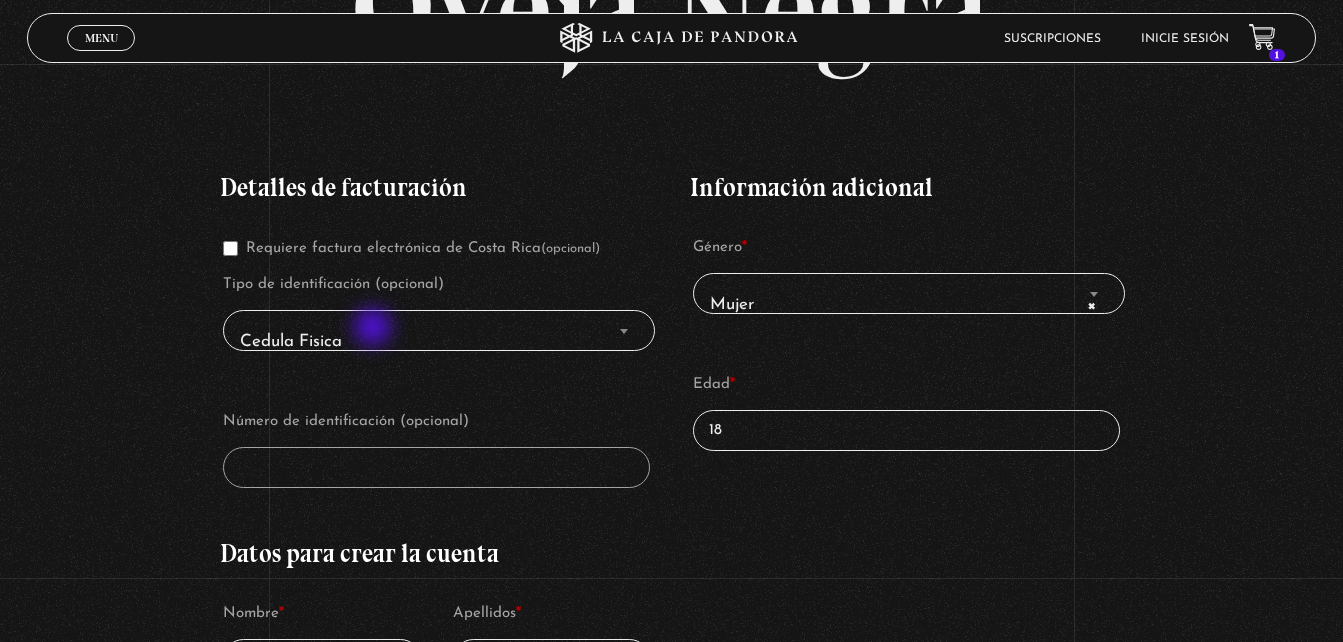 click on "Cedula Fisica" at bounding box center (439, 341) 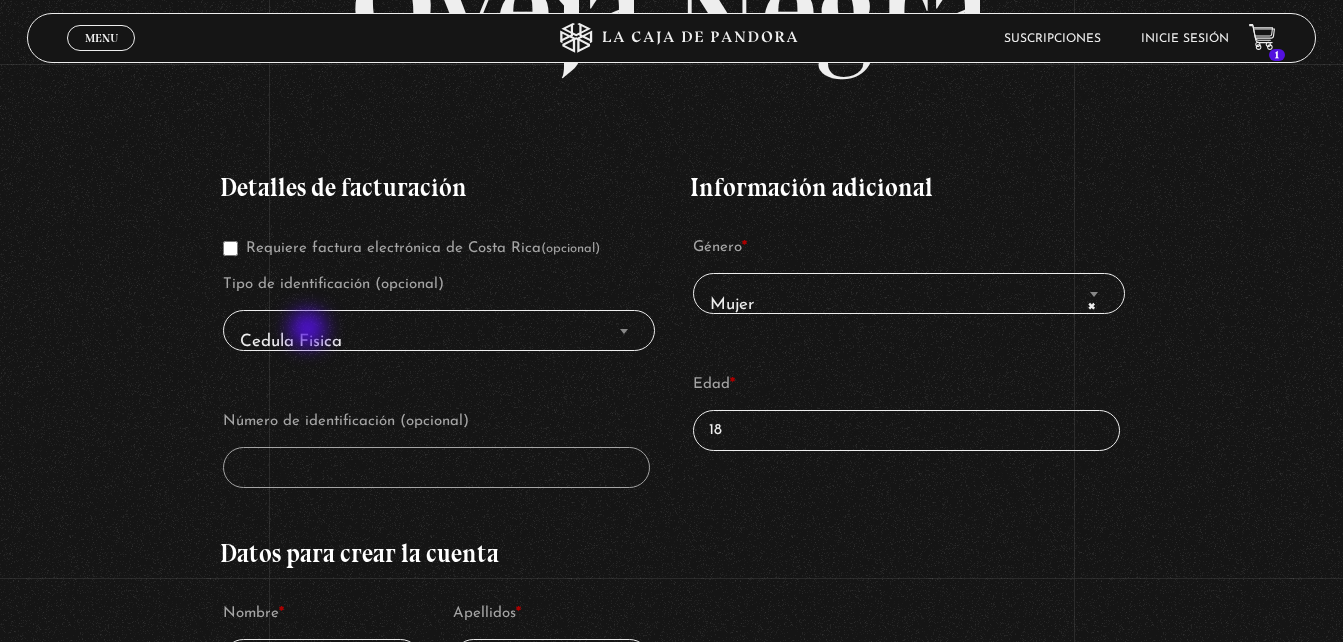 drag, startPoint x: 309, startPoint y: 327, endPoint x: 429, endPoint y: 321, distance: 120.14991 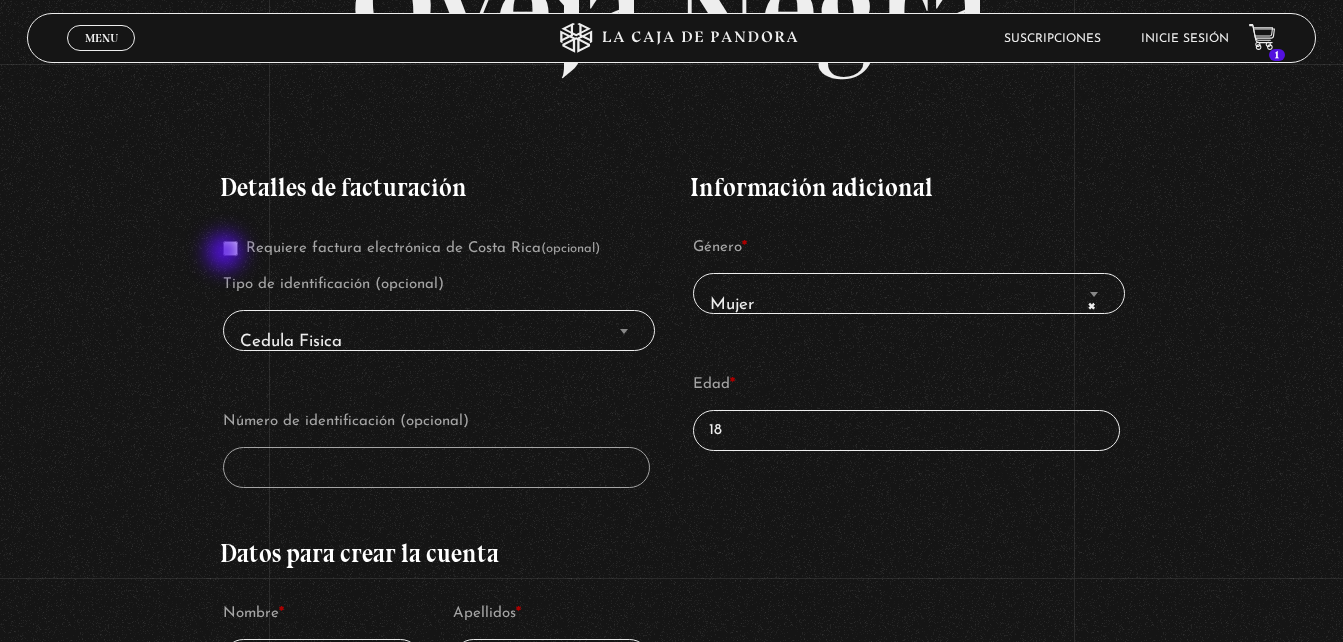 click on "Requiere factura electrónica de Costa Rica  (opcional)" at bounding box center [230, 248] 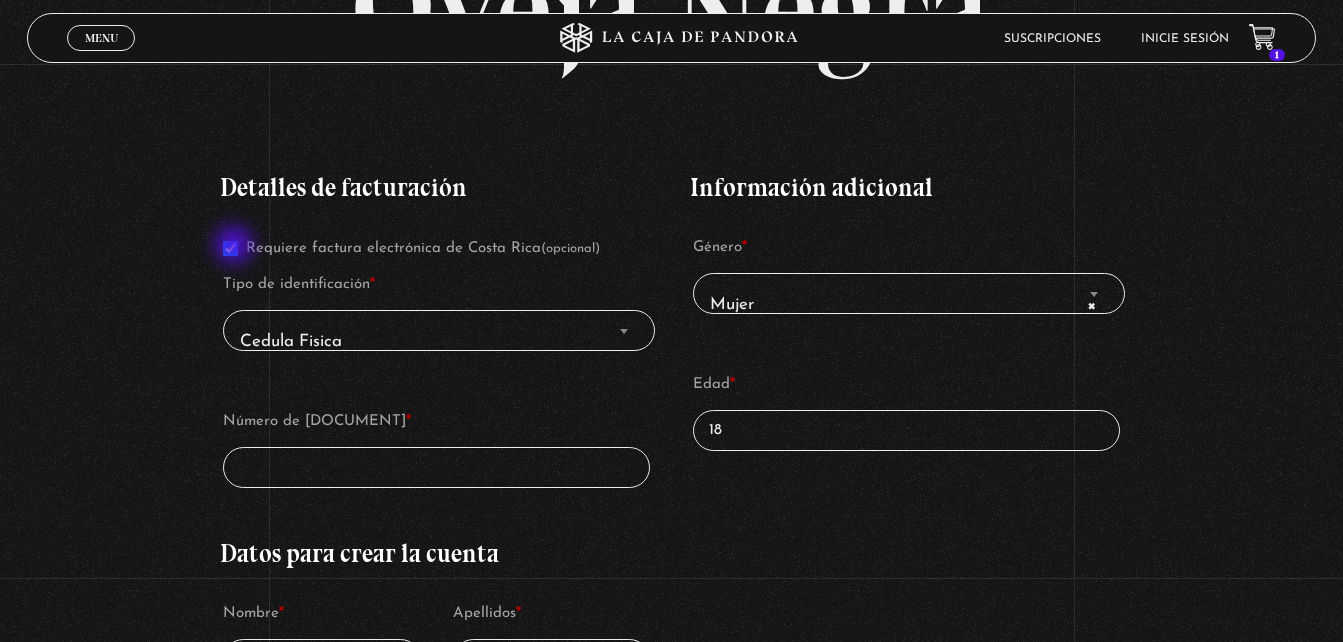click on "Requiere factura electrónica de Costa Rica  (opcional)" at bounding box center (230, 248) 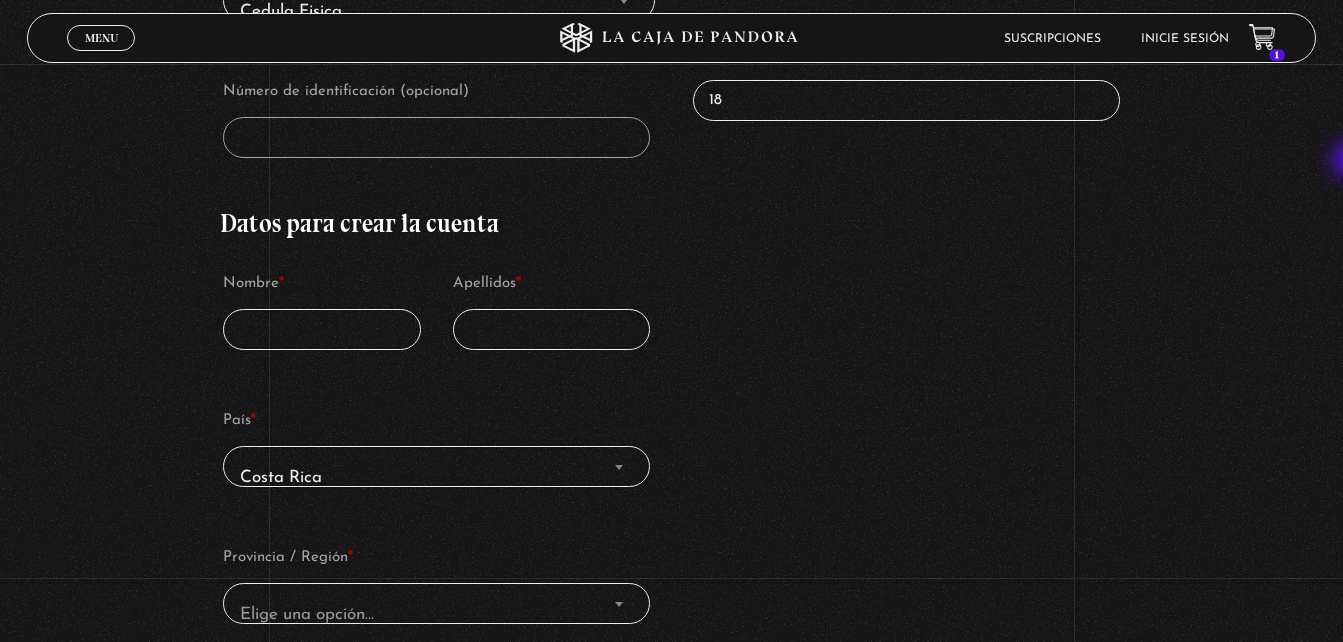 scroll, scrollTop: 584, scrollLeft: 0, axis: vertical 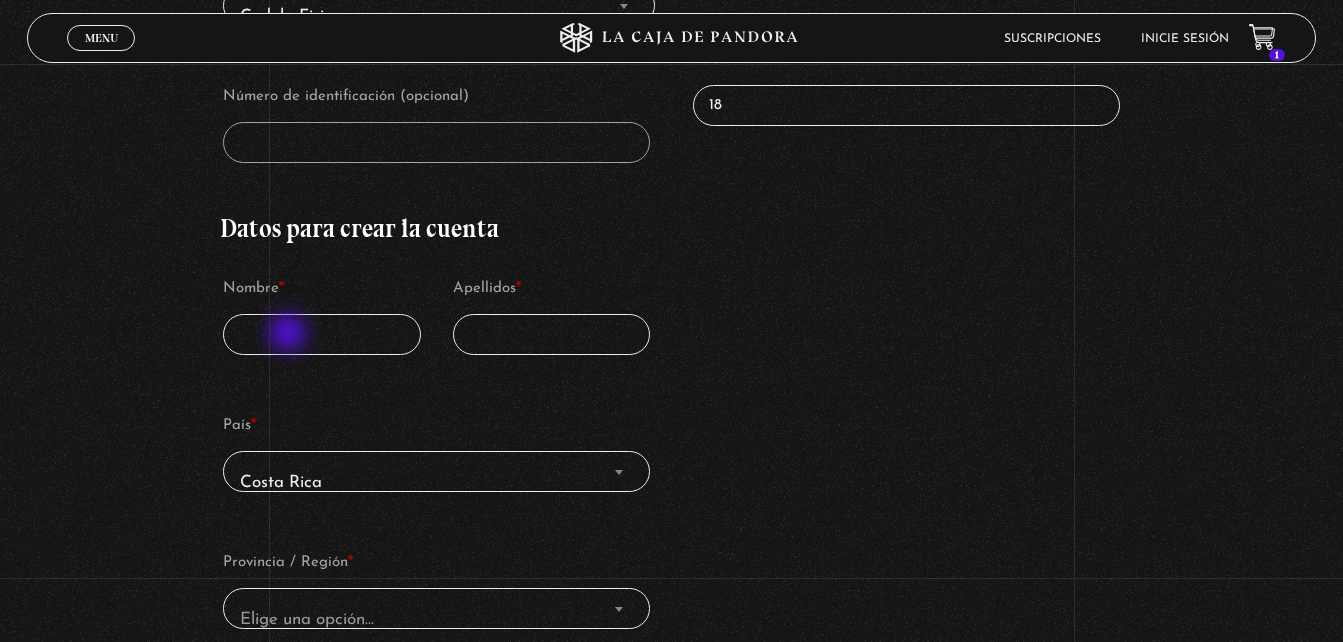 click on "Nombre  *" at bounding box center (322, 334) 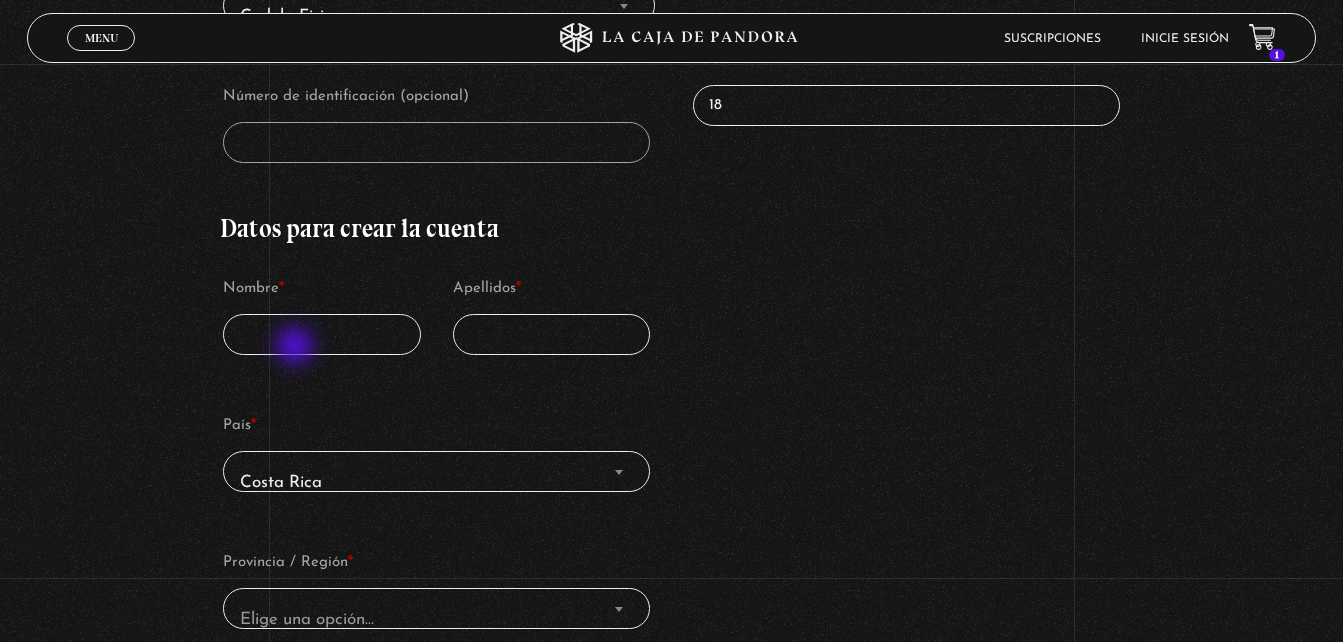 type on "[FIRST]" 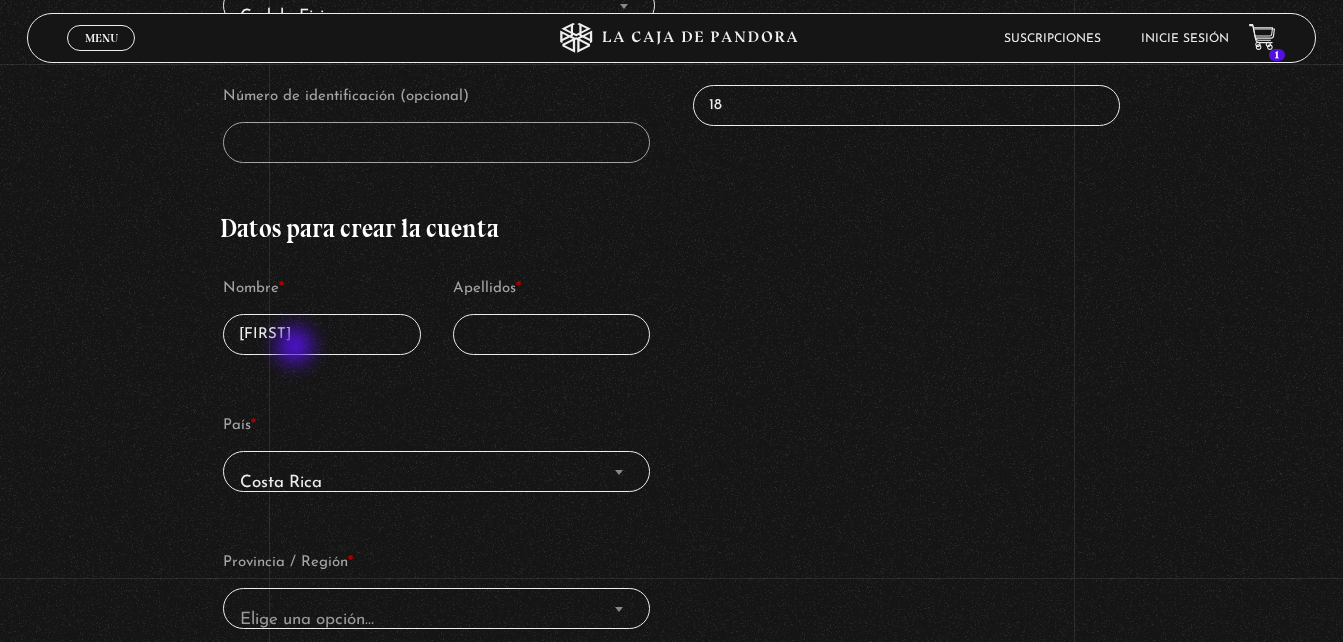 type on "martinez" 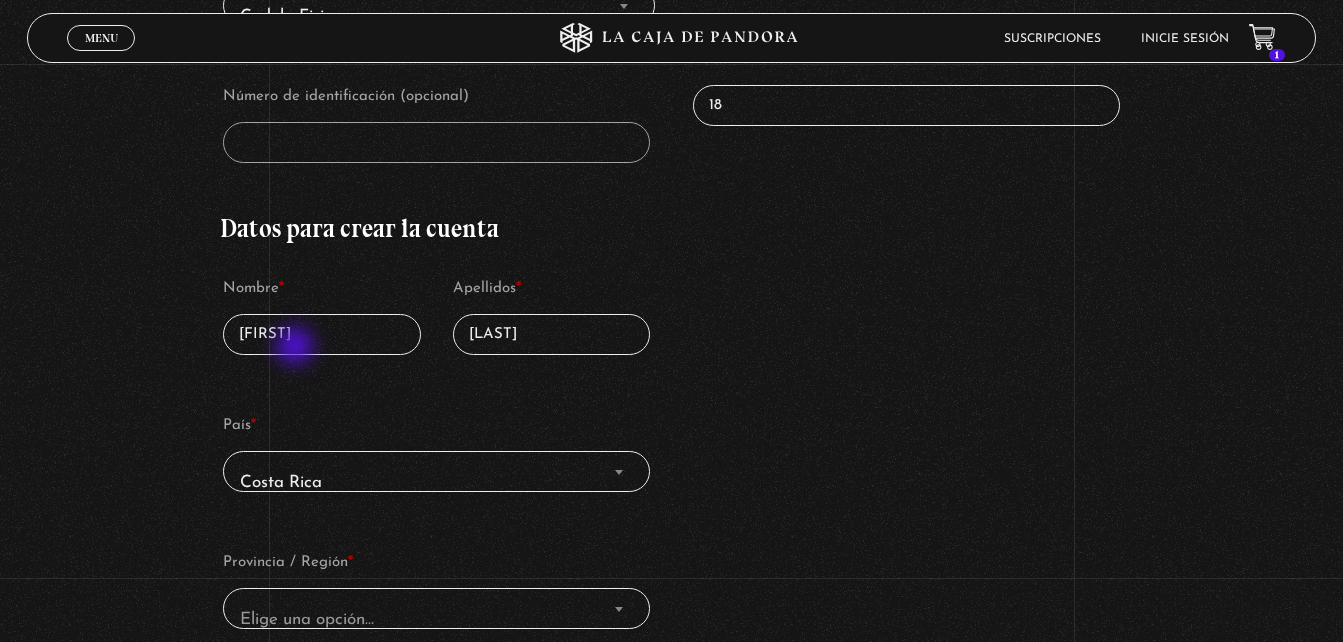 select on "MX" 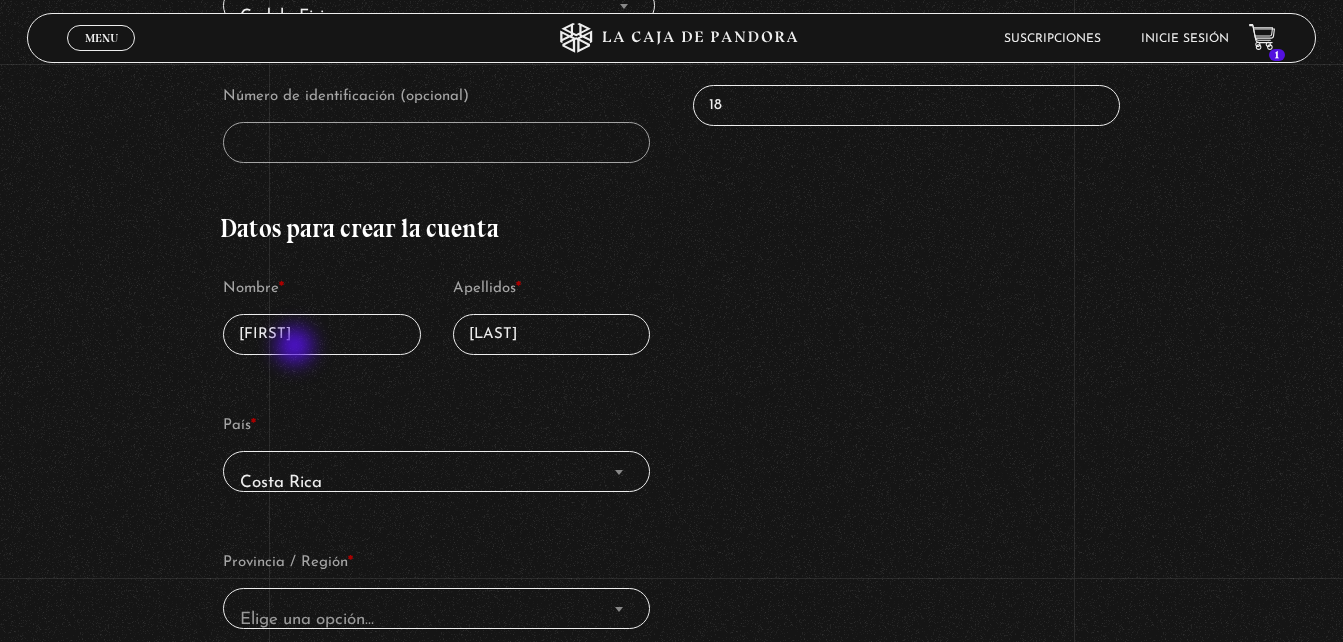 type on "[EMAIL]" 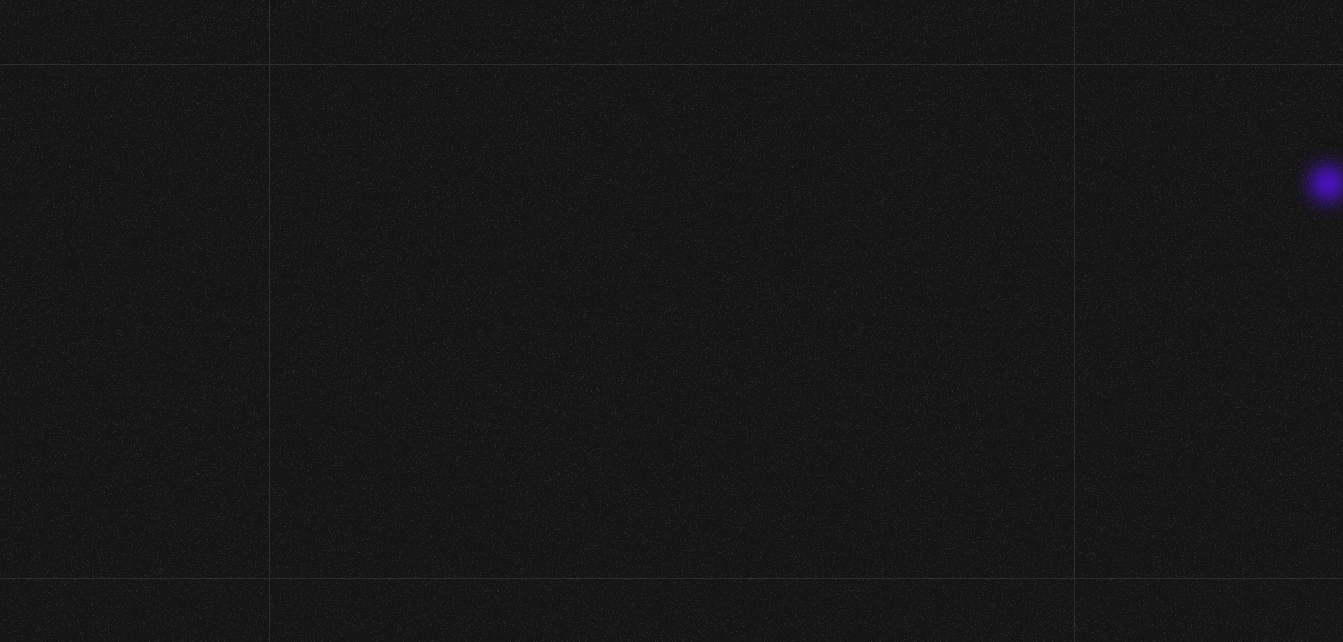 scroll, scrollTop: 418, scrollLeft: 0, axis: vertical 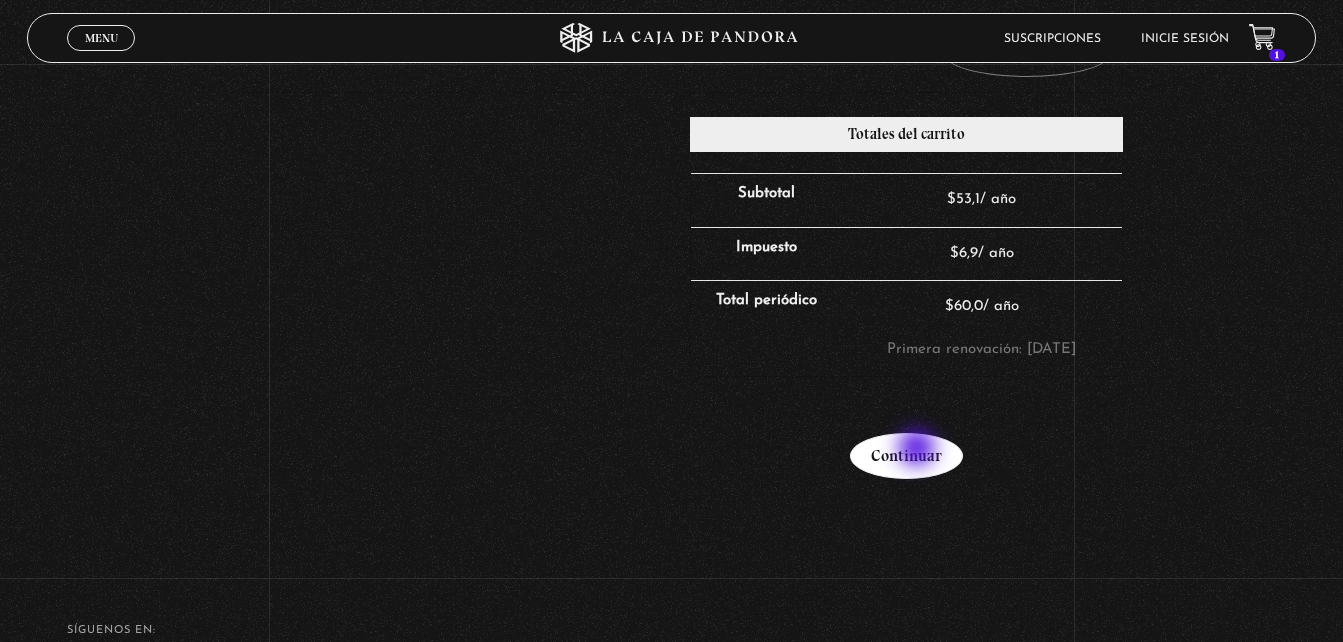 click on "Continuar" at bounding box center (906, 456) 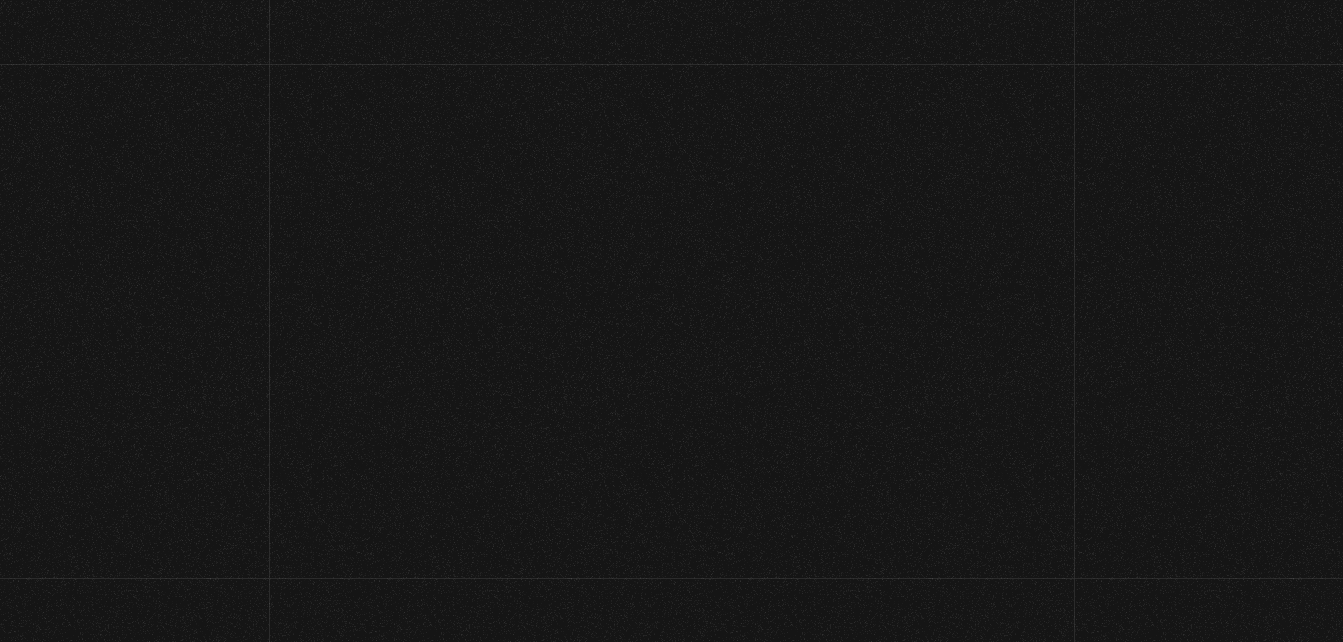 scroll, scrollTop: 0, scrollLeft: 0, axis: both 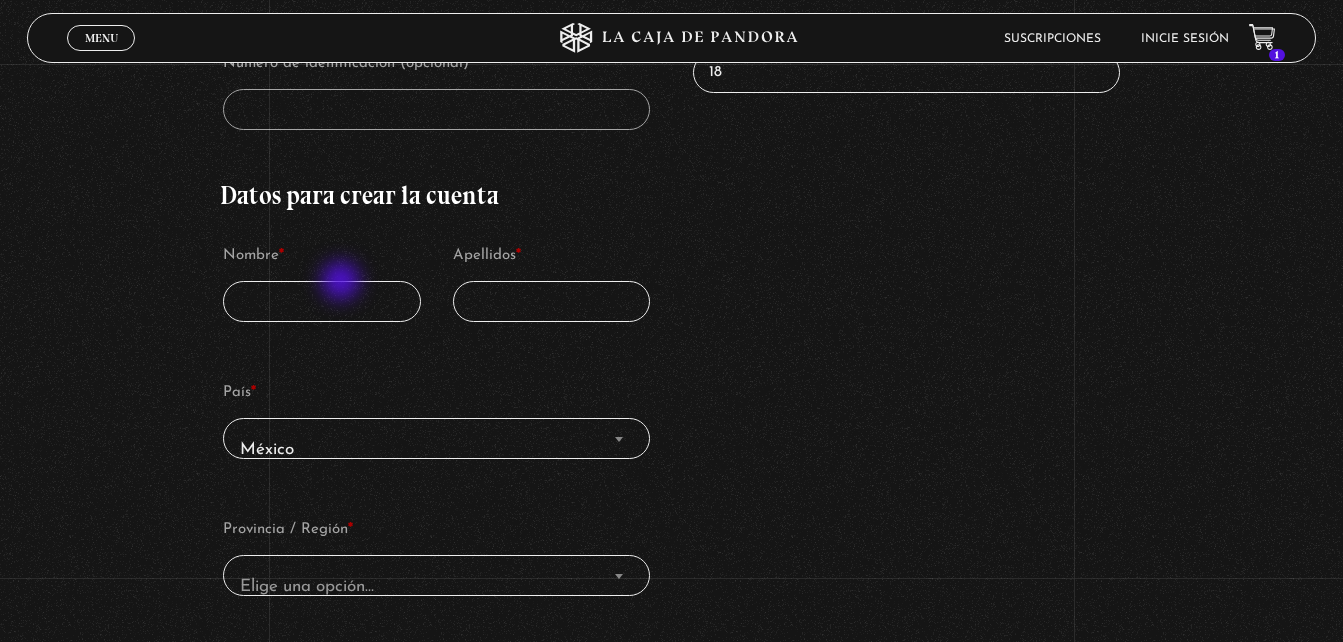 click on "Nombre  *" at bounding box center [322, 301] 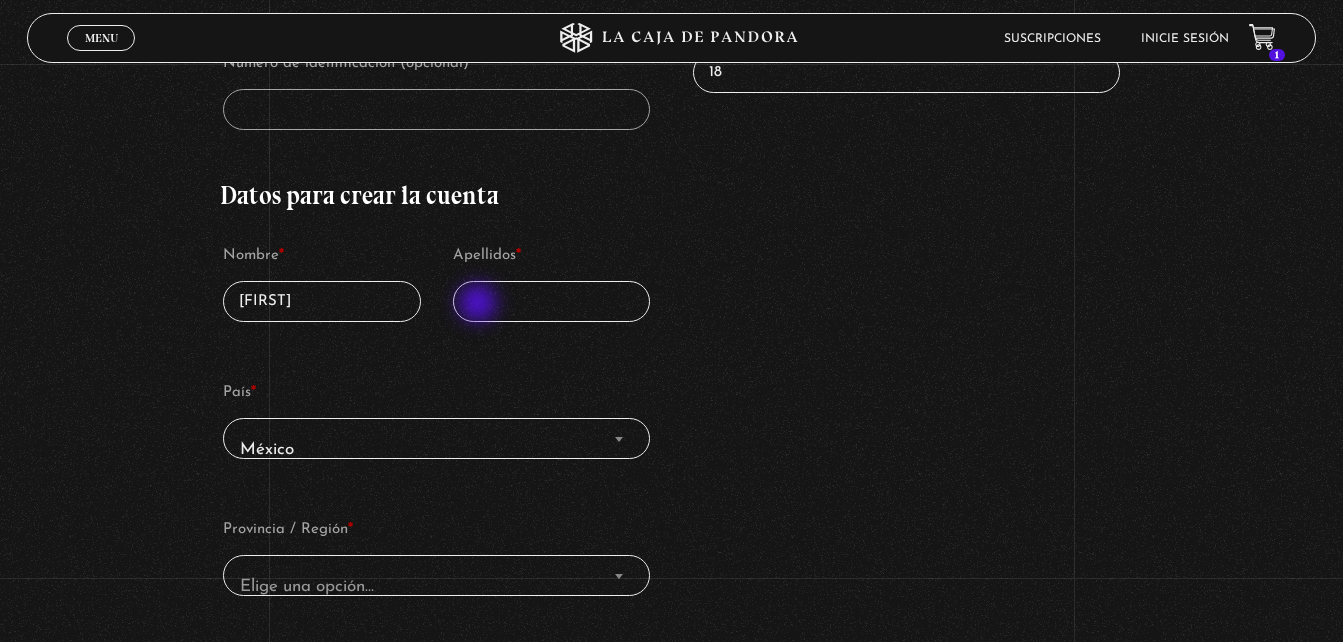 type on "[FIRST]" 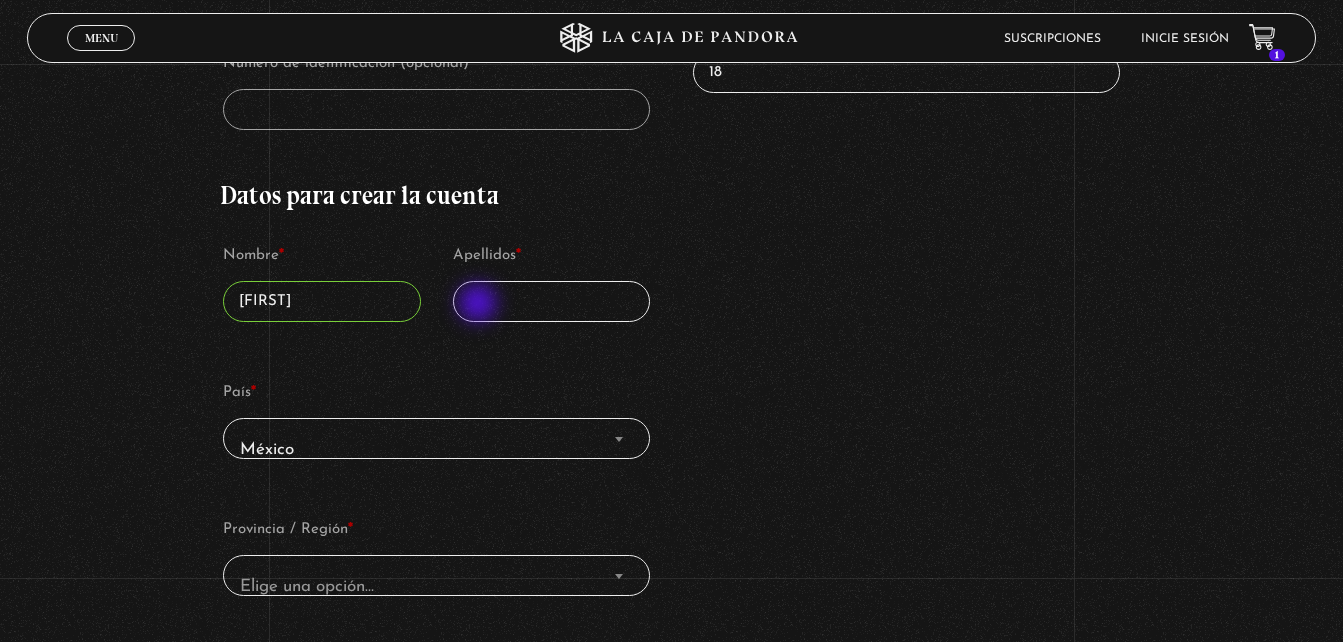 click on "Apellidos  *" at bounding box center [552, 301] 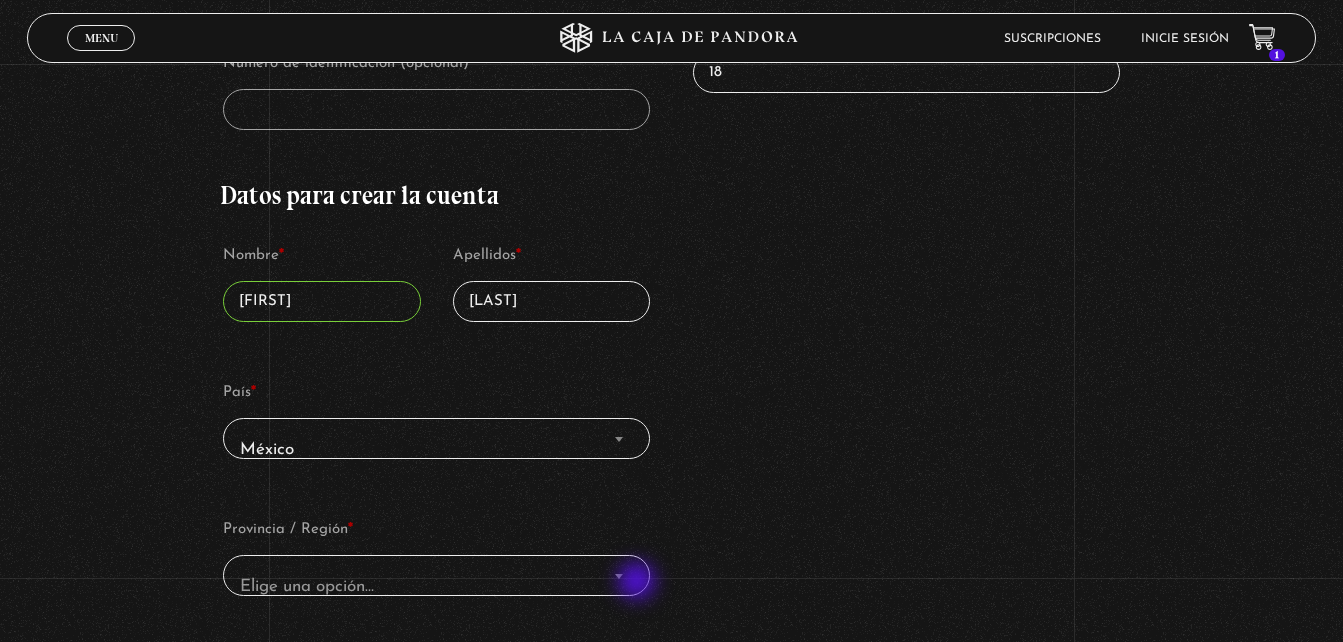 type on "[LAST]" 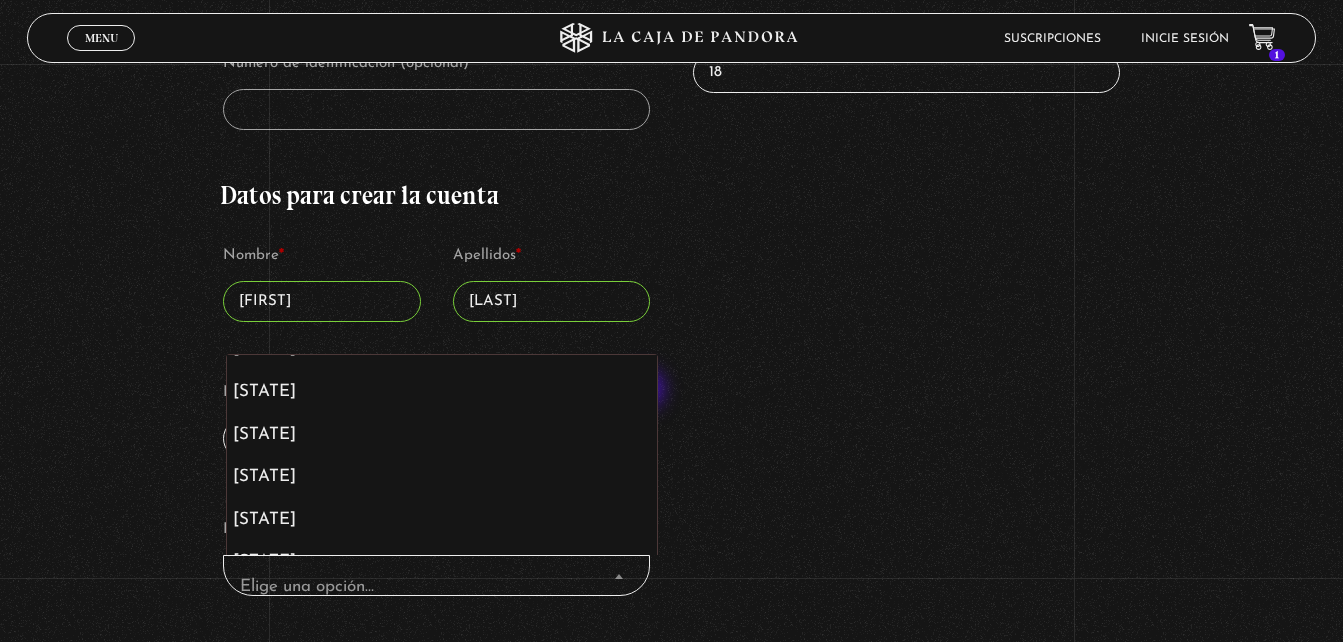 scroll, scrollTop: 524, scrollLeft: 0, axis: vertical 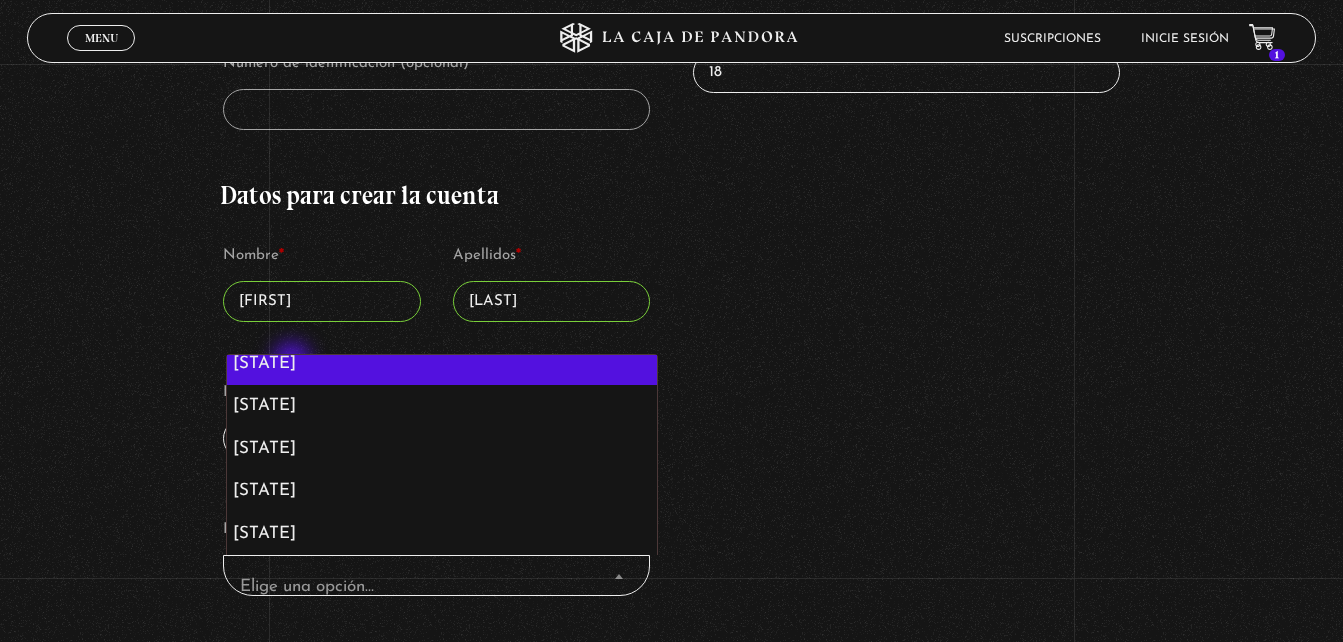 select on "GT" 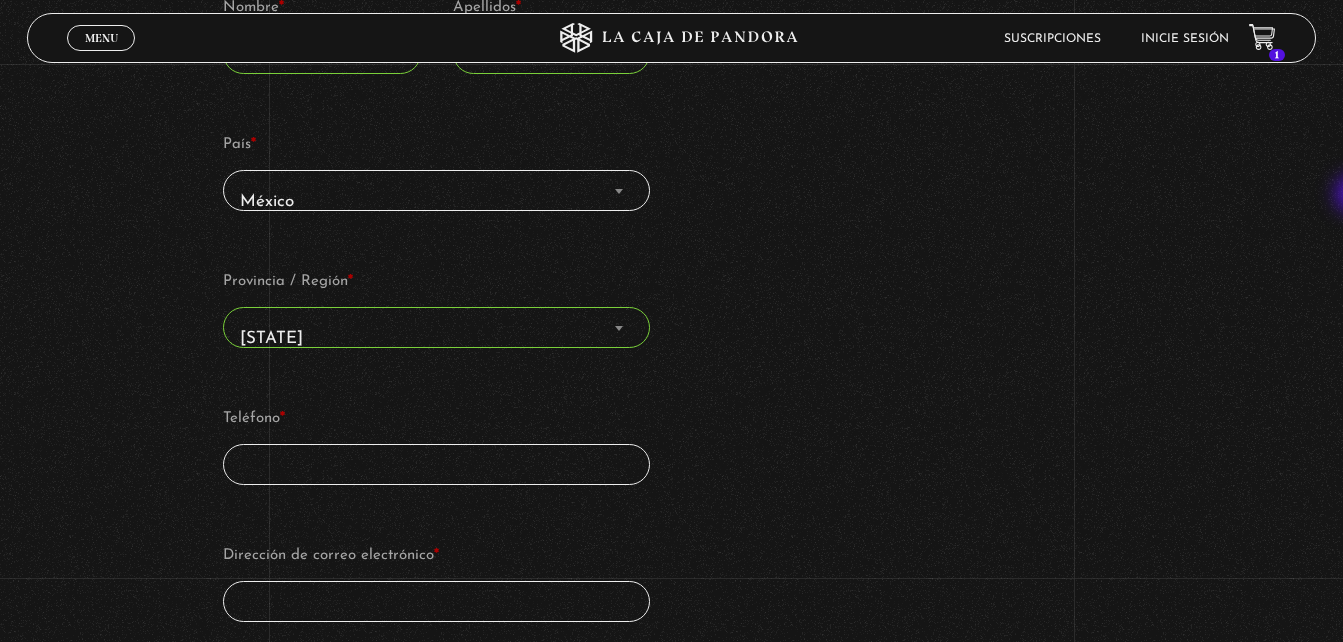 scroll, scrollTop: 942, scrollLeft: 0, axis: vertical 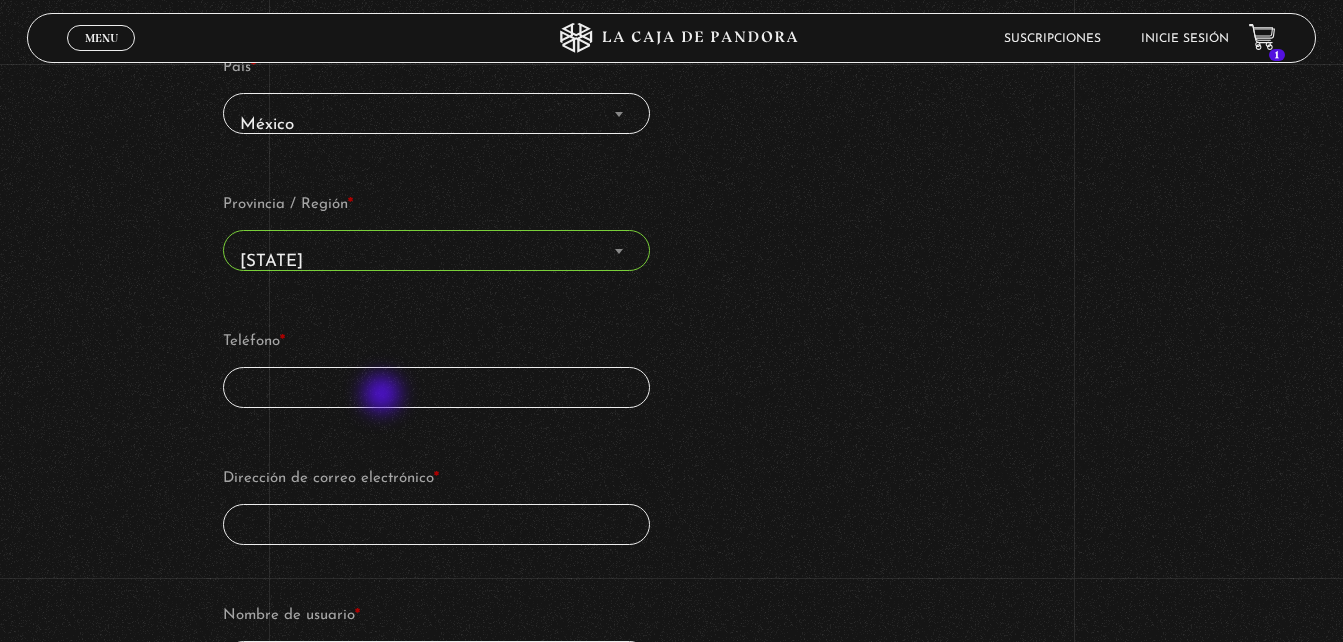 click on "Teléfono  *" at bounding box center [436, 387] 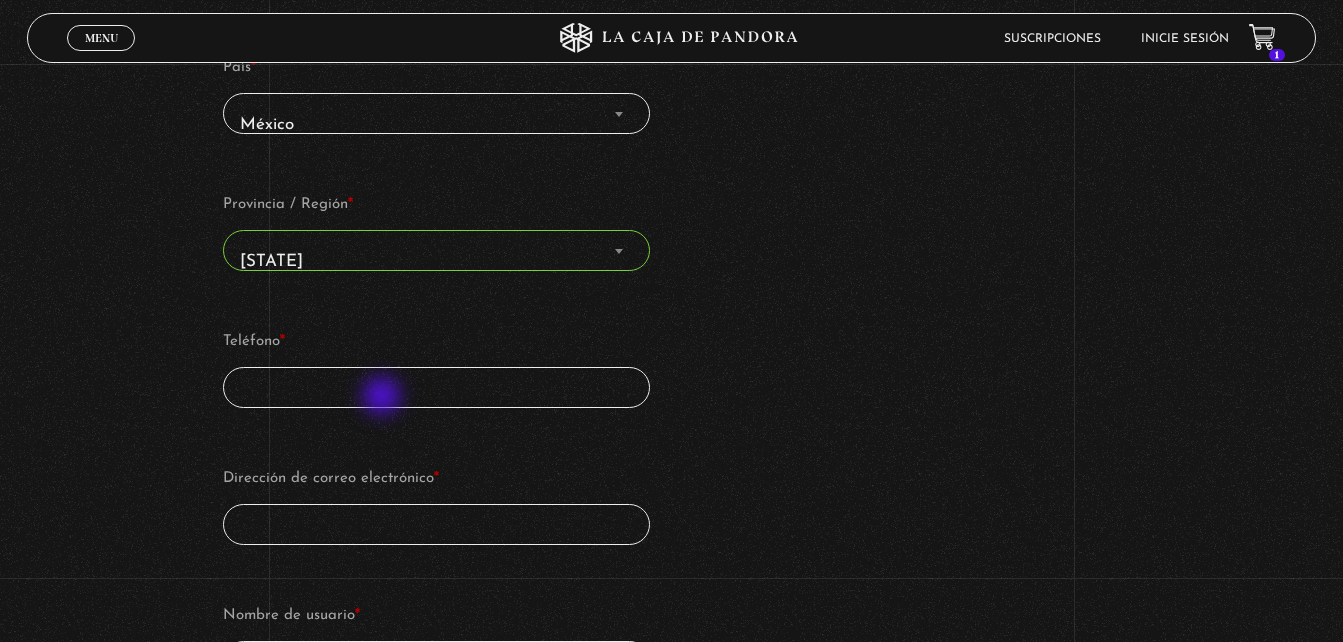 type on "+524613992147" 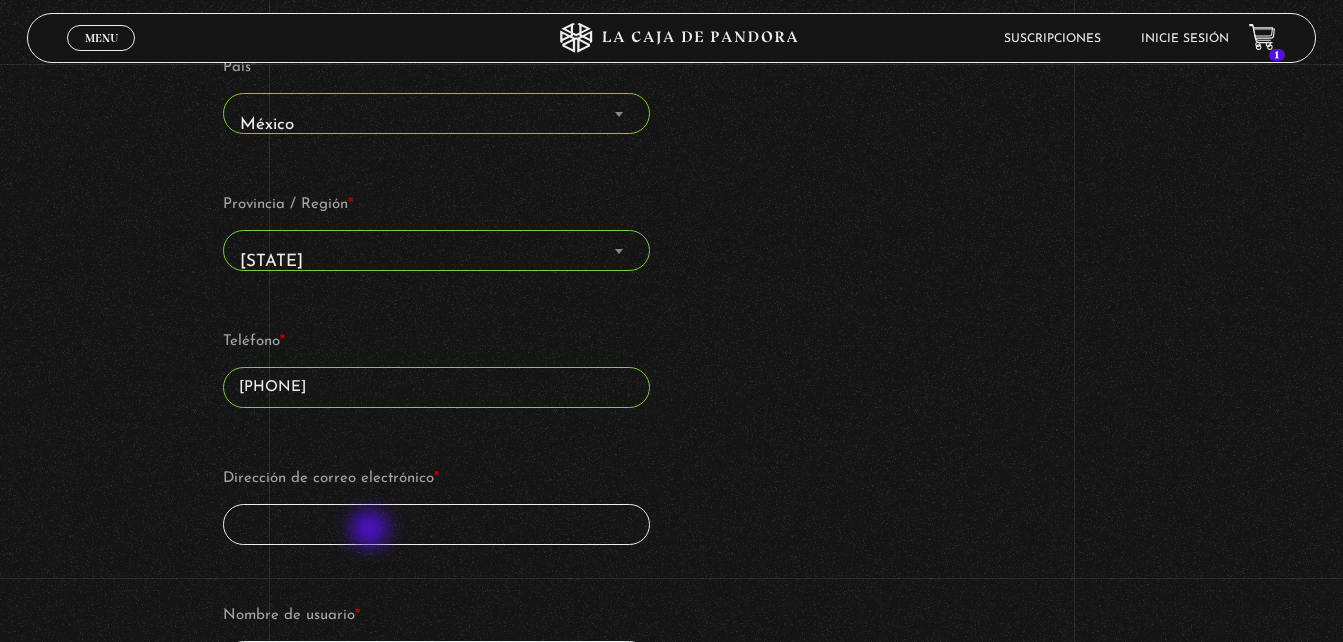 click on "Dirección de correo electrónico  *" at bounding box center (436, 524) 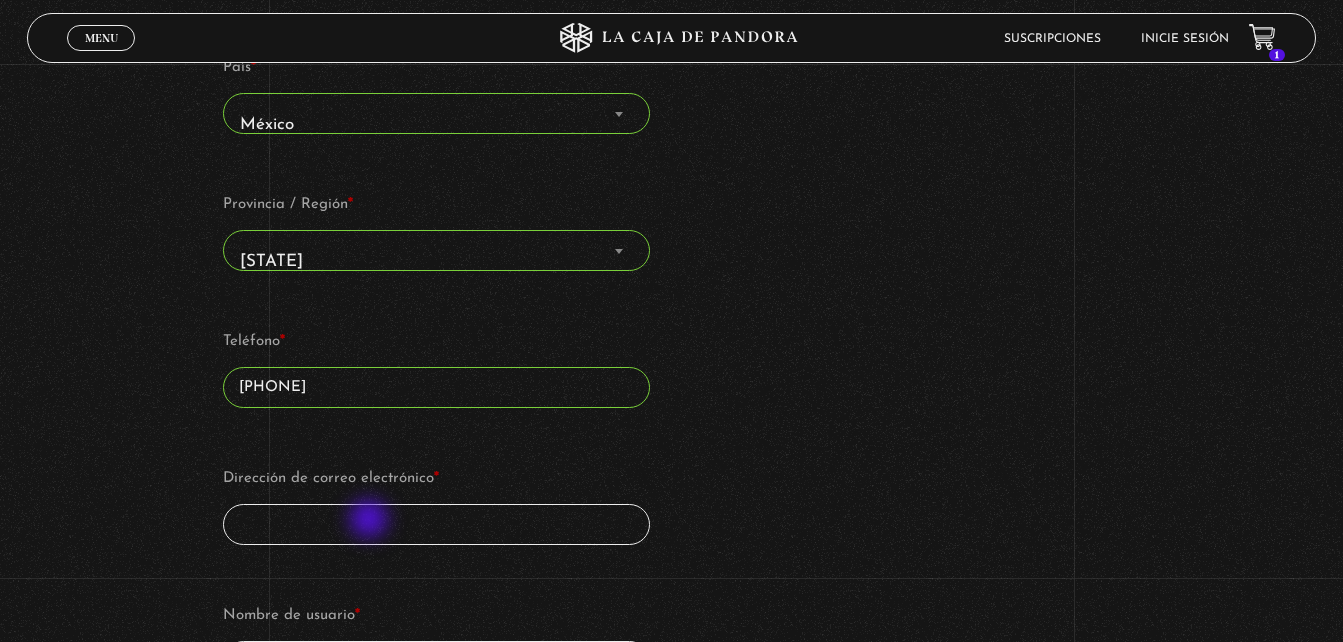 type on "[EMAIL]" 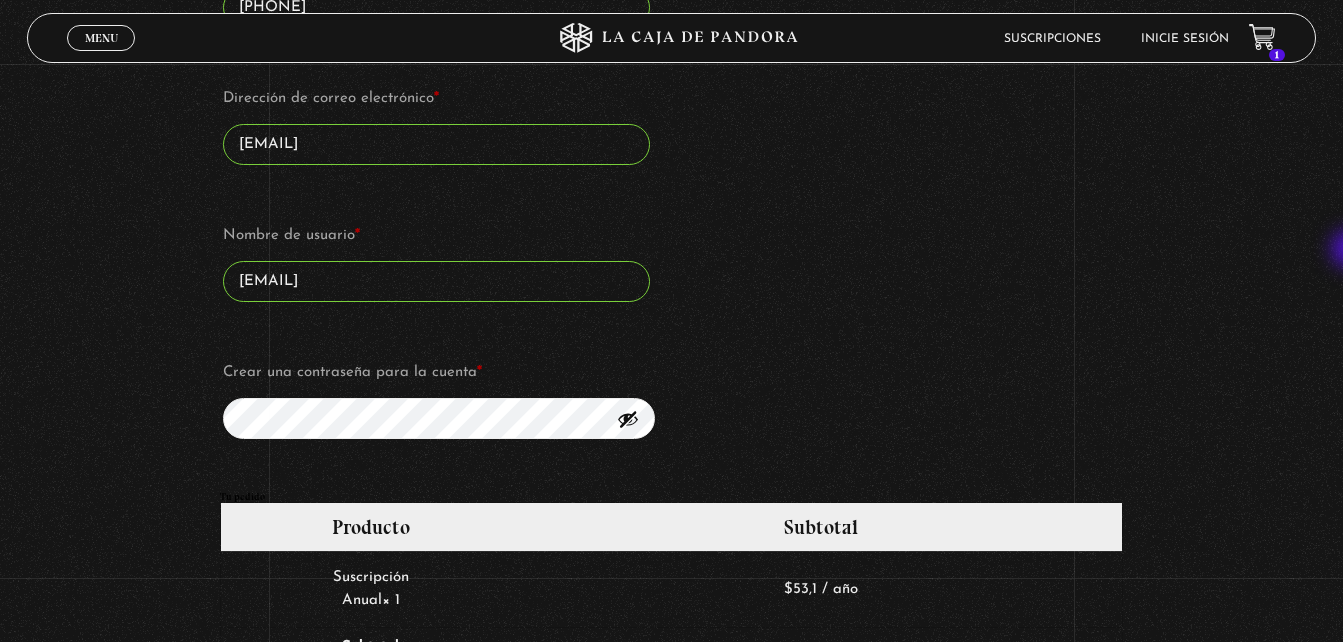 scroll, scrollTop: 1311, scrollLeft: 0, axis: vertical 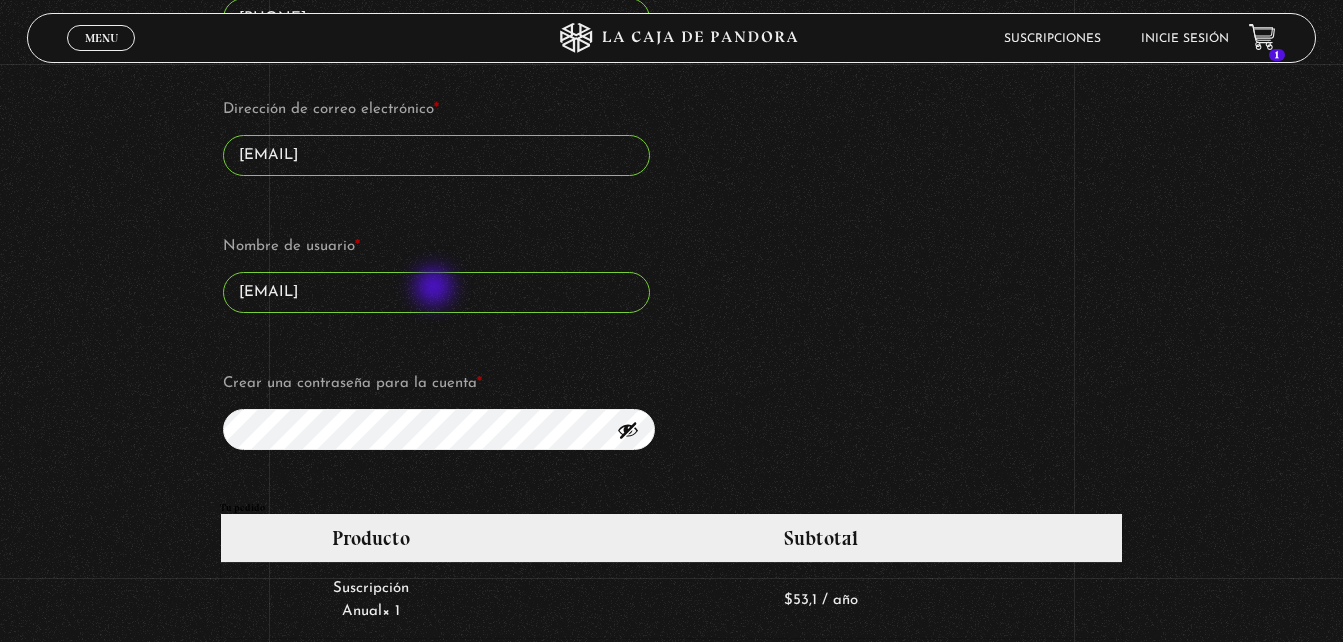 click on "[EMAIL]" at bounding box center [436, 292] 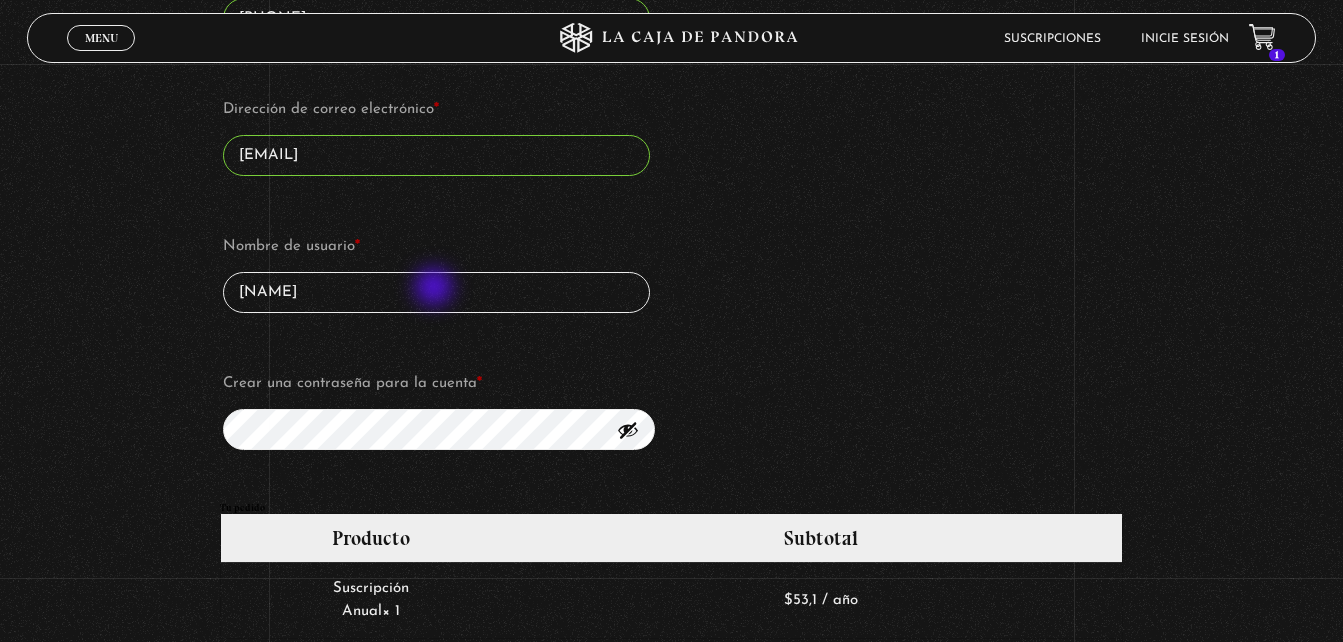 type on "a" 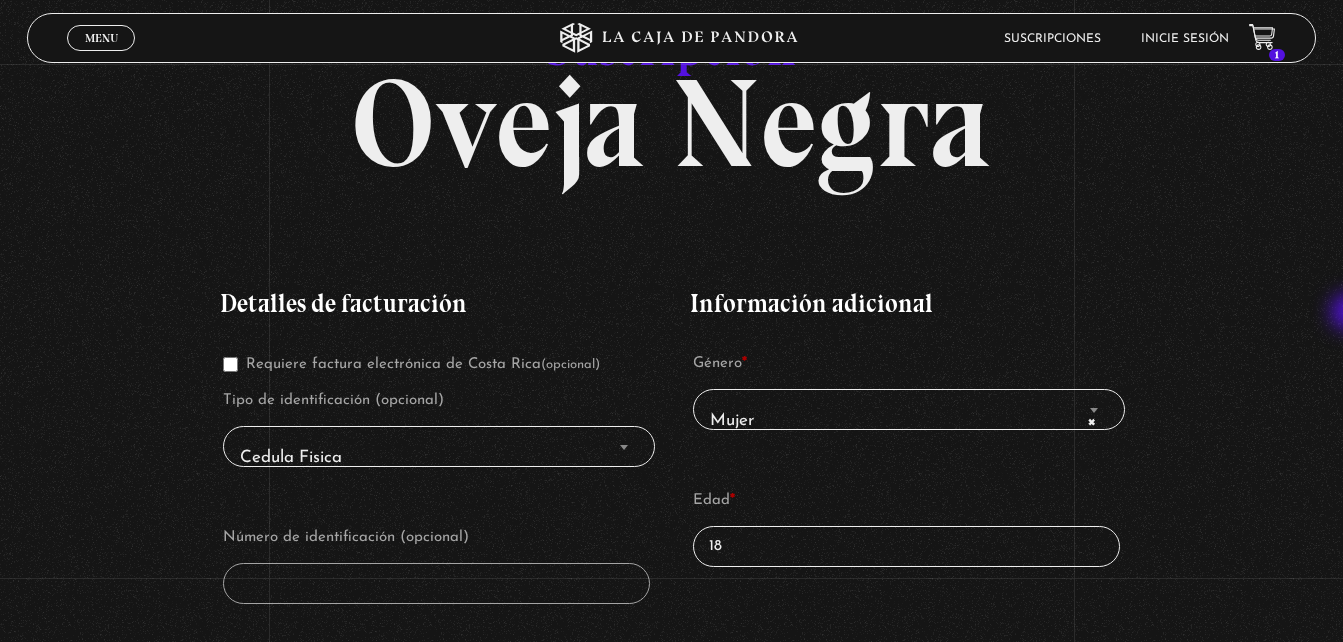 scroll, scrollTop: 270, scrollLeft: 0, axis: vertical 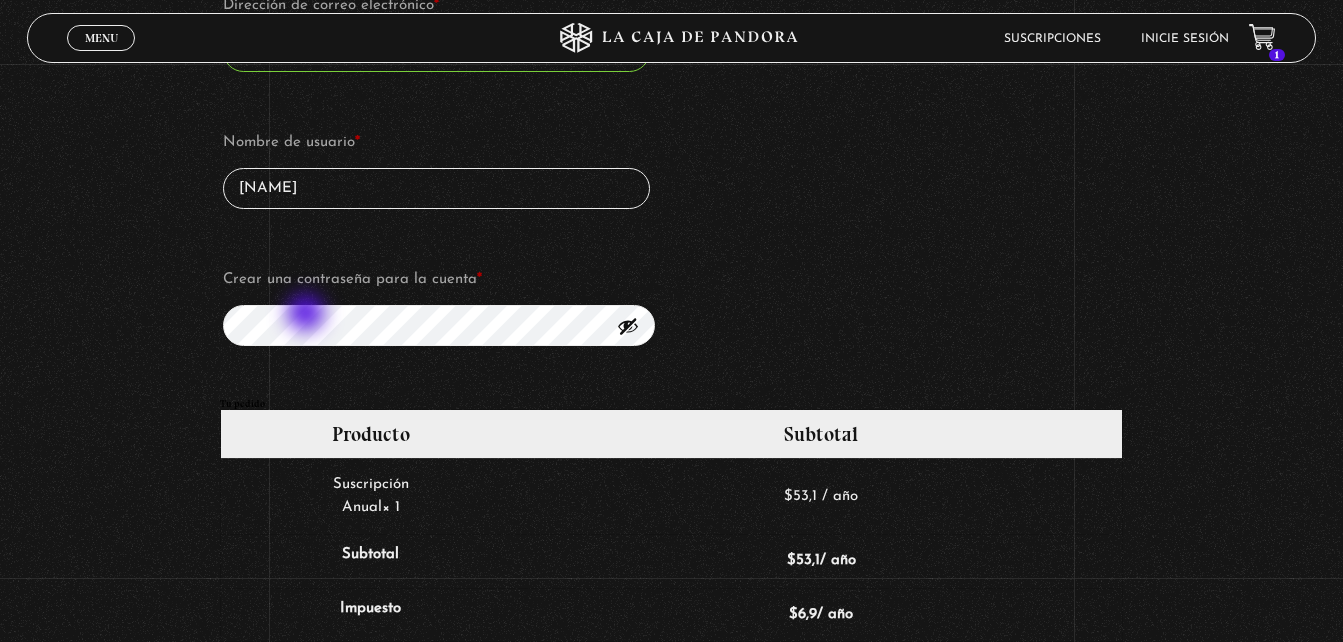 type on "angy" 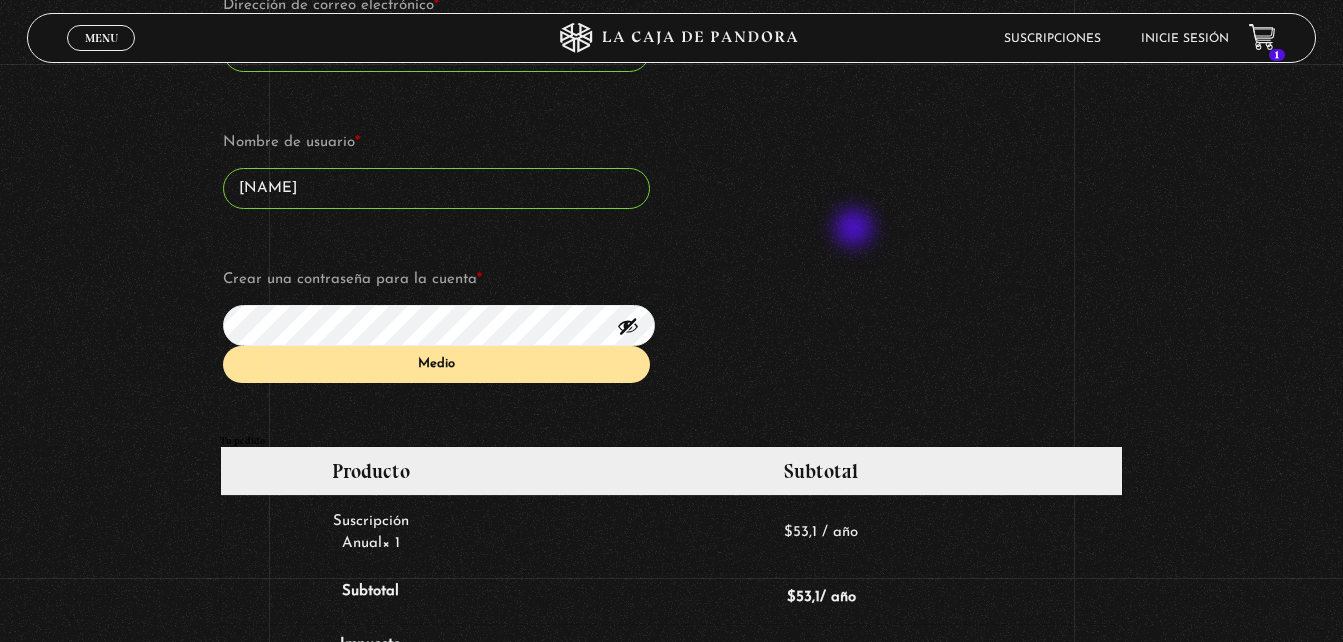 click on "Detalles de facturación  Requiere factura electrónica de Costa Rica  (opcional) Tipo de identificación (opcional) Cedula Fisica Cedula Juridica DIMEX NITE   Cedula Fisica Número de identificación (opcional) Datos para crear la cuenta Nombre  * angelica Apellidos  * martinez País  * Selecciona un país/región… Afganistán Albania Alemania Andorra Angola Anguila Antártida Antigua y Barbuda Arabia Saudita Argelia Argentina Armenia Aruba Australia Austria Azerbaijan Bahamas Bahrain Bangladesh Barbados Belau Bélgica Belize Benin Bermuda Bhutan Bielorrusia Birmania Bolivia Bonaire, San Eustaquio y Saba Bosnia y Herzegovina Botswana Brasil Brunéi Bulgaria Burkina Faso Burundi Cabo Verde Camboya Camerún Canadá Chad Chile China Chipre Ciudad del Vaticano Colombia Comoras Congo (Brazzaville) Congo (Kinshasa) Corea del Norte Corea del Sur Costa de Marfil Costa Rica Croacia Cuba Curaçao Dinamarca Djibouti Dominica Ecuador Egipto El Salvador Emiratos Árabes Unidos Eritrea Eslovaquia Eslovenia España *" at bounding box center (671, -288) 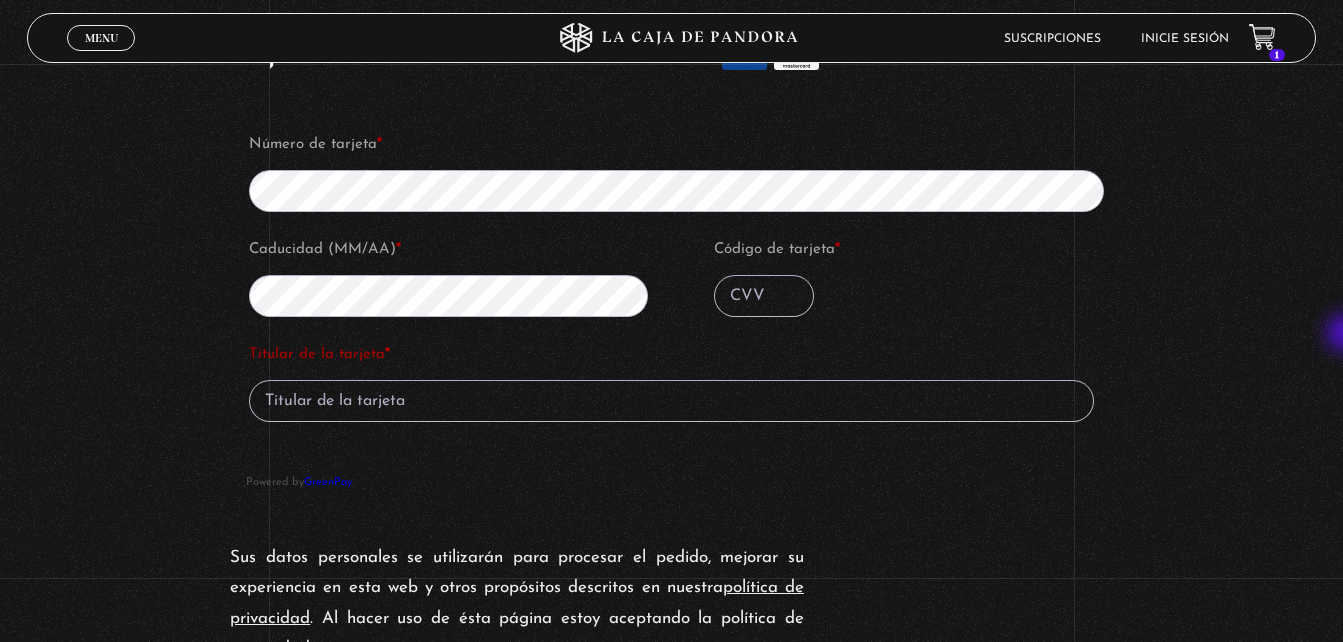 scroll, scrollTop: 2188, scrollLeft: 0, axis: vertical 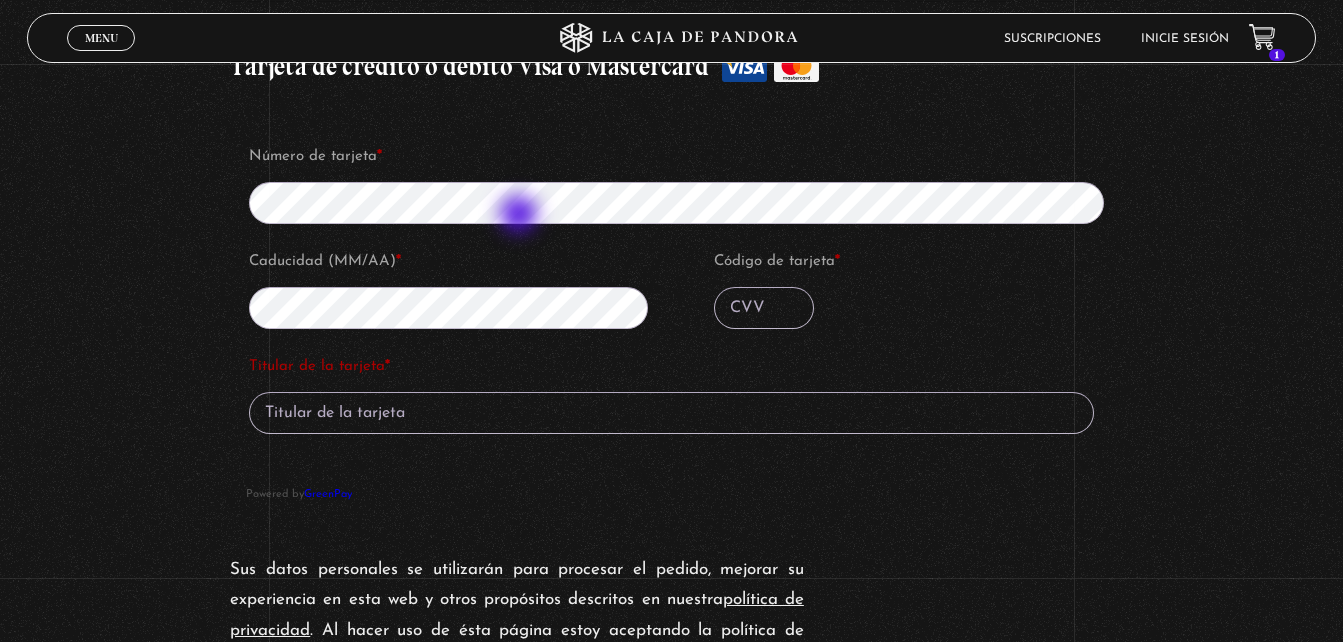 type on "388" 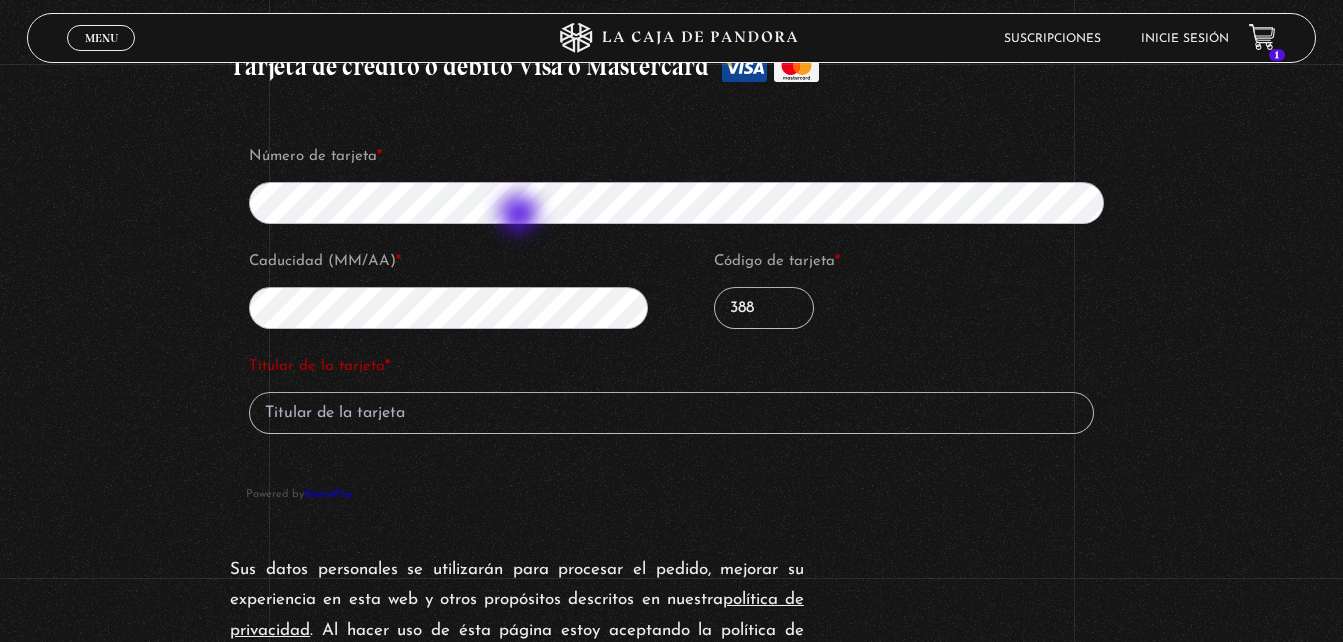type on "angelica martinez ramirez" 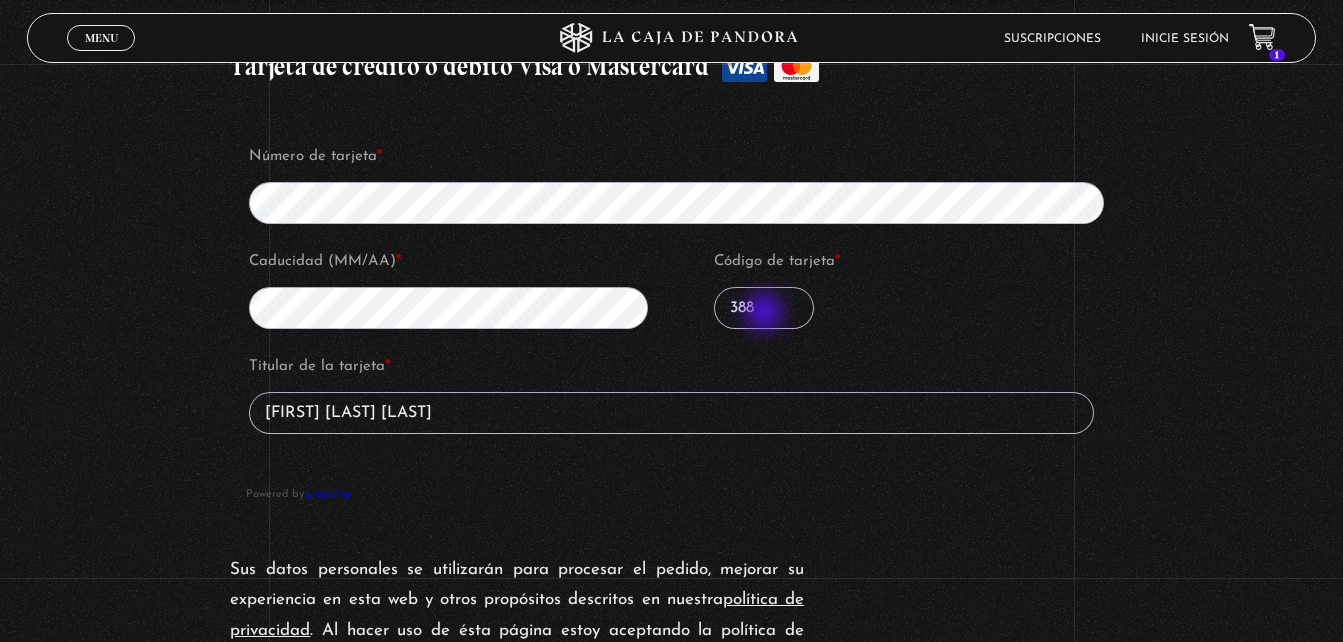 click on "388" at bounding box center (764, 308) 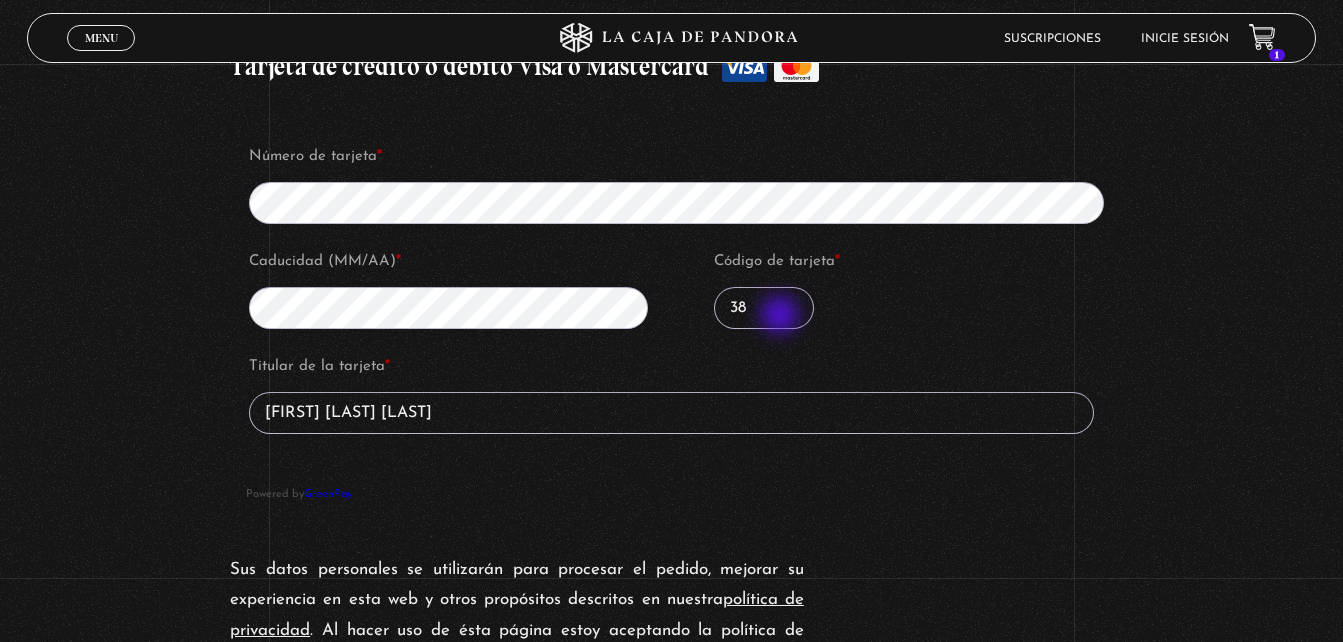 type on "3" 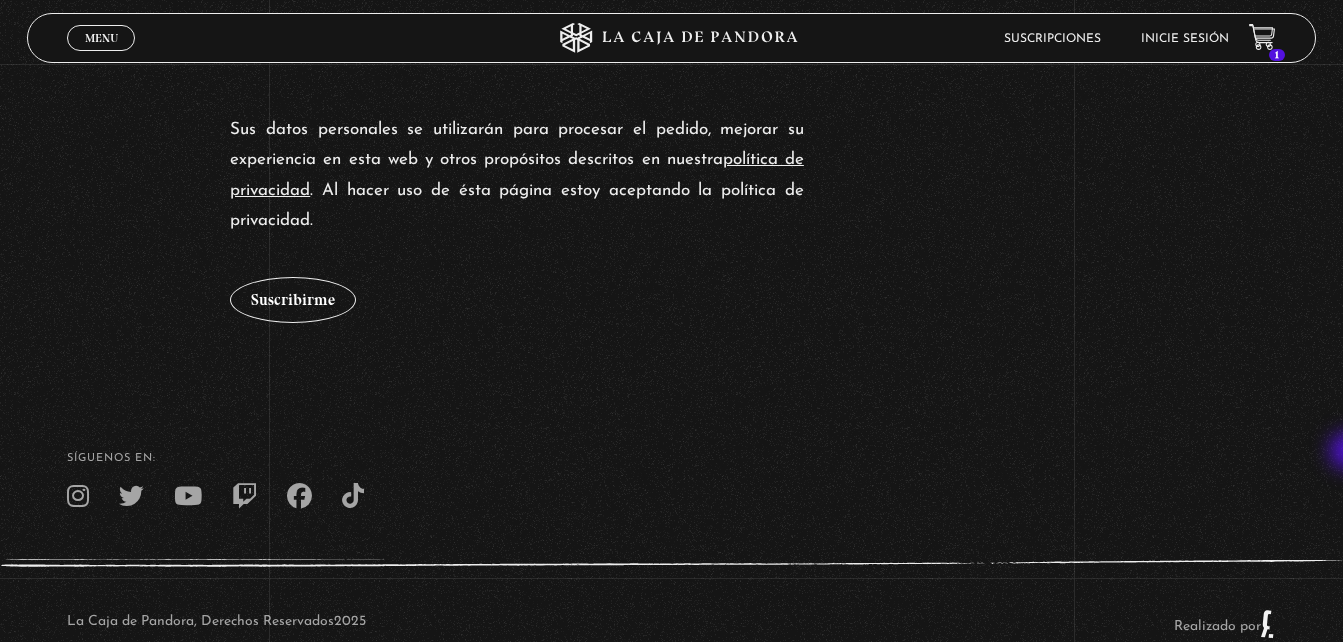 scroll, scrollTop: 2644, scrollLeft: 0, axis: vertical 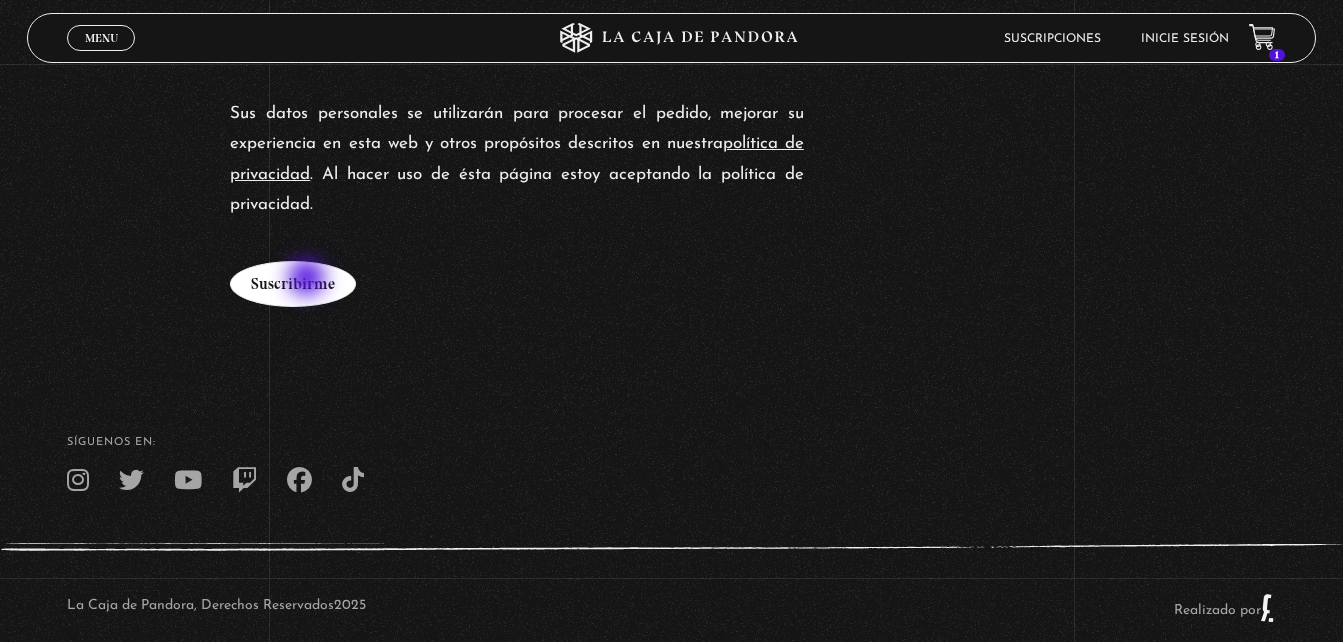 click on "Suscribirme" at bounding box center [293, 284] 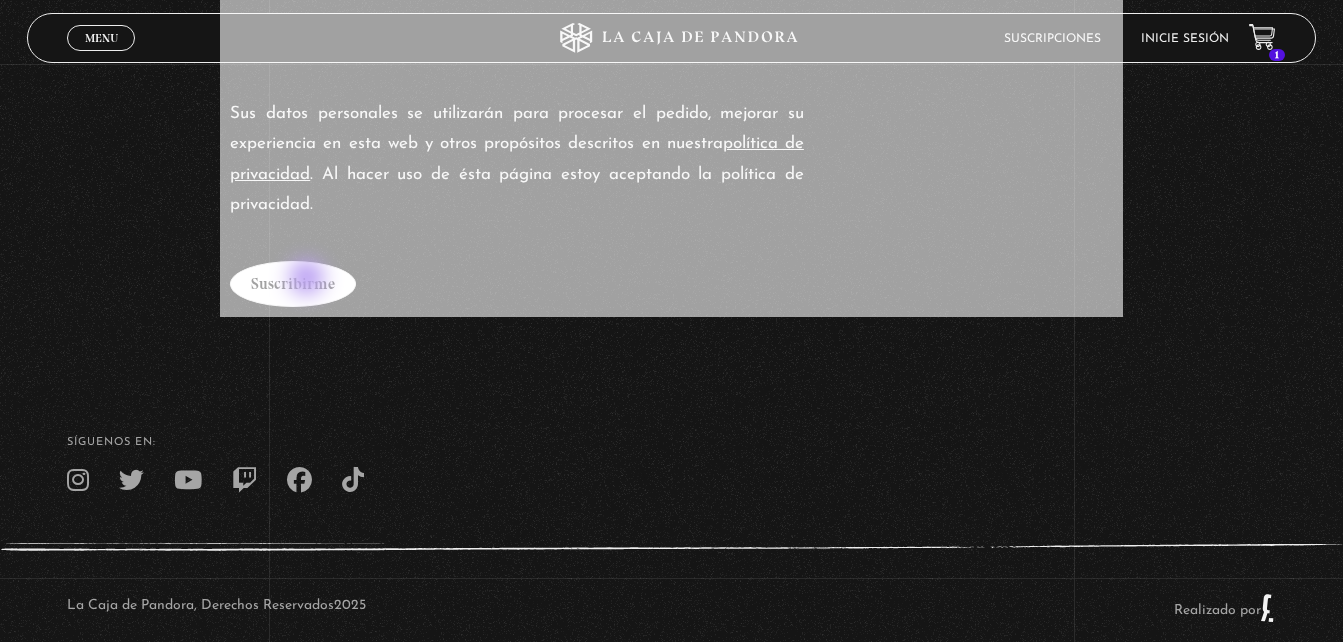 type on "246" 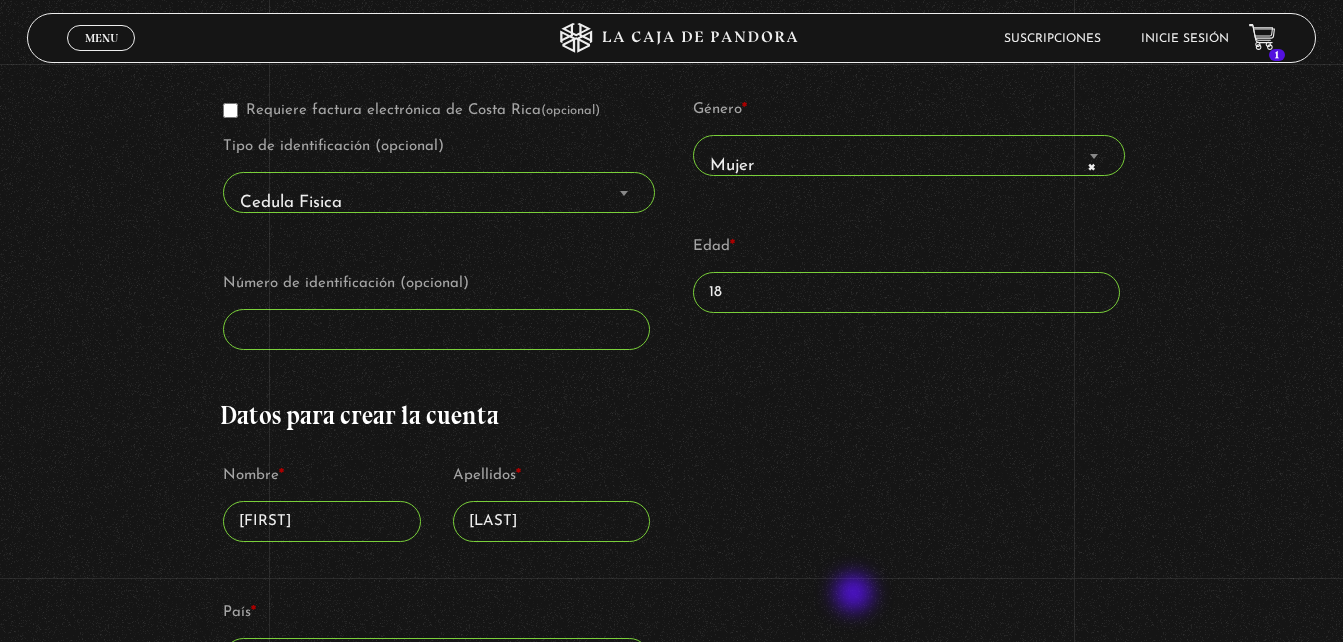 scroll, scrollTop: 304, scrollLeft: 0, axis: vertical 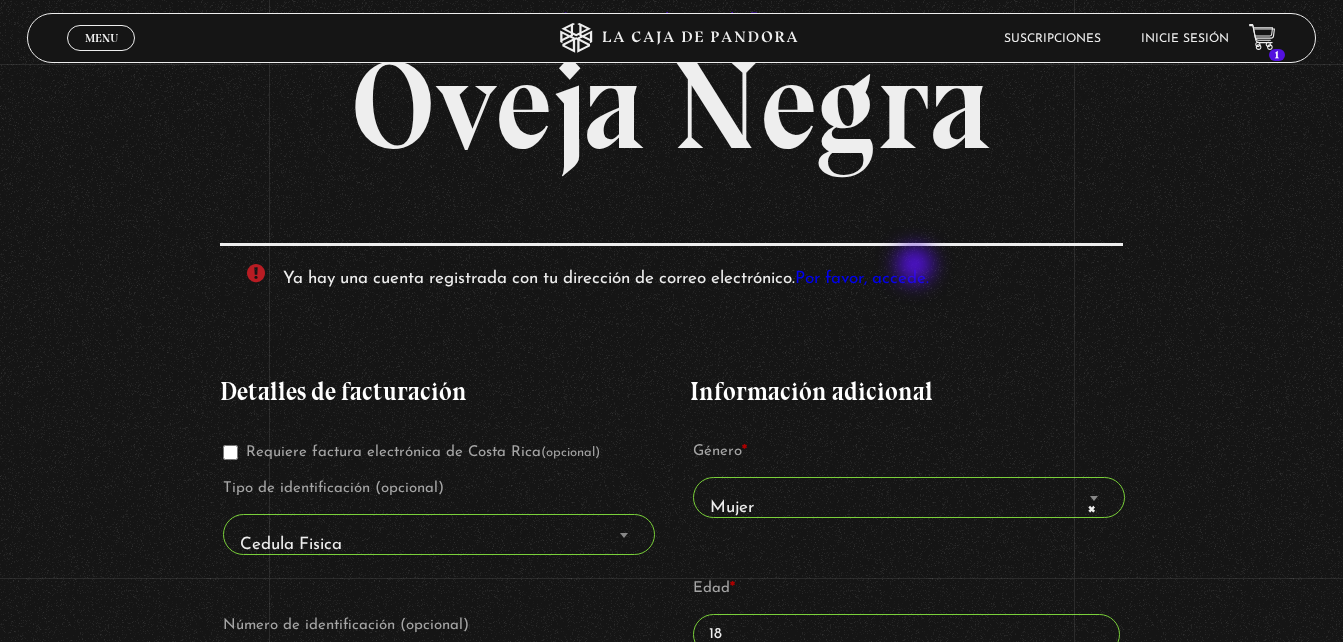 click on "Ya hay una cuenta registrada con tu dirección de correo electrónico.  Por favor, accede." at bounding box center [684, 279] 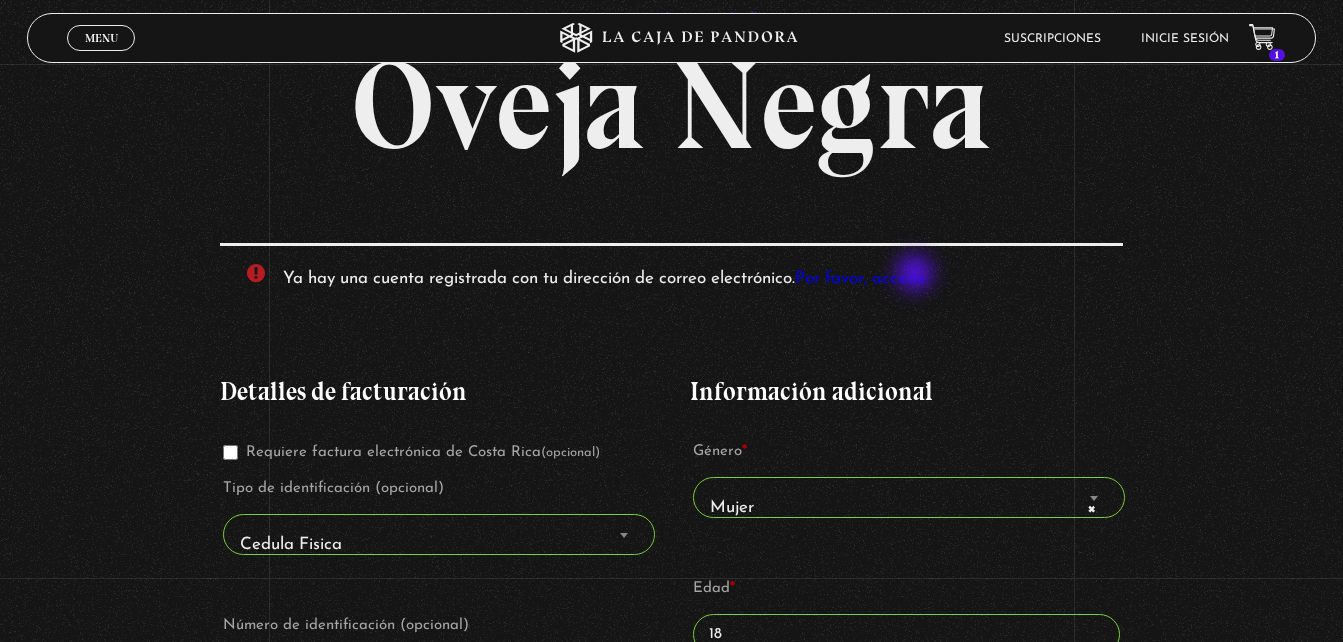 click on "Por favor, accede." at bounding box center [862, 278] 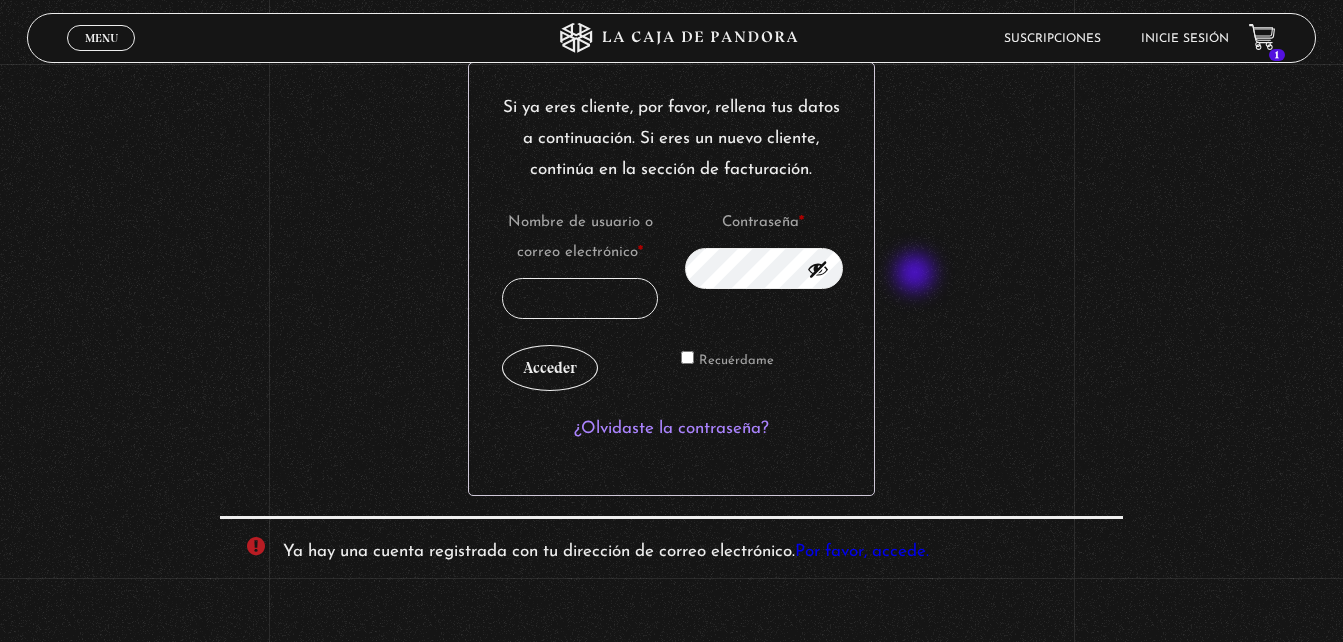 scroll, scrollTop: 354, scrollLeft: 0, axis: vertical 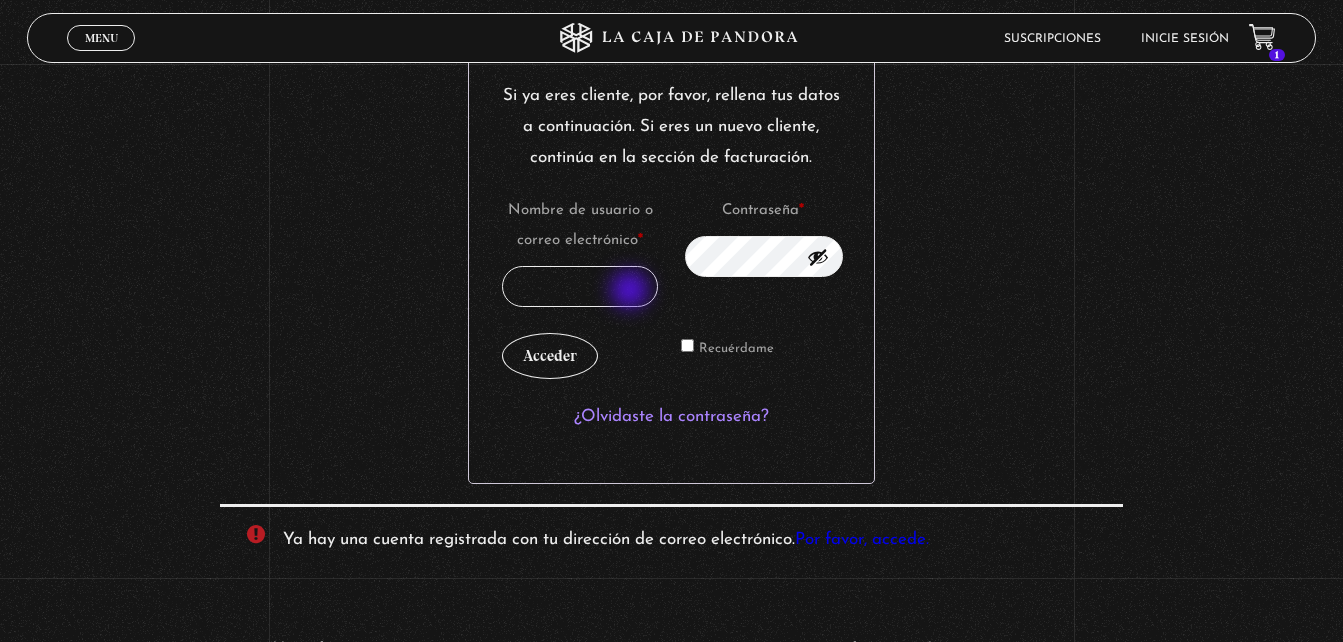click on "Nombre de usuario o correo electrónico  * Obligatorio" at bounding box center (580, 286) 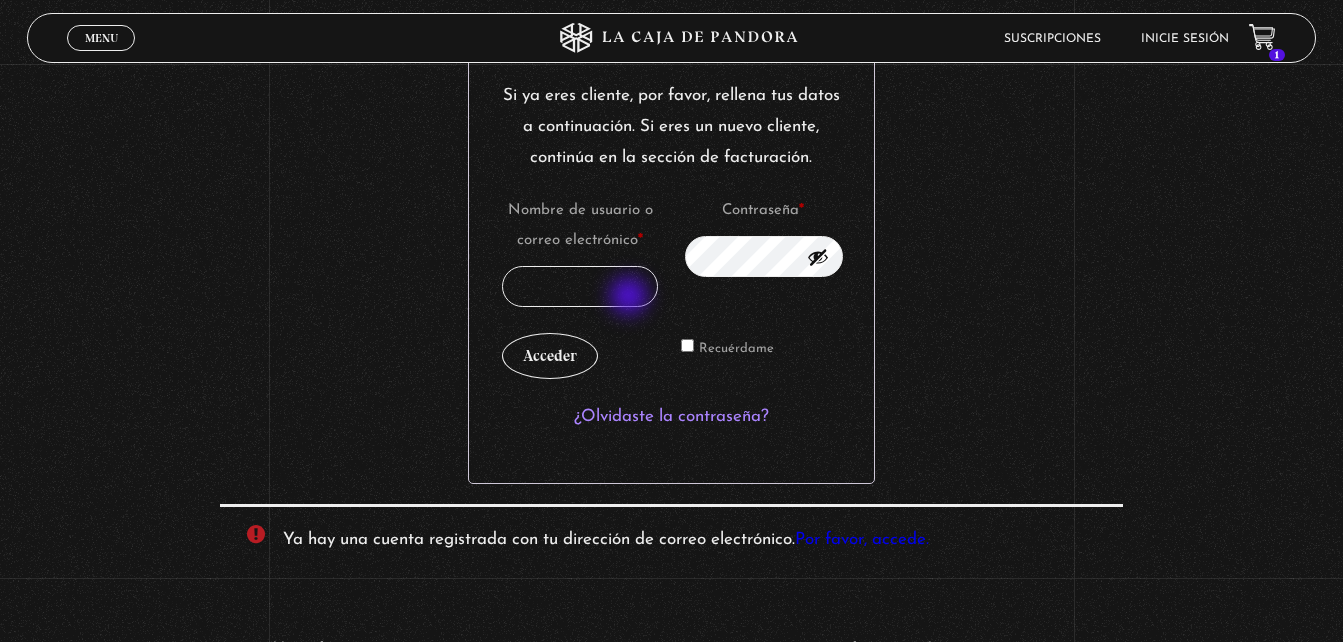 type on "[USERNAME]@[EXAMPLE].com" 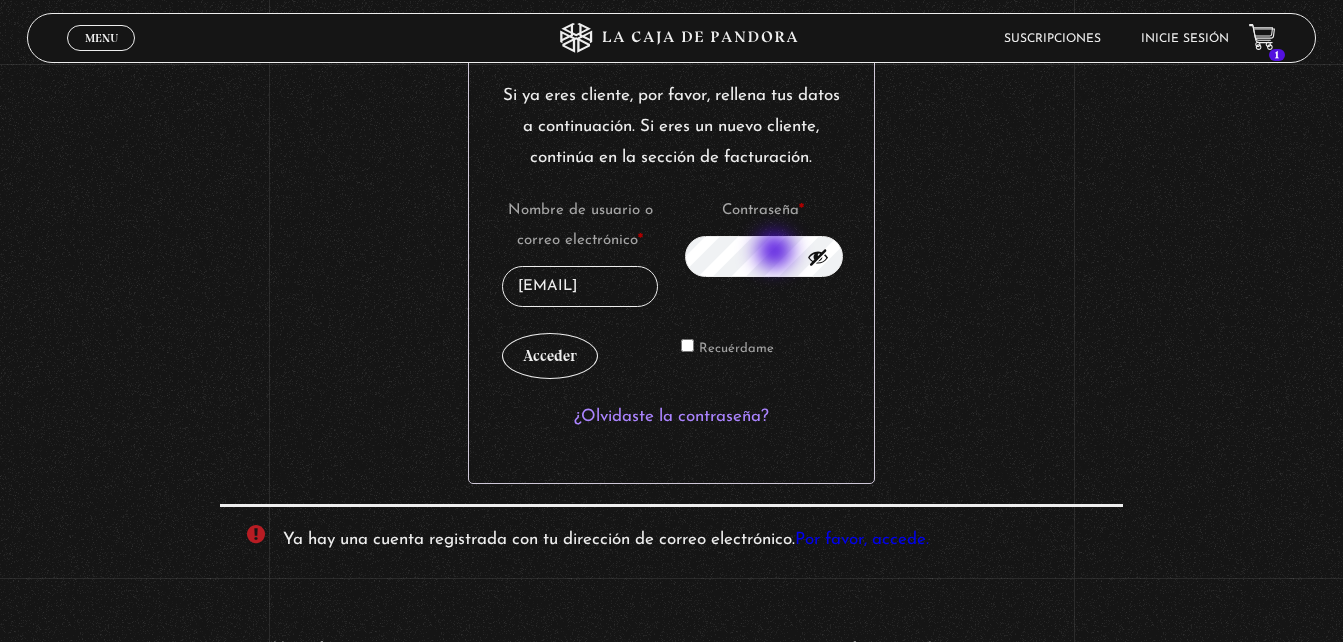 click on "Acceder" at bounding box center (550, 356) 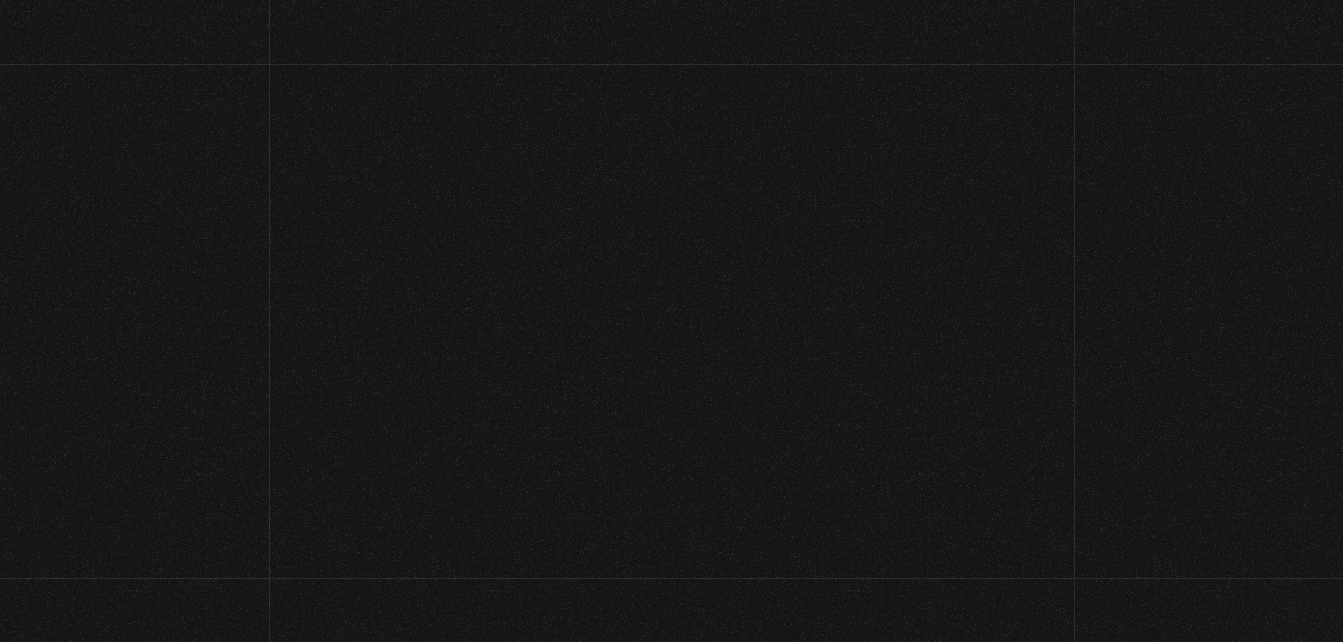 select on "GT" 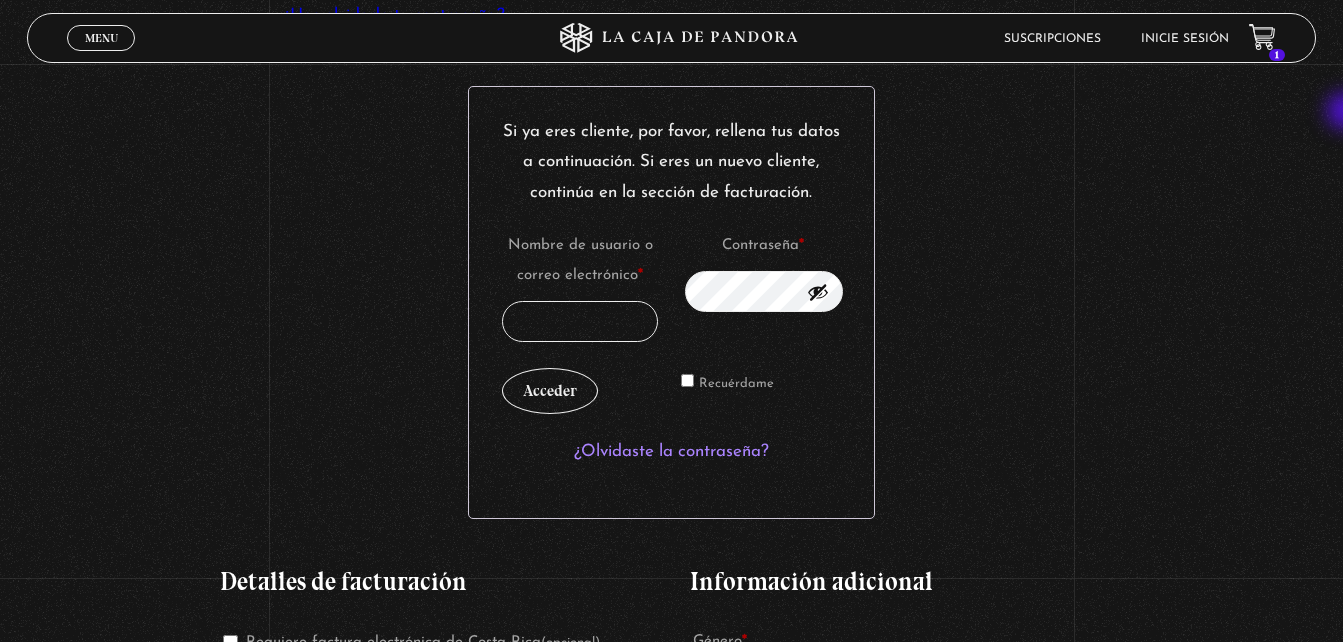 scroll, scrollTop: 520, scrollLeft: 0, axis: vertical 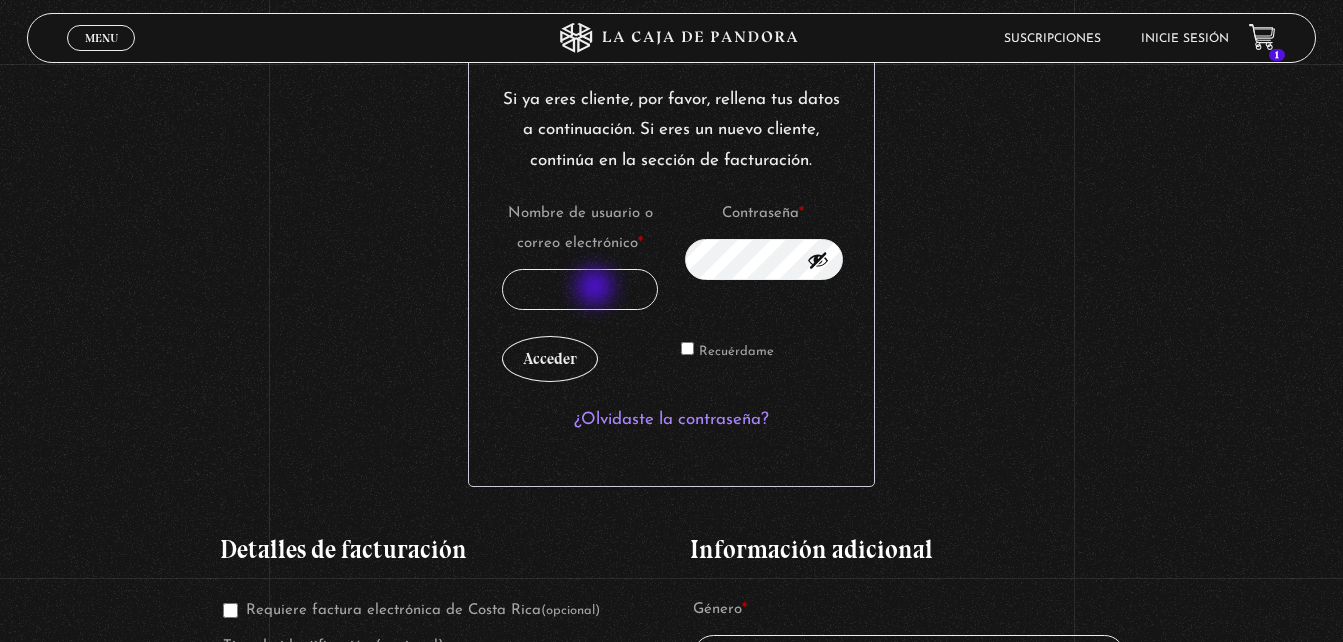 click on "Nombre de usuario o correo electrónico  * Obligatorio" at bounding box center [580, 289] 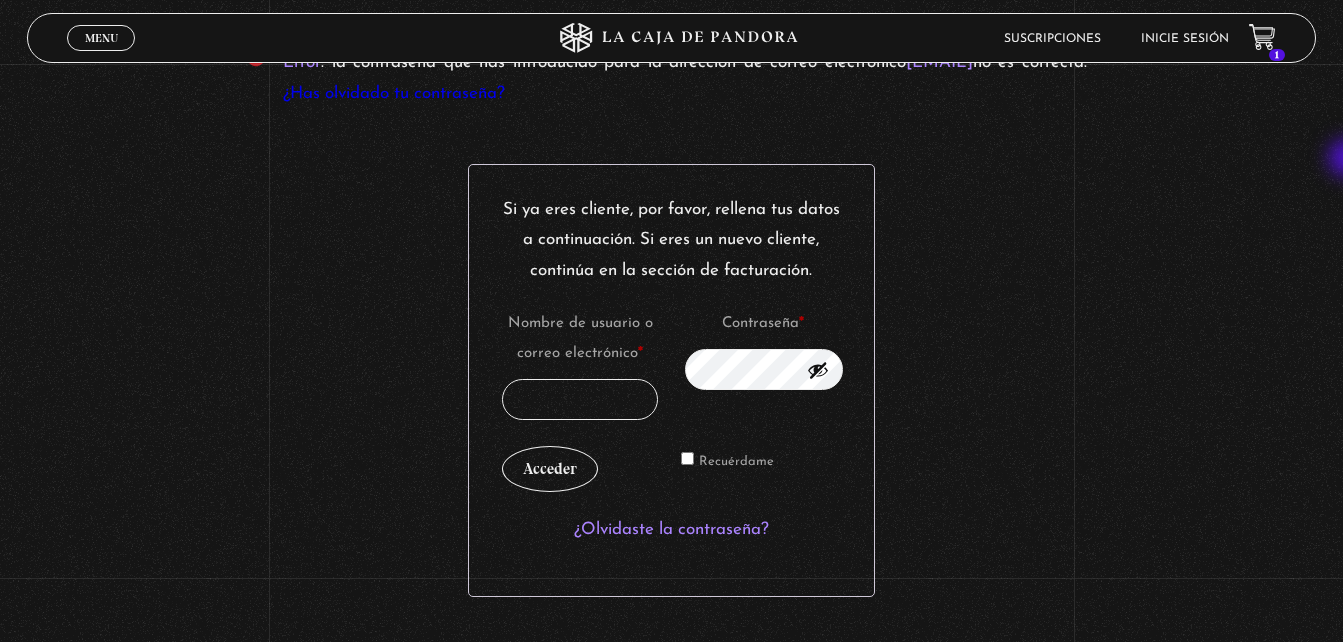 scroll, scrollTop: 351, scrollLeft: 0, axis: vertical 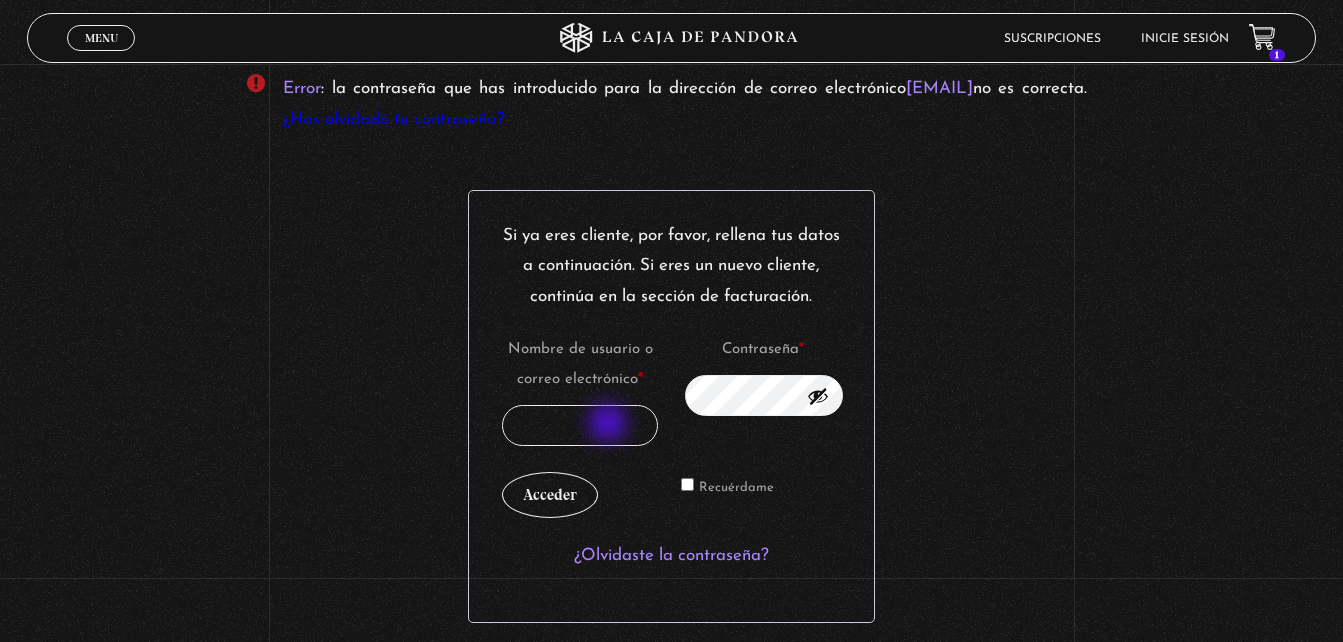 click on "Nombre de usuario o correo electrónico  * Obligatorio" at bounding box center (580, 425) 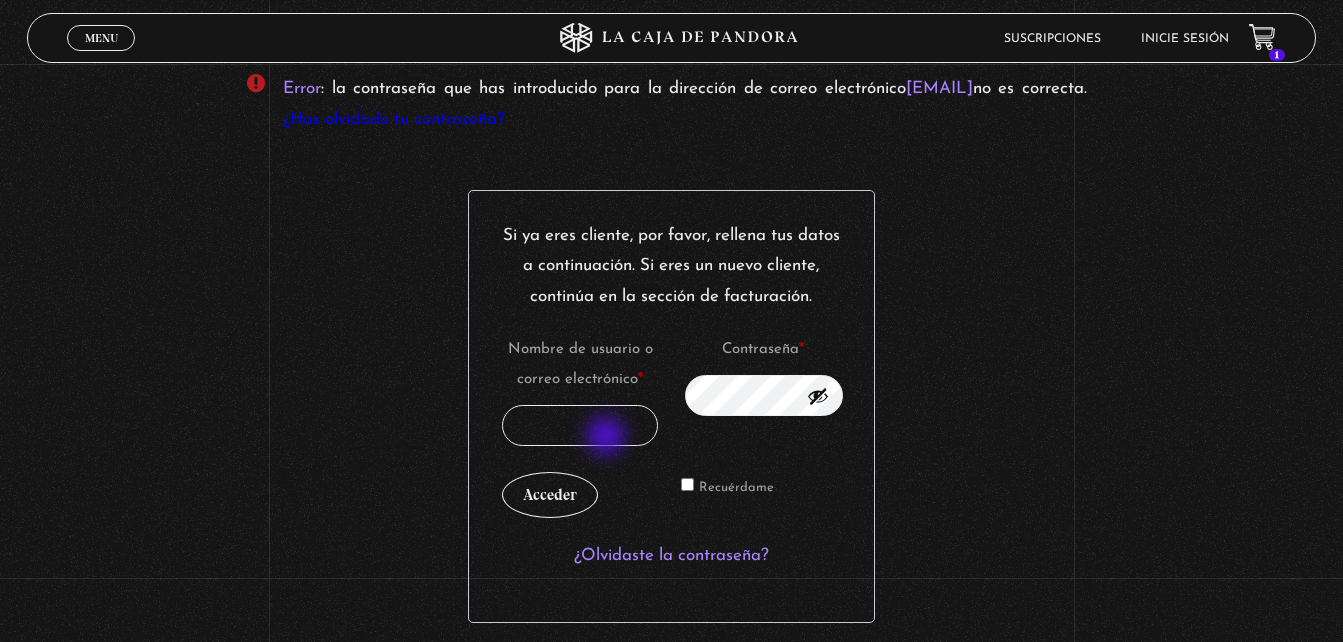 type on "[EMAIL]" 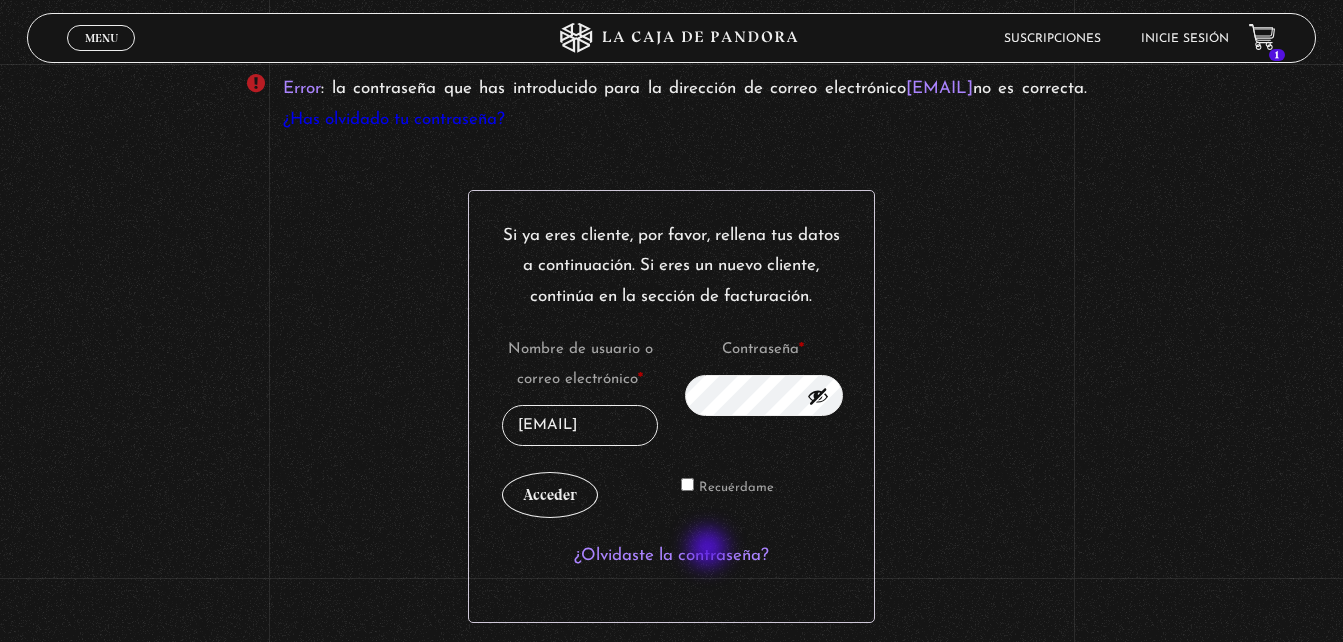 click on "¿Olvidaste la contraseña?" at bounding box center (671, 555) 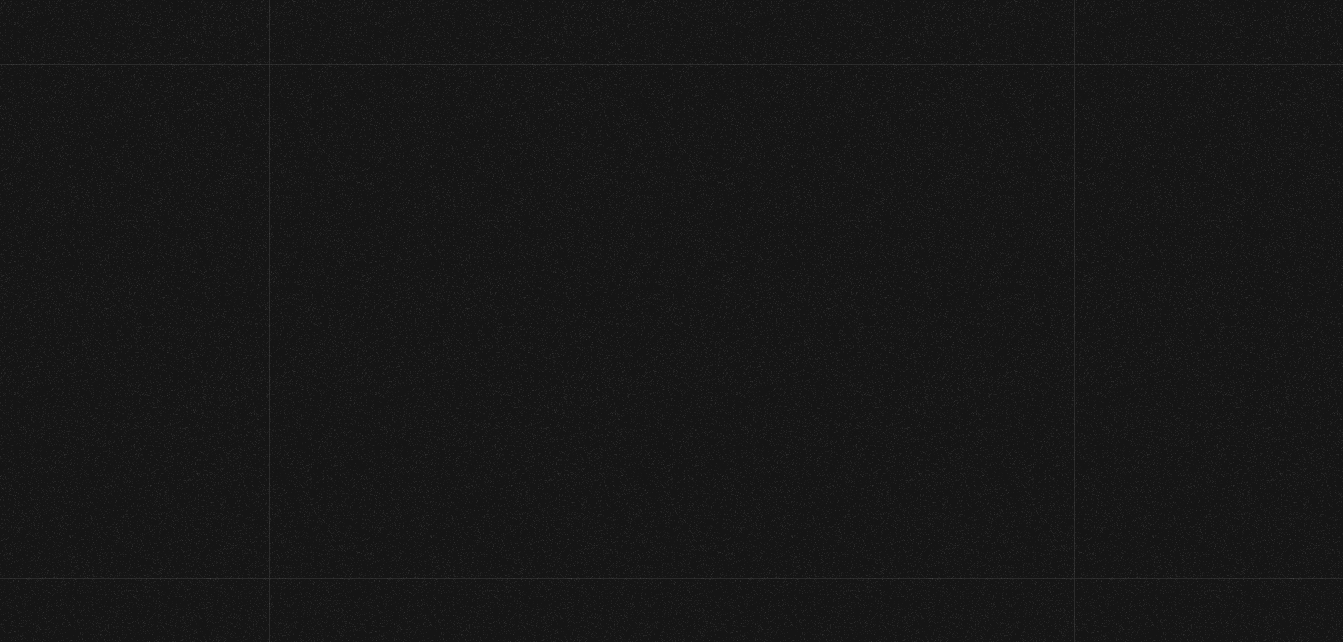 scroll, scrollTop: 0, scrollLeft: 0, axis: both 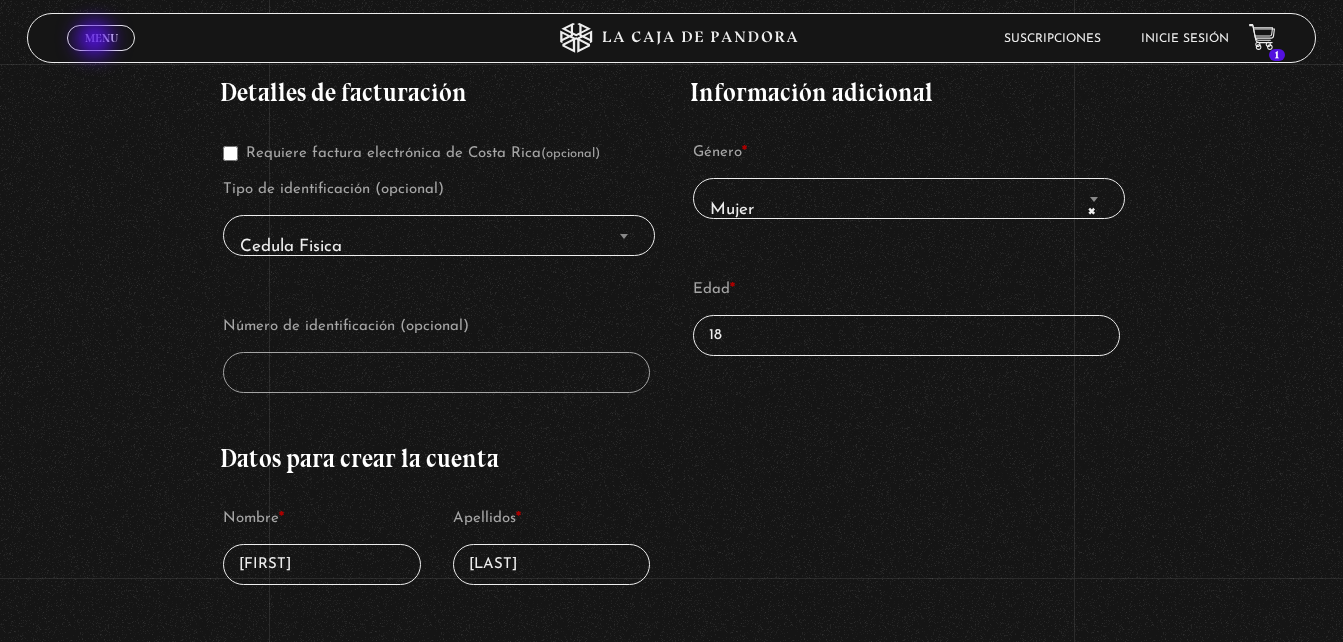 click on "Menu" at bounding box center (101, 38) 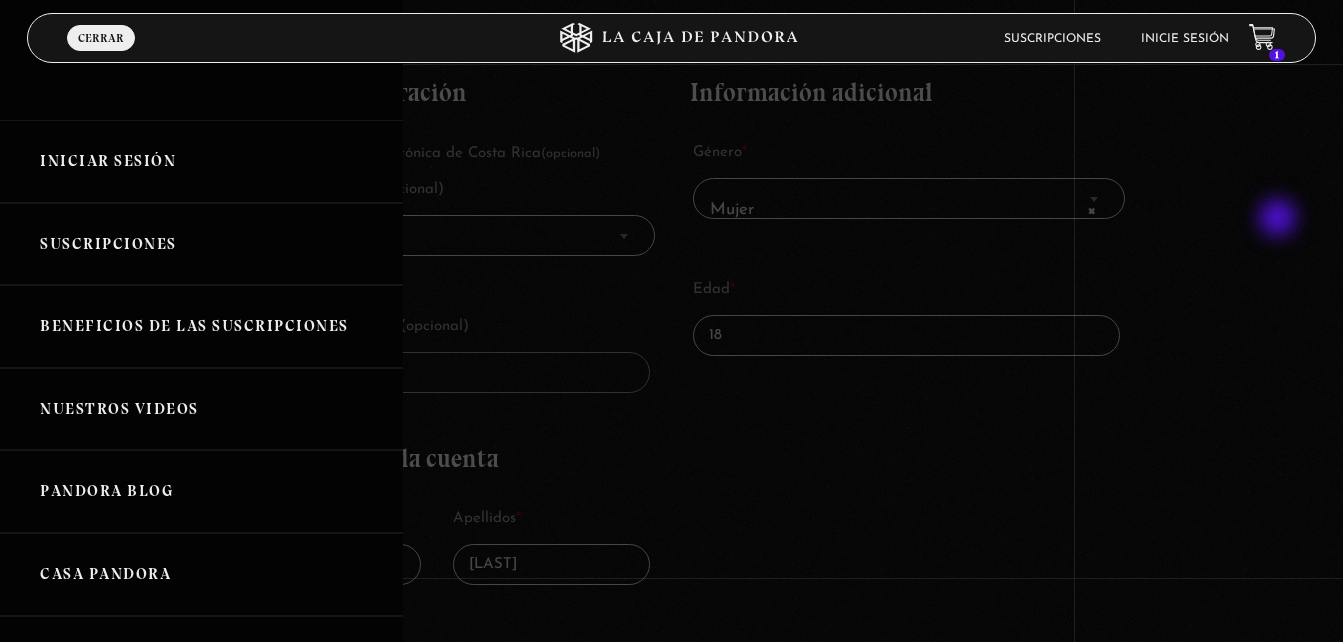 click at bounding box center [671, 321] 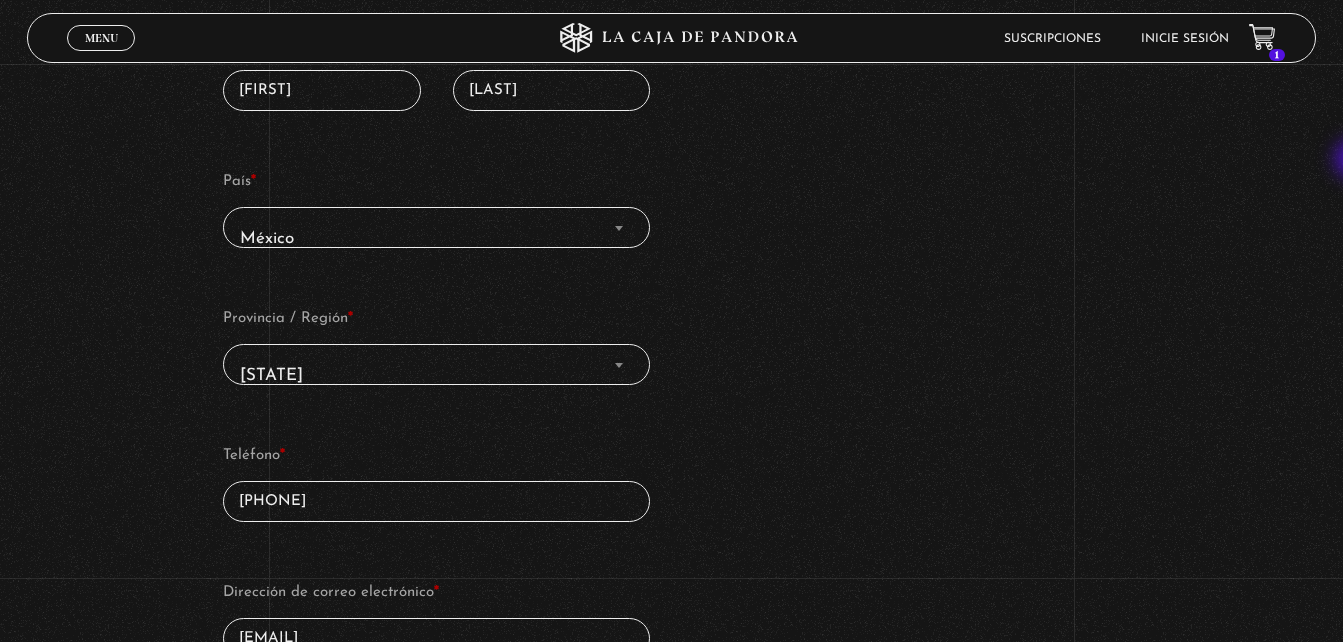 scroll, scrollTop: 756, scrollLeft: 0, axis: vertical 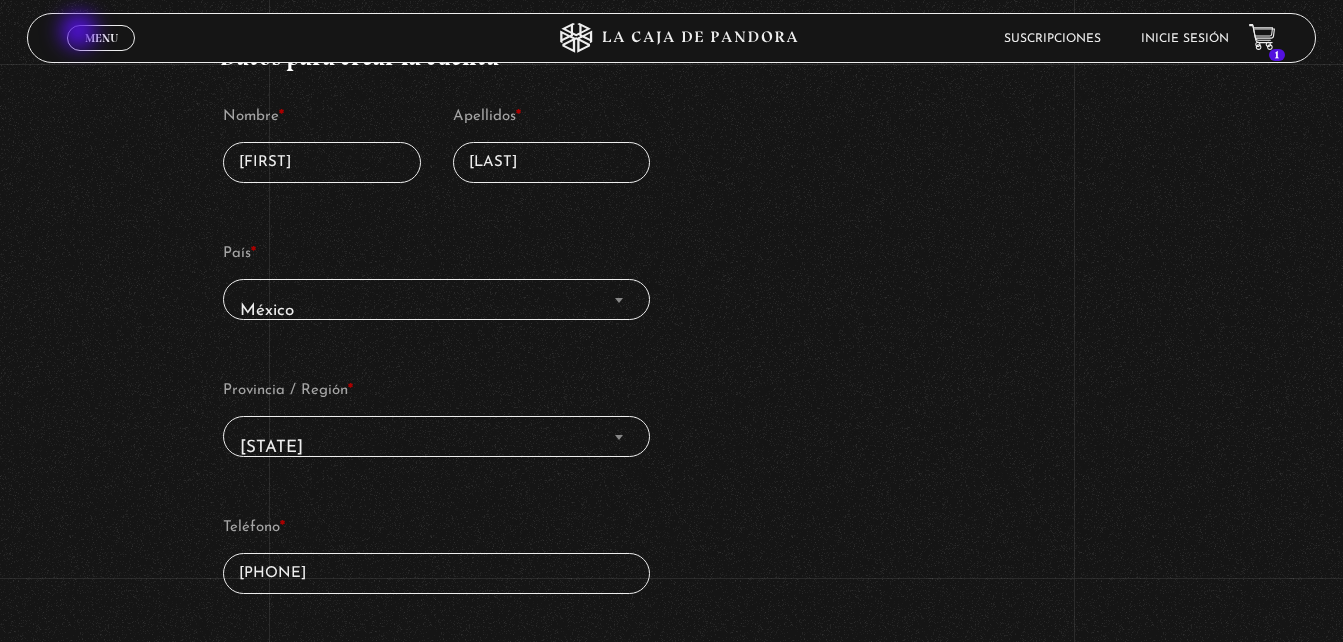 click on "Menu Cerrar" at bounding box center (101, 38) 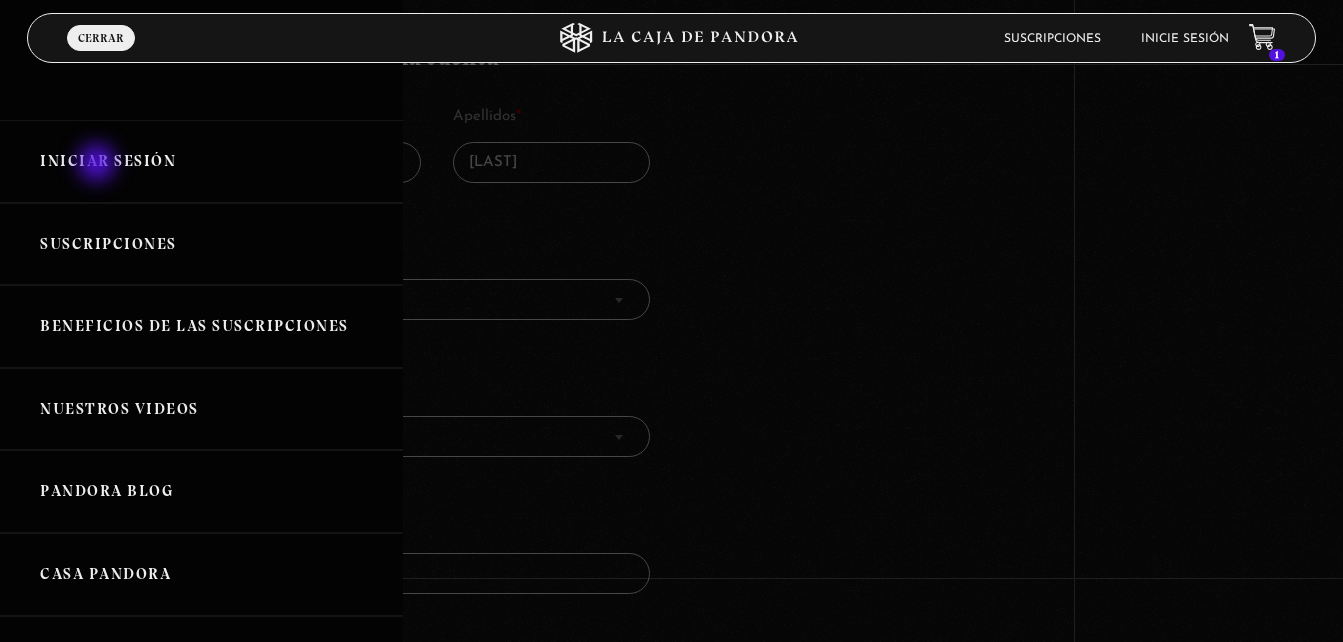 click on "Iniciar Sesión" at bounding box center (201, 161) 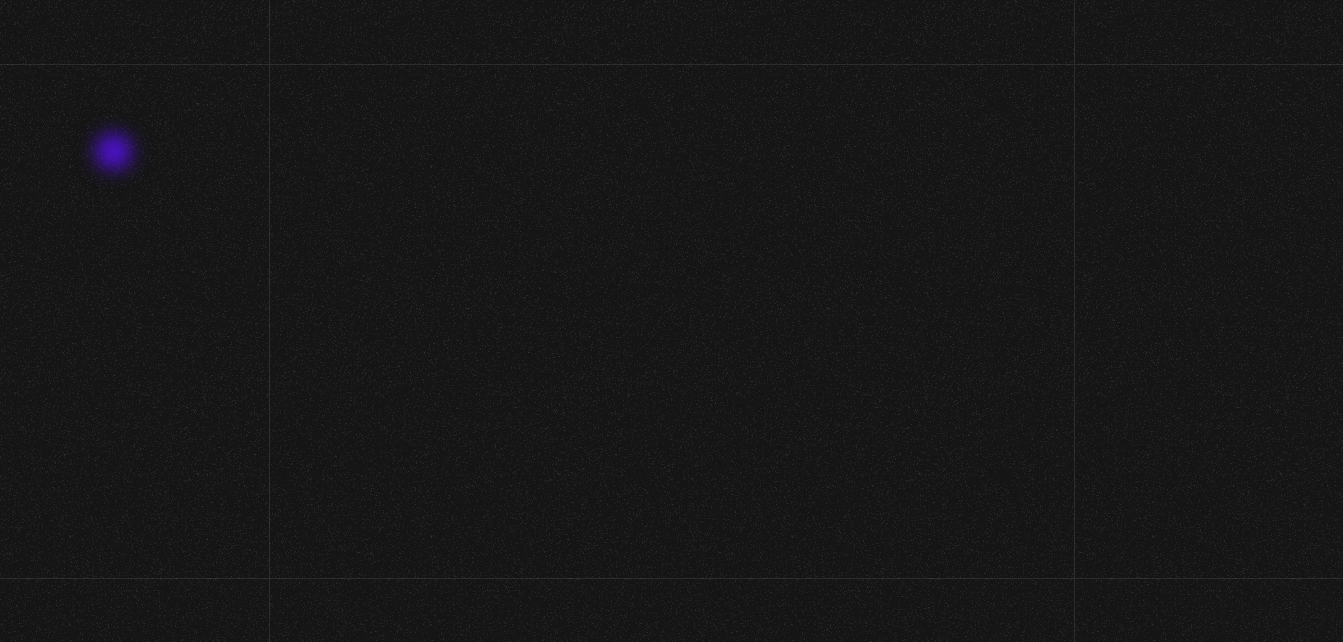 scroll, scrollTop: 0, scrollLeft: 0, axis: both 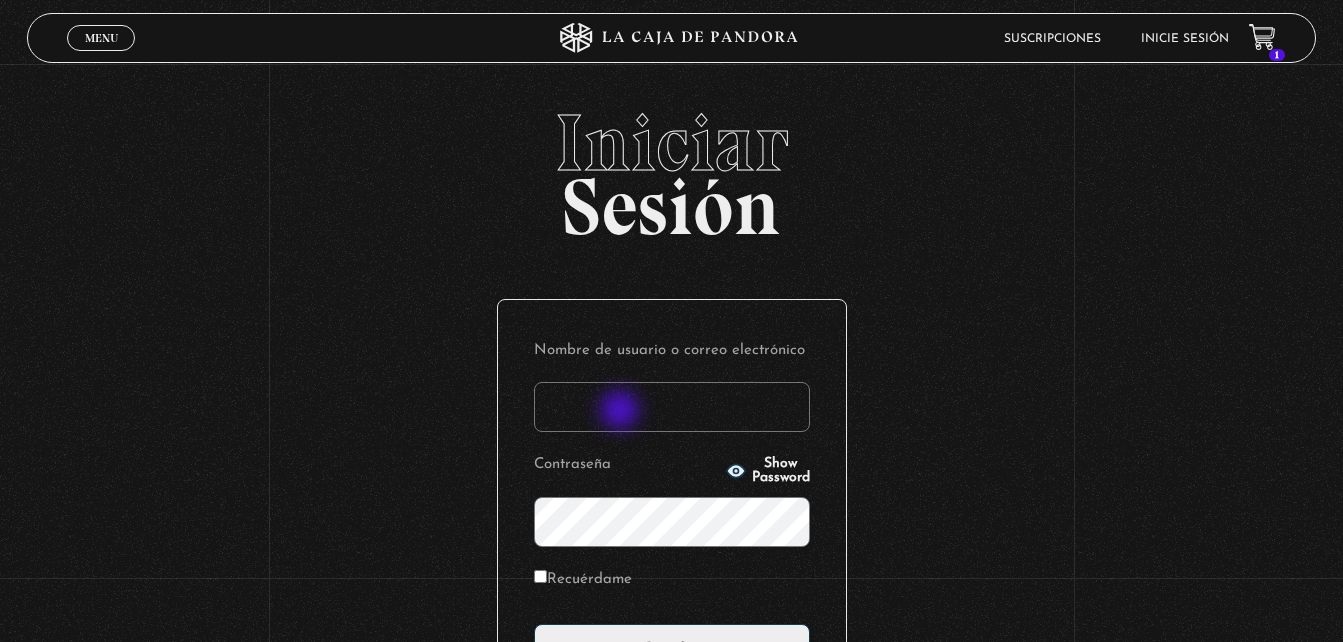 click on "Nombre de usuario o correo electrónico" at bounding box center (672, 407) 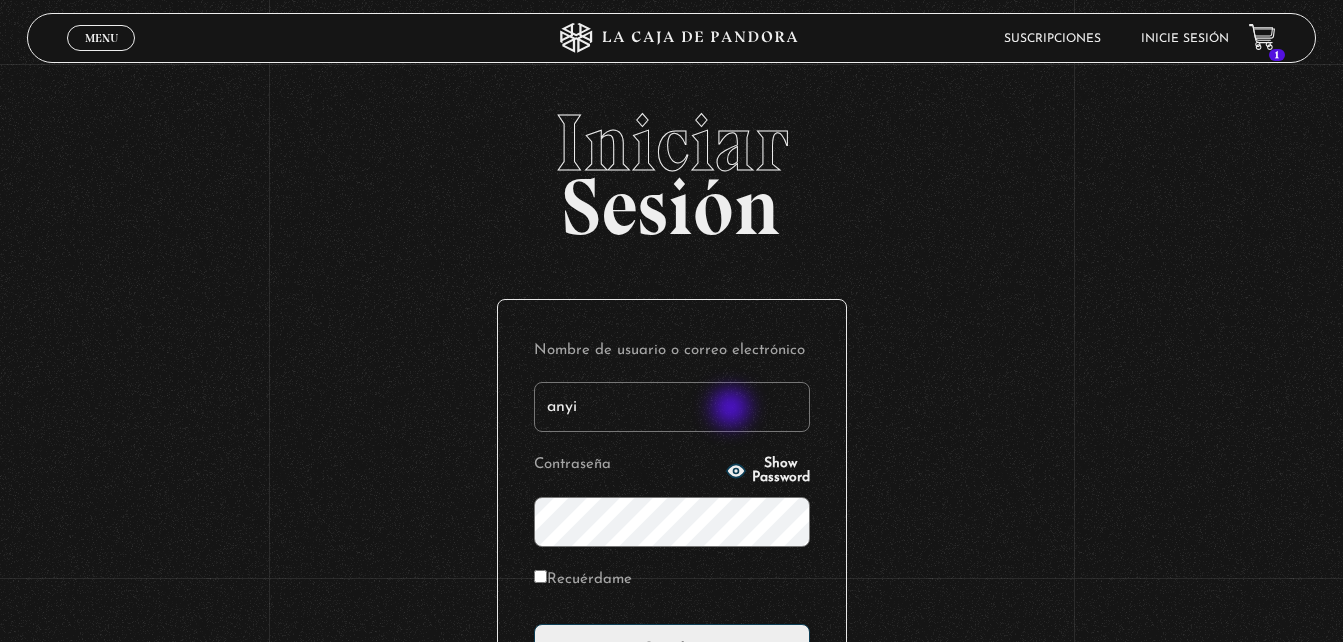type on "anyi" 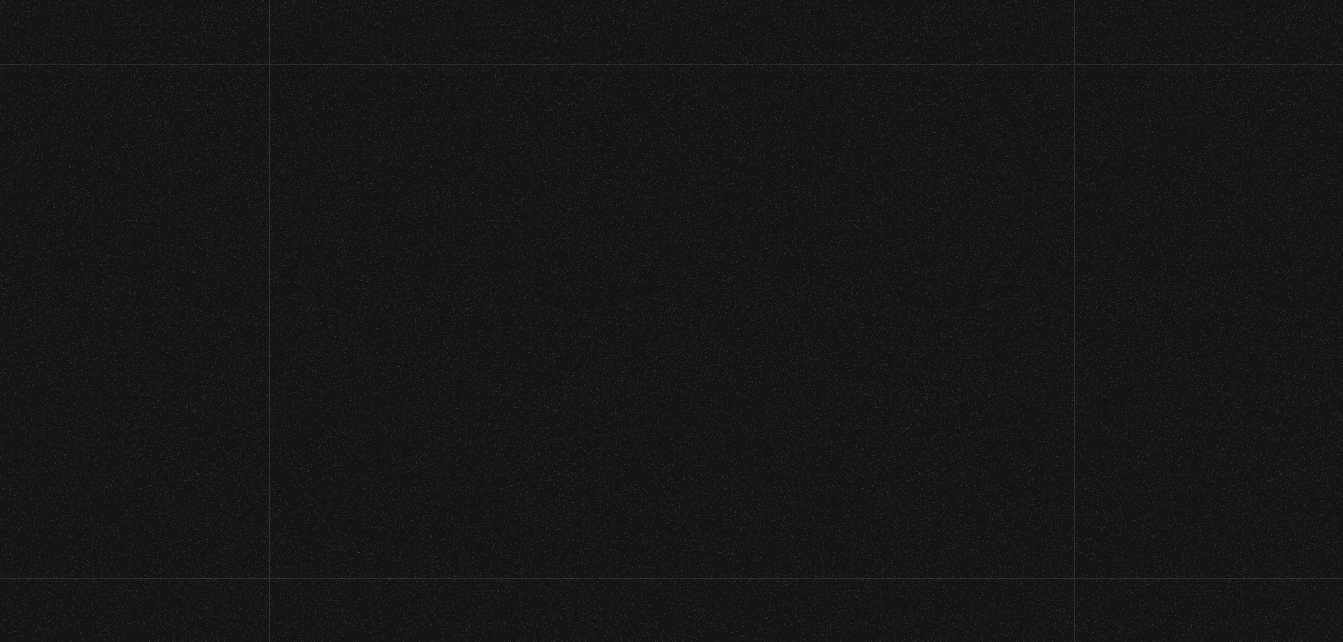 scroll, scrollTop: 0, scrollLeft: 0, axis: both 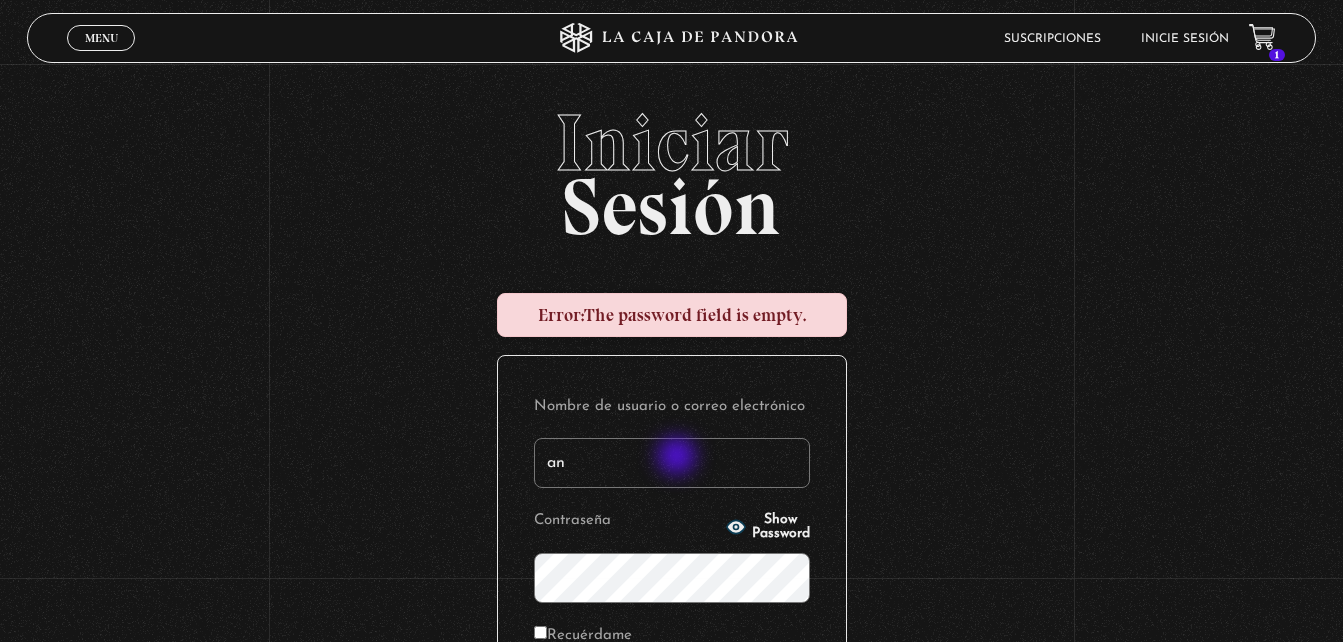 type on "a" 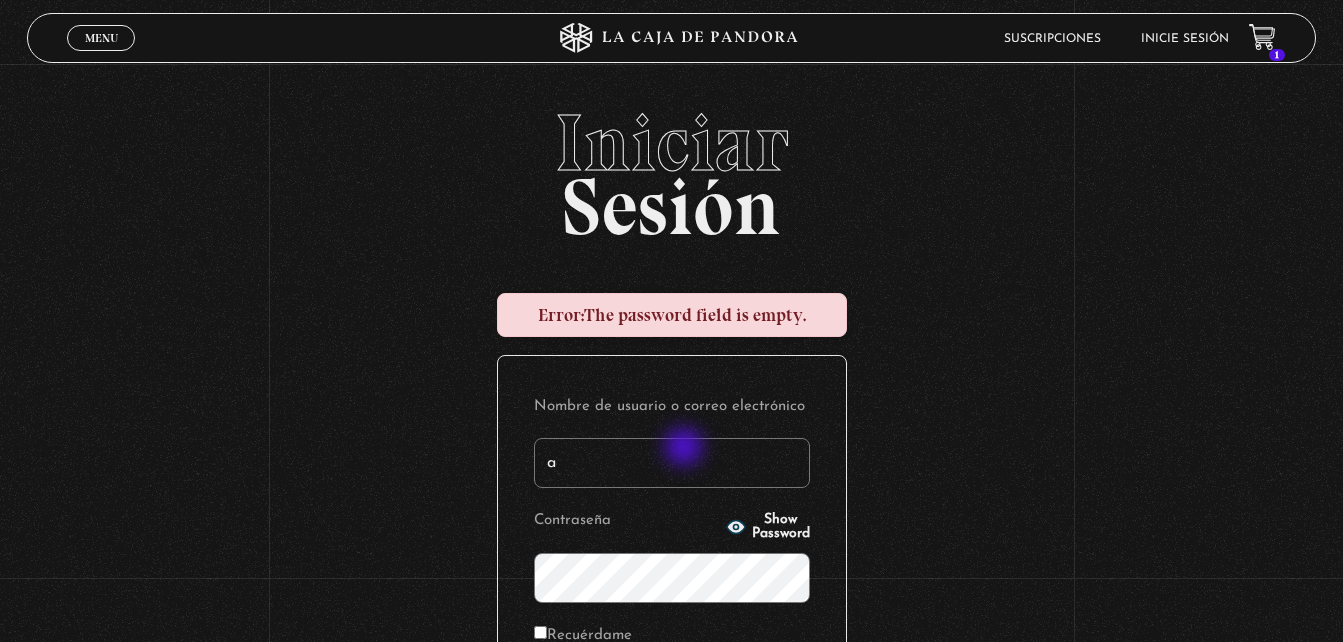 type on "am221699182@gmail.com" 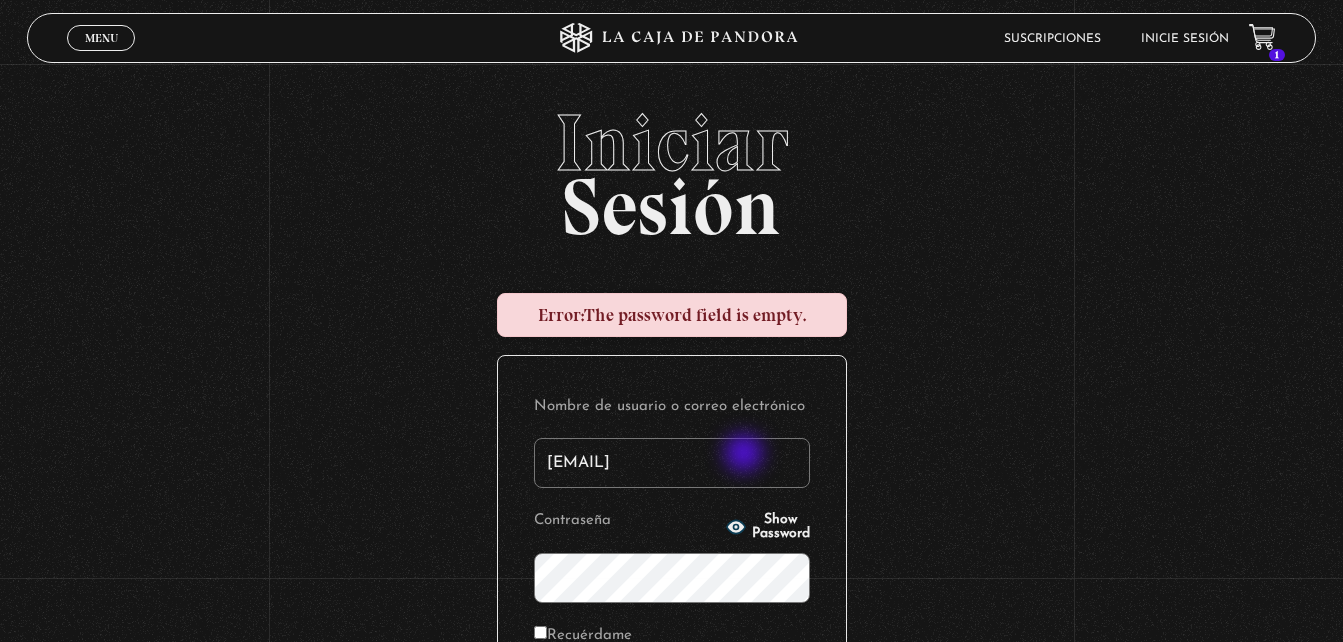 click on "am221699182@gmail.com" at bounding box center [672, 463] 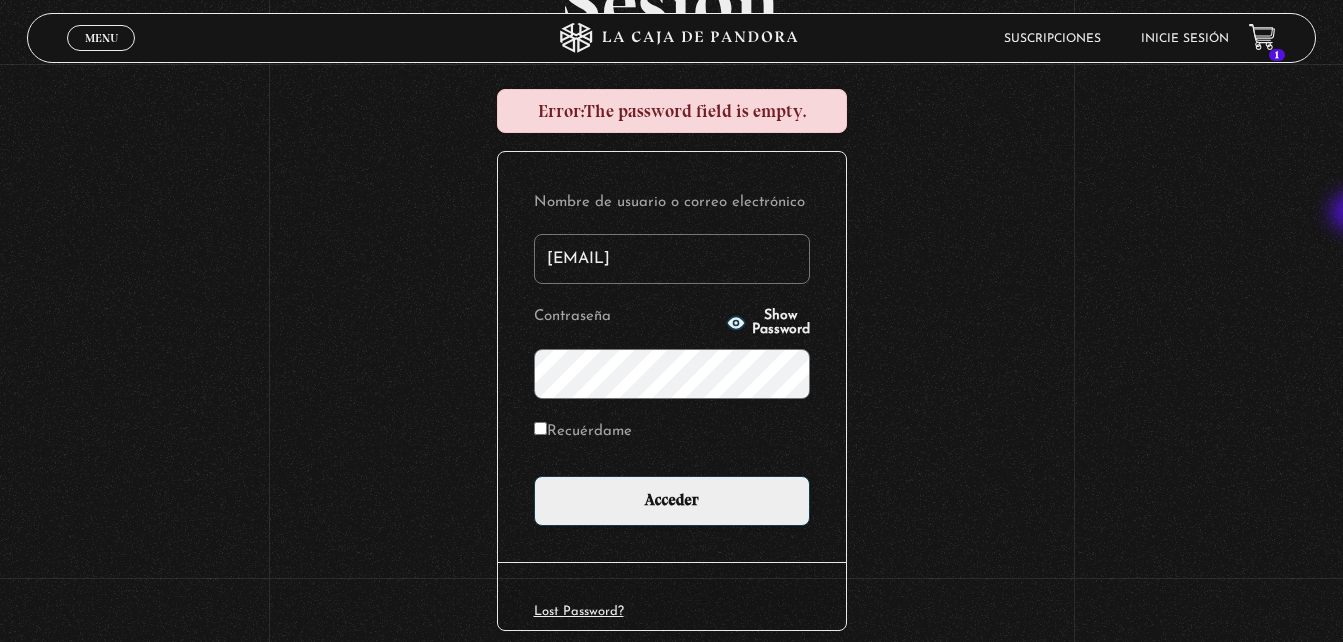 scroll, scrollTop: 208, scrollLeft: 0, axis: vertical 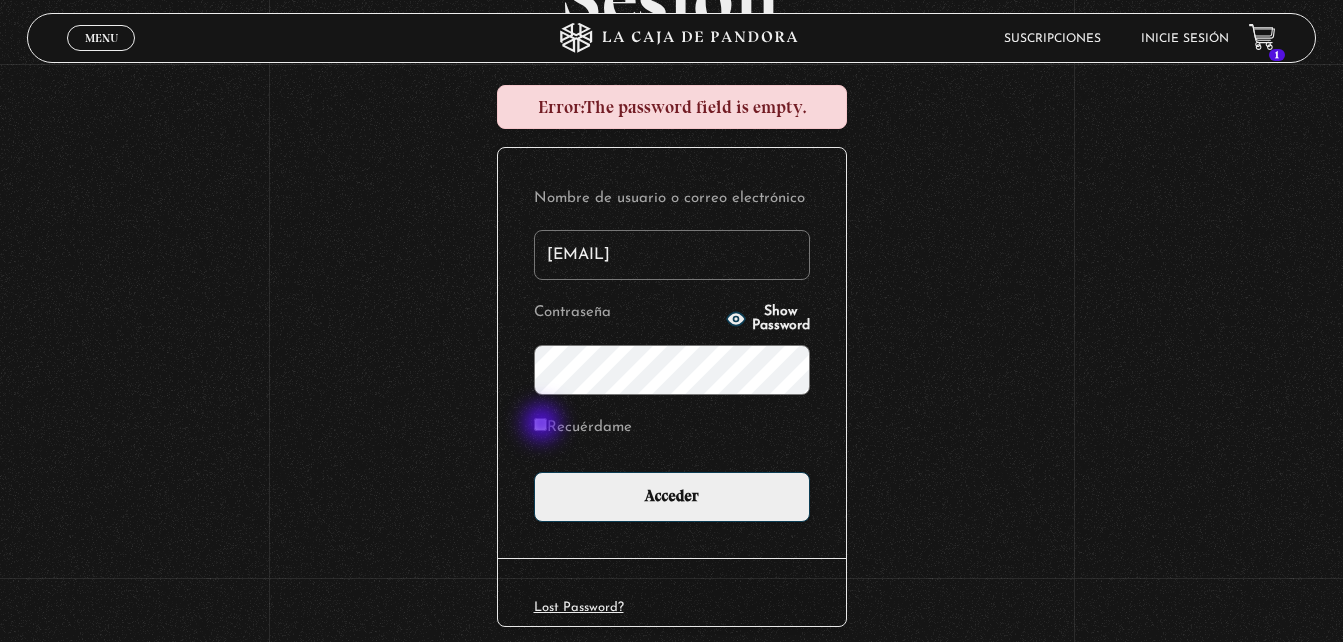 click on "Recuérdame" at bounding box center (540, 424) 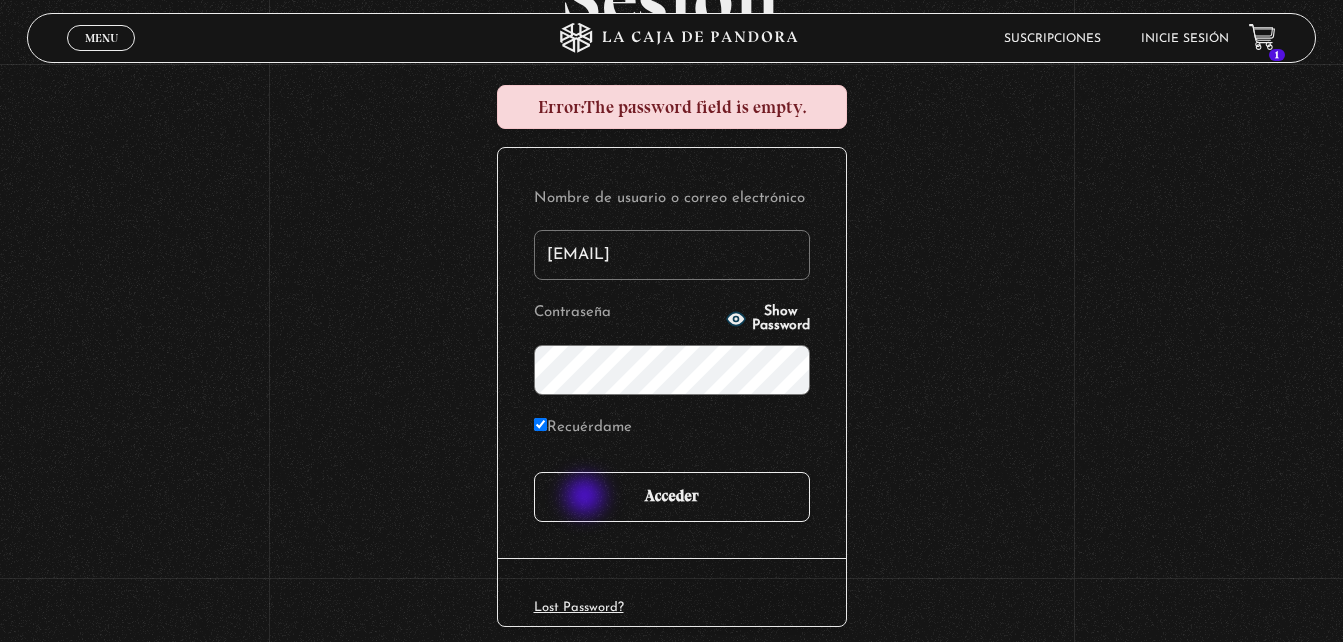 click on "Acceder" at bounding box center [672, 497] 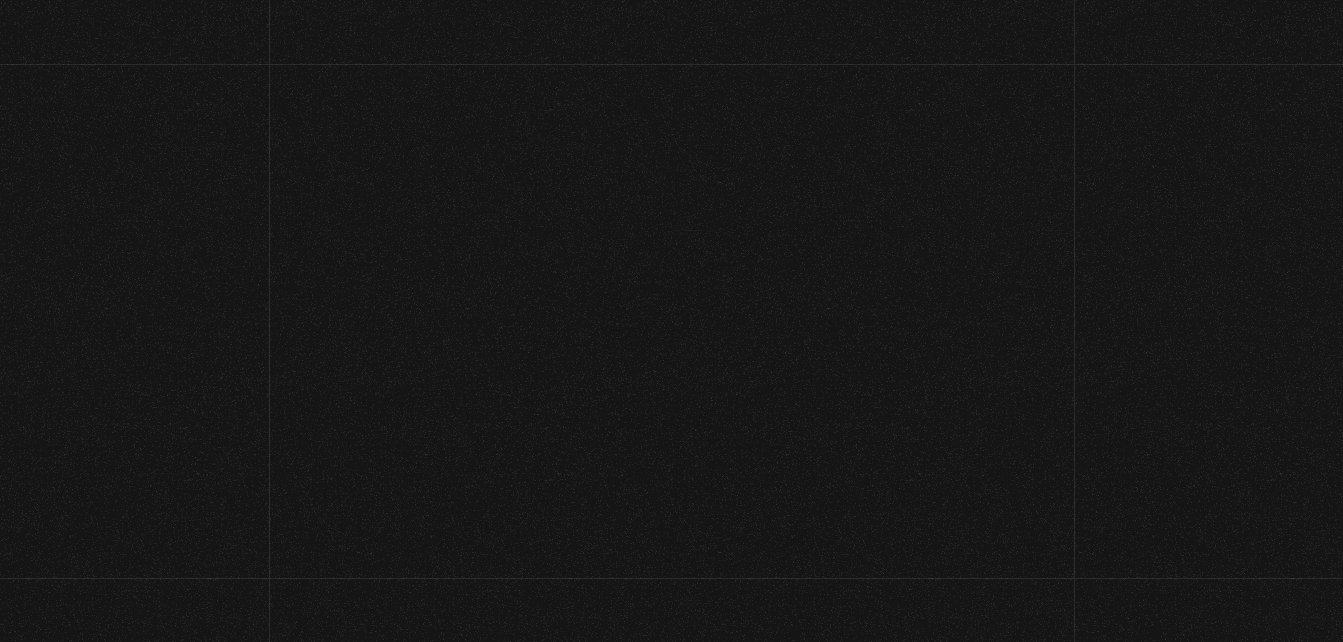 scroll, scrollTop: 0, scrollLeft: 0, axis: both 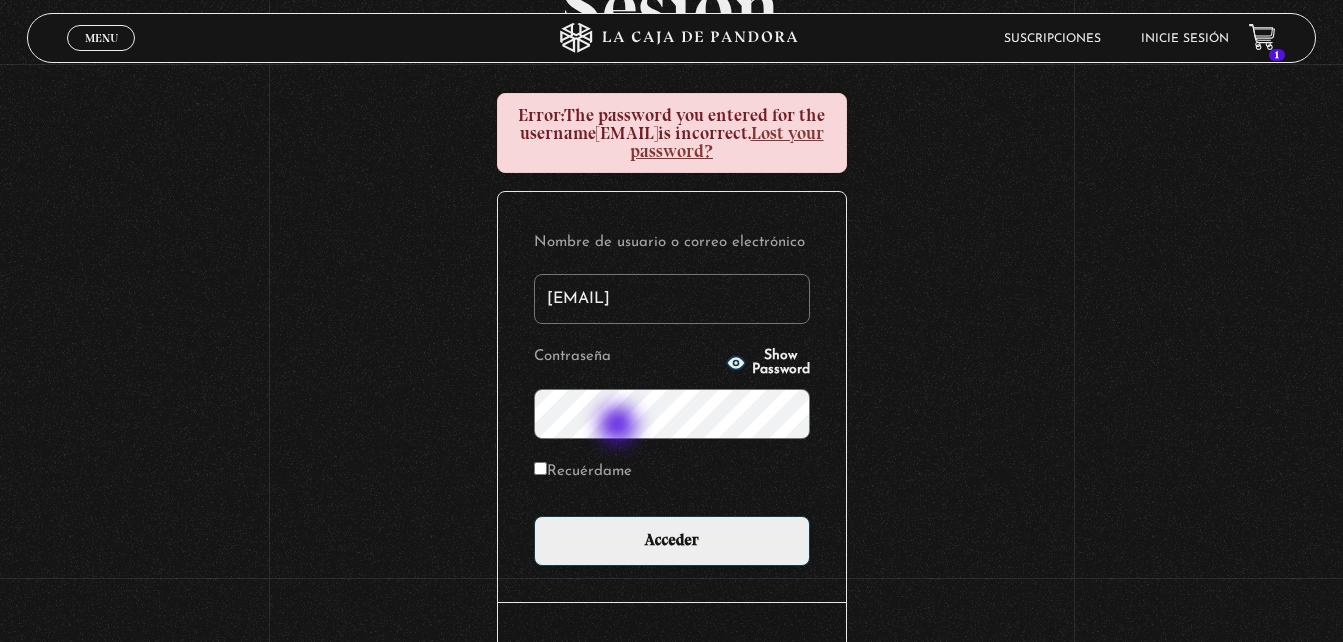 click on "Acceder" at bounding box center [672, 541] 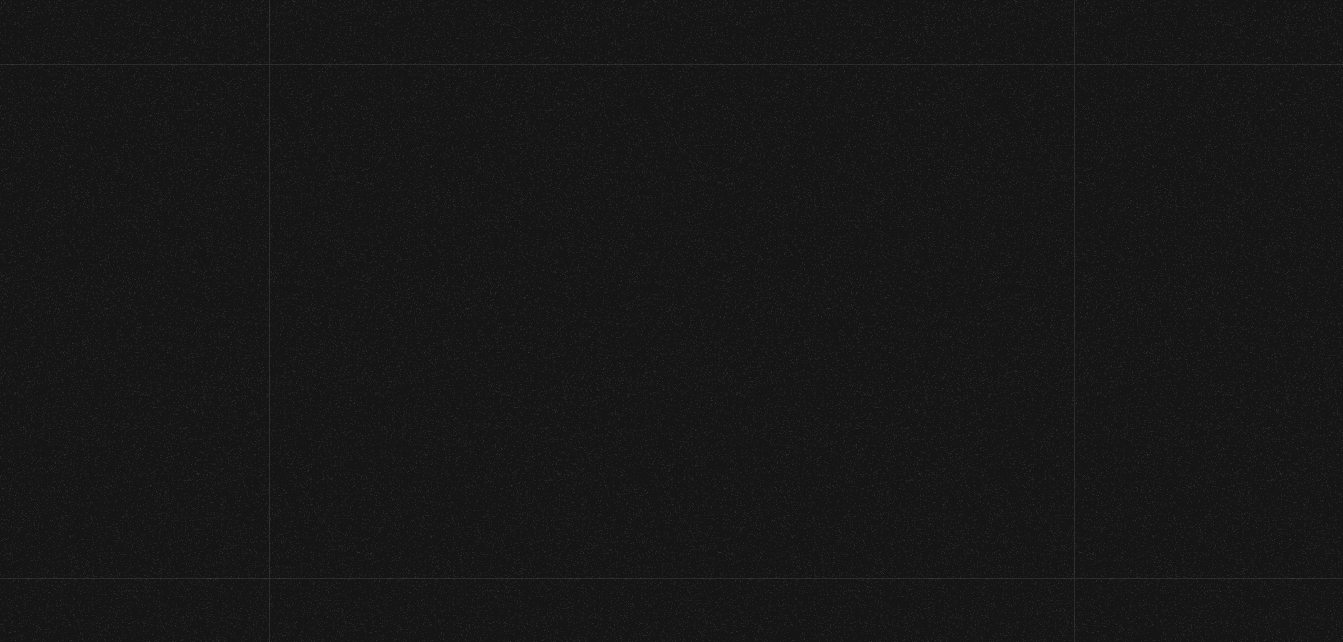 scroll, scrollTop: 0, scrollLeft: 0, axis: both 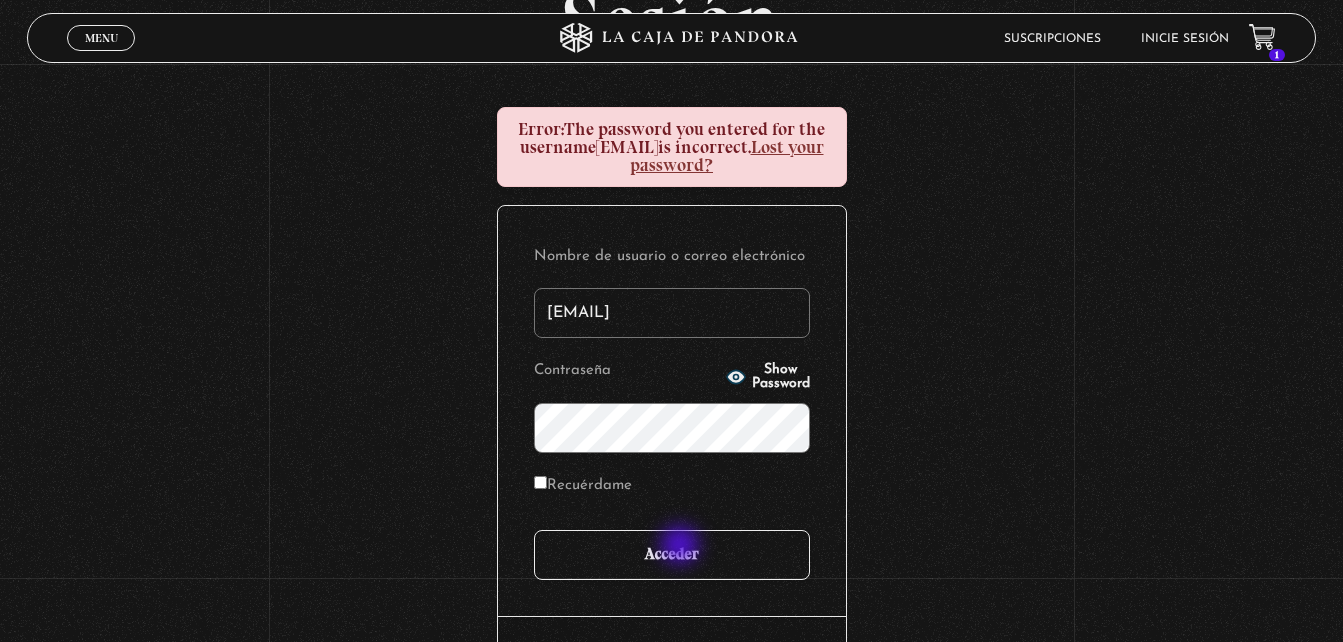 click on "Acceder" at bounding box center [672, 555] 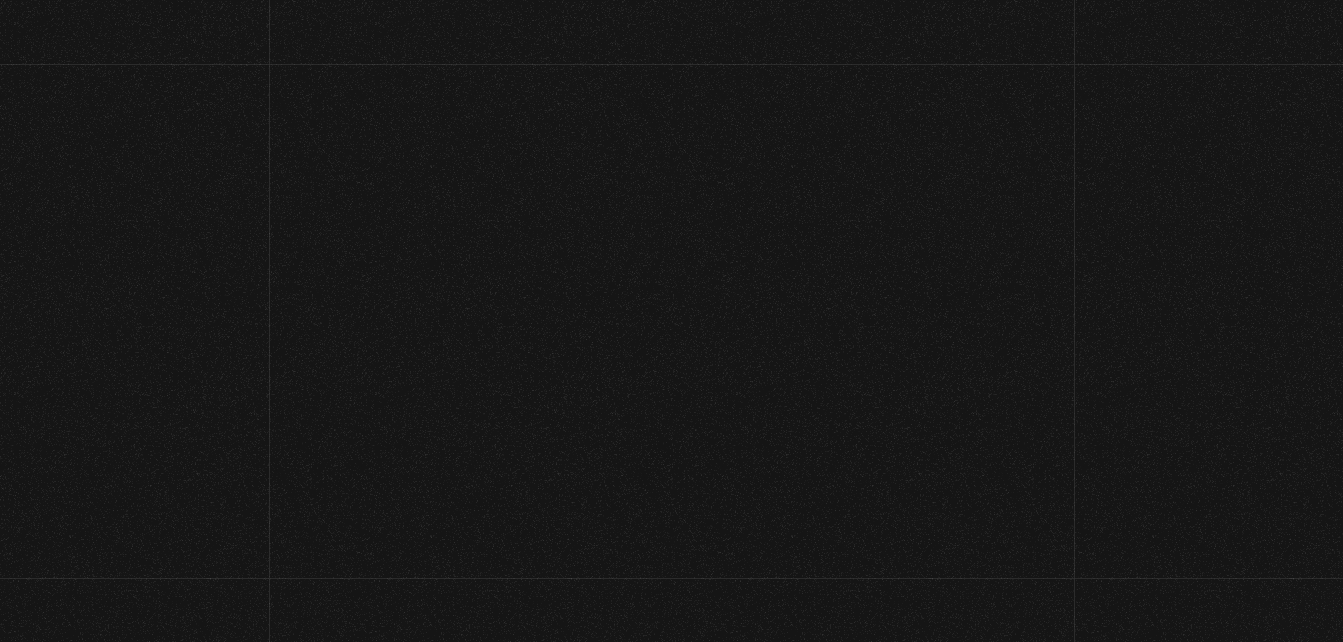 scroll, scrollTop: 0, scrollLeft: 0, axis: both 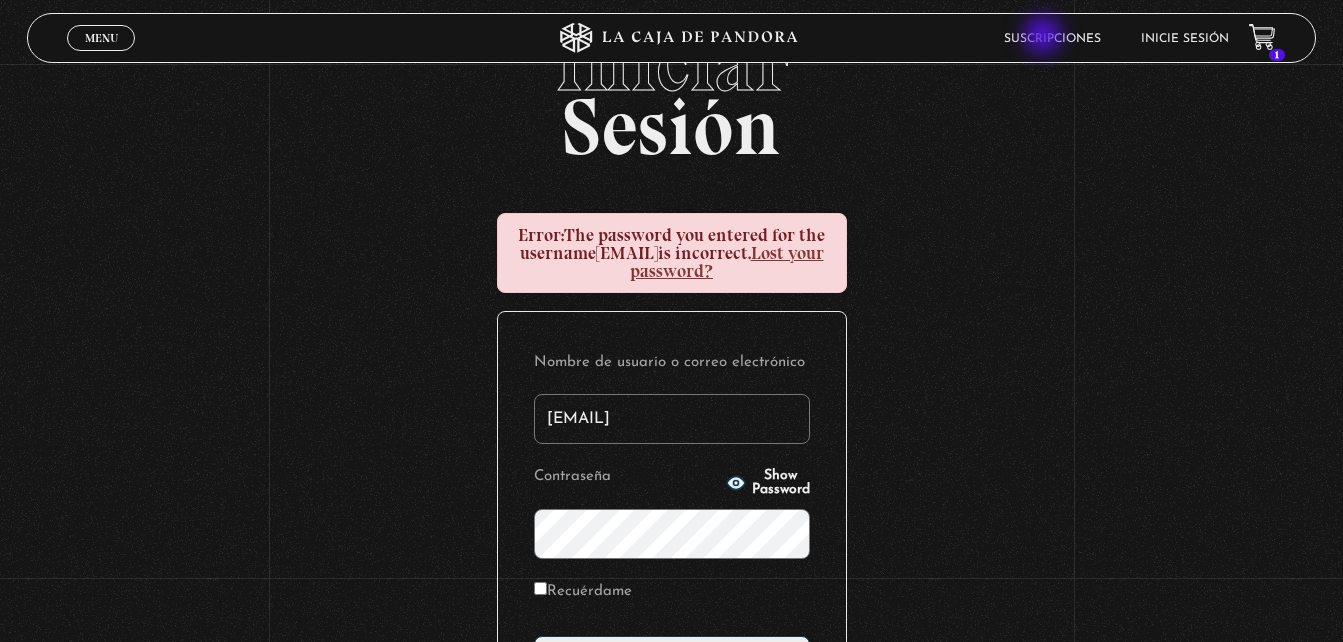 click on "Suscripciones" at bounding box center (1052, 39) 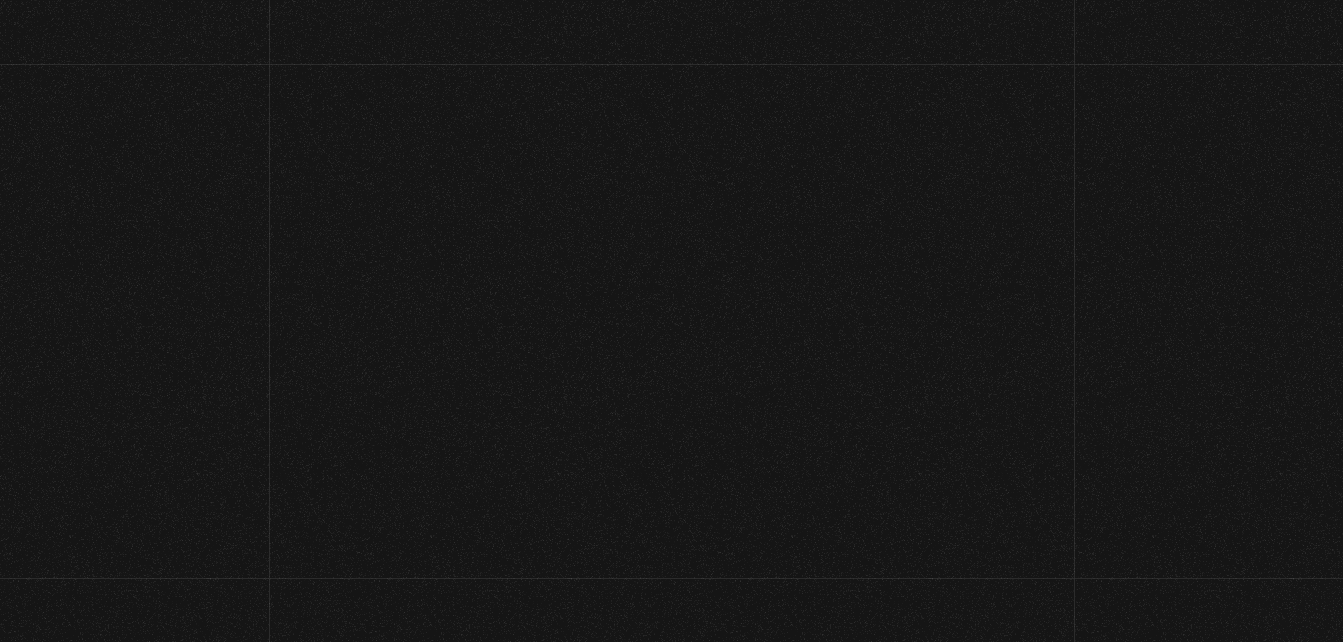 scroll, scrollTop: 0, scrollLeft: 0, axis: both 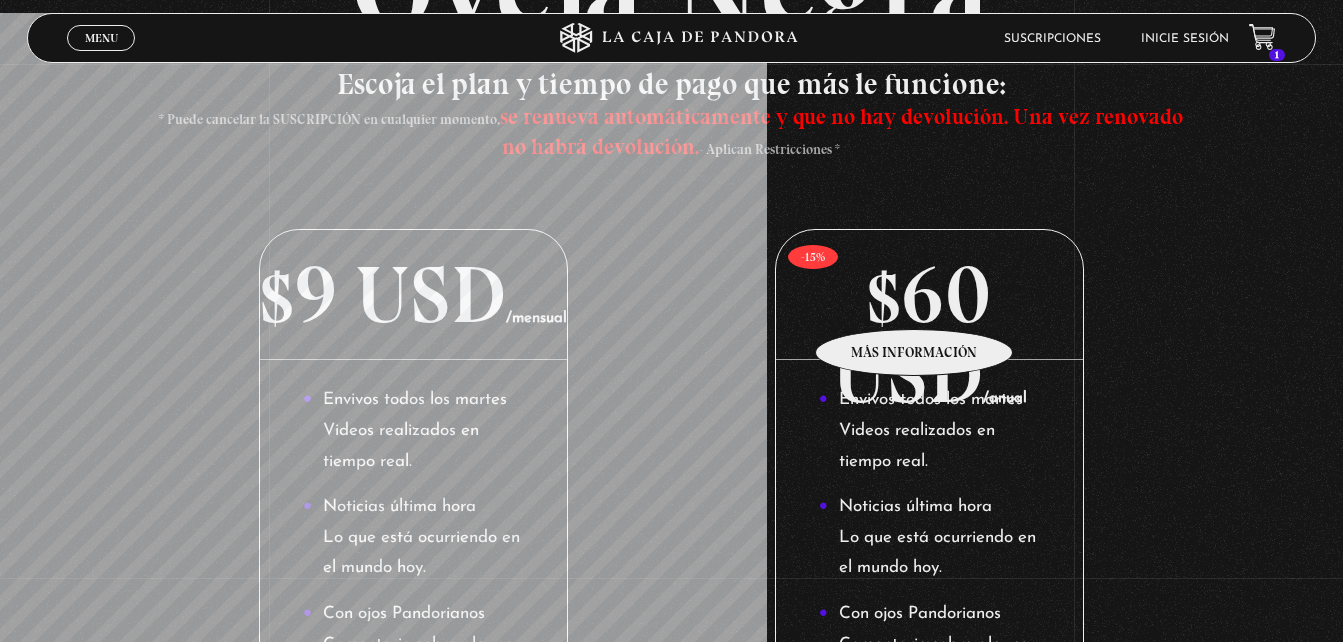 click on "$60 USD /anual" at bounding box center (929, 295) 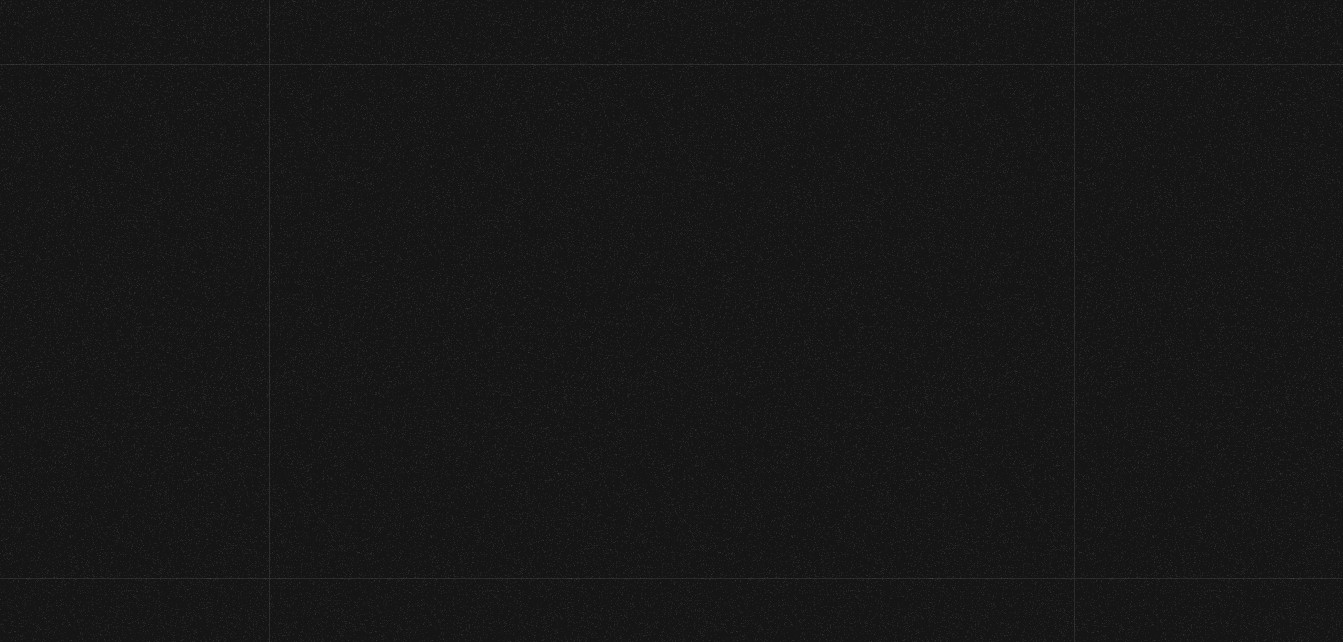 scroll, scrollTop: 0, scrollLeft: 0, axis: both 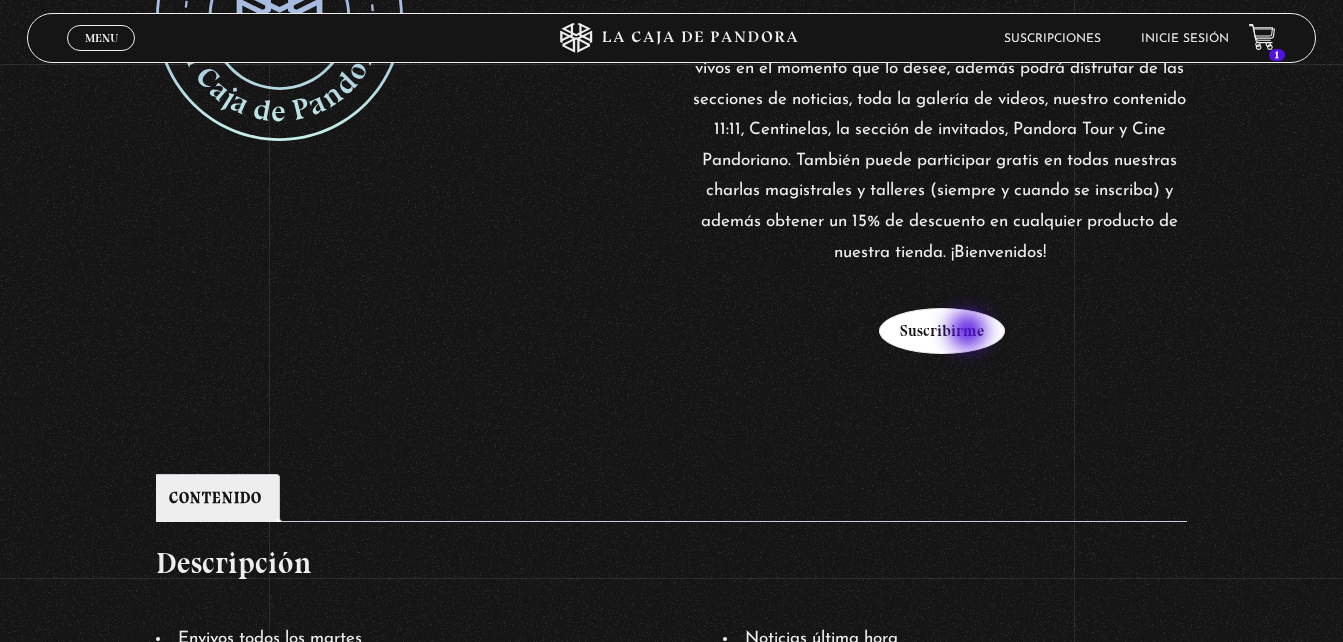 click on "Suscribirme" at bounding box center (942, 331) 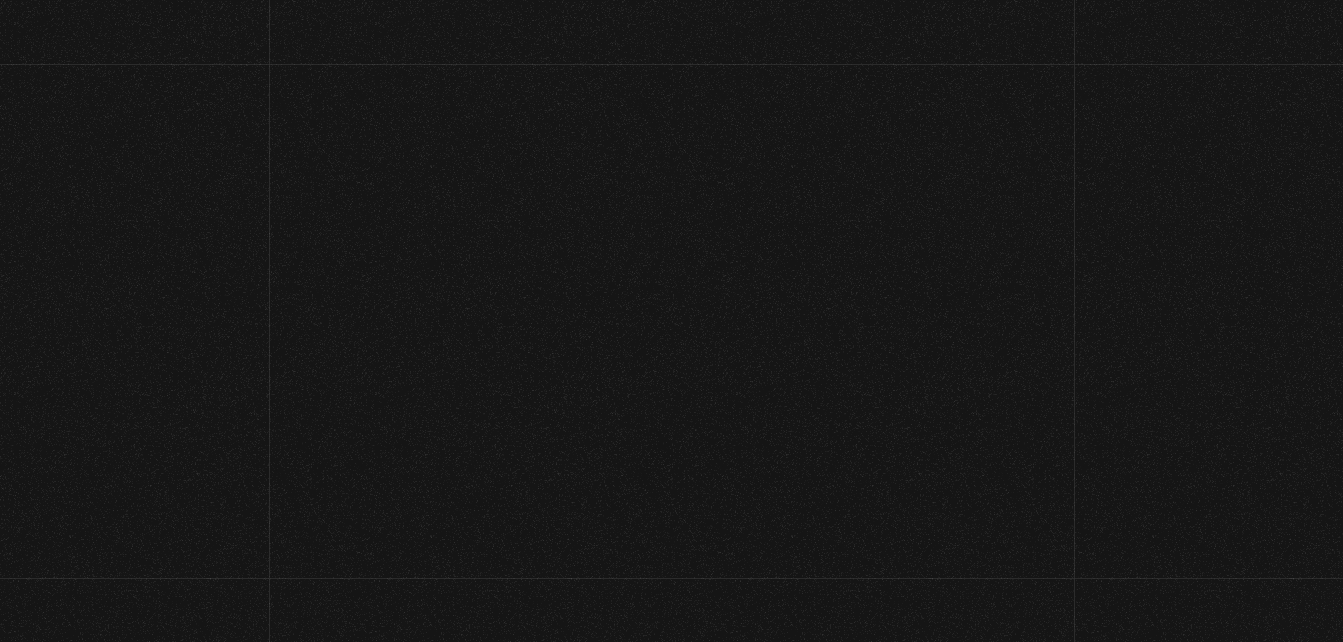scroll, scrollTop: 0, scrollLeft: 0, axis: both 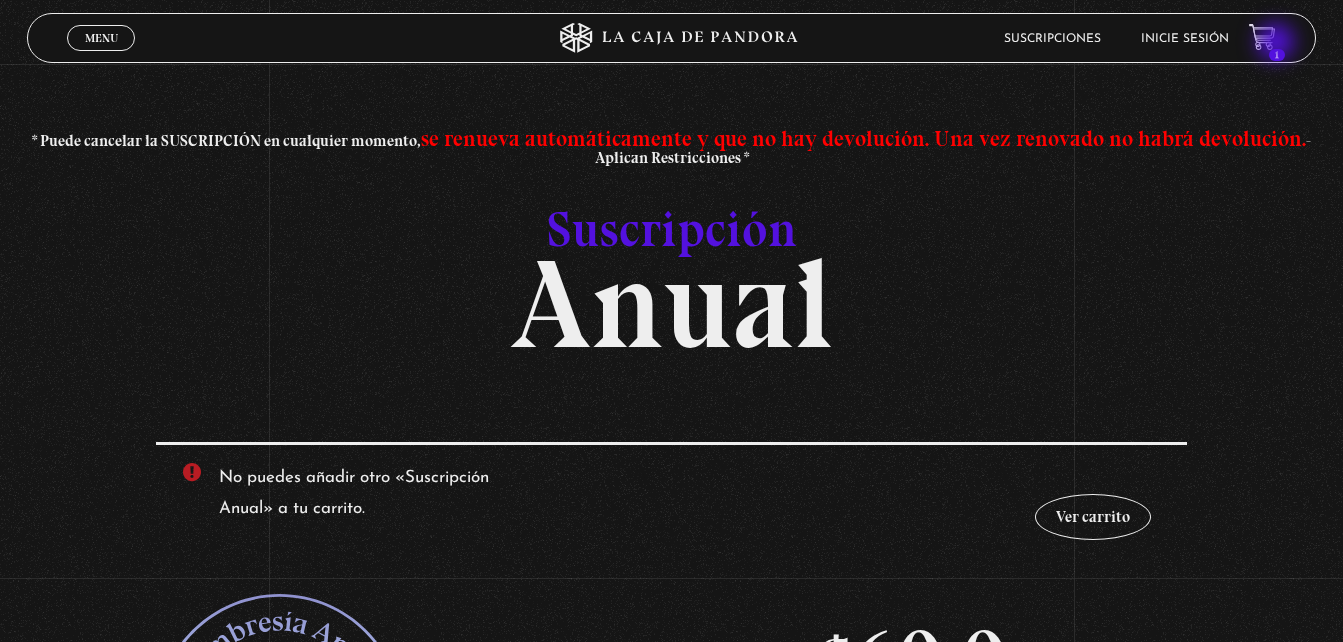 click 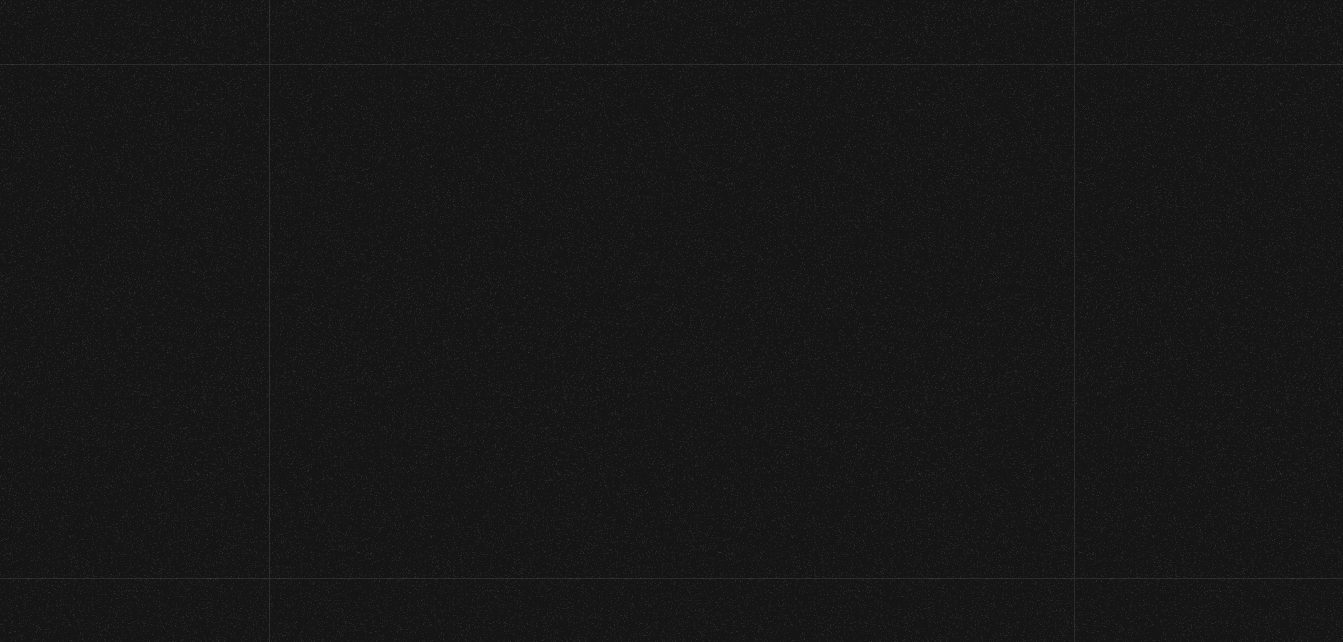 scroll, scrollTop: 0, scrollLeft: 0, axis: both 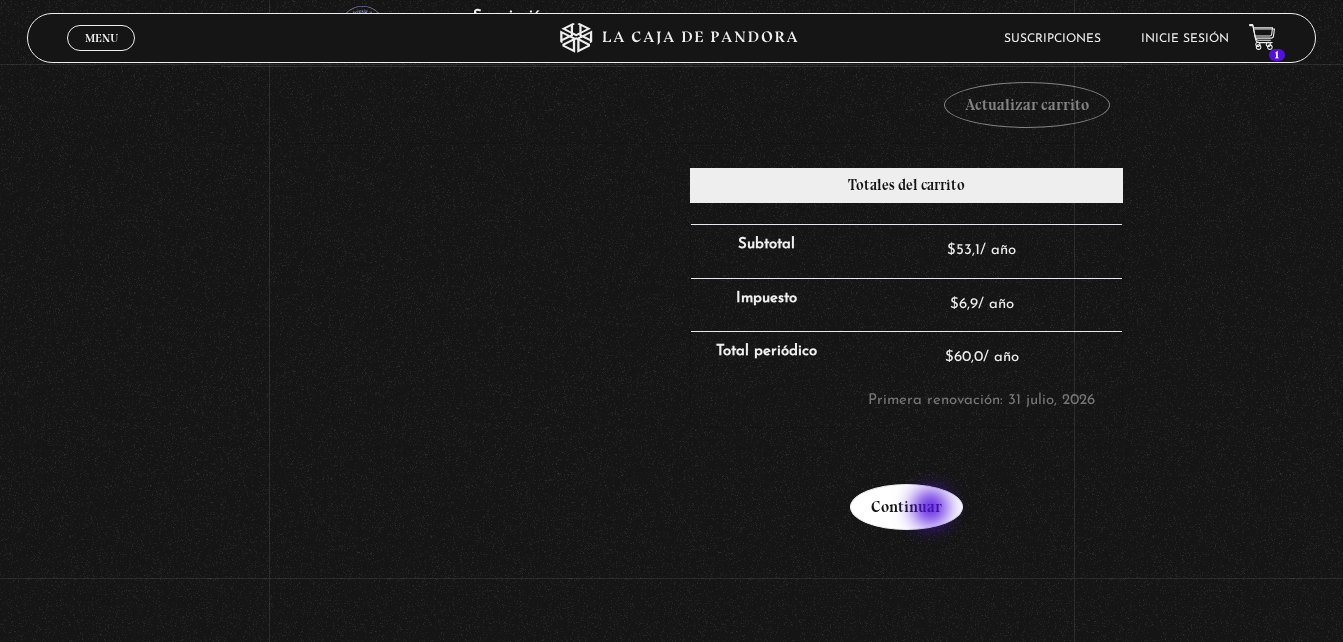 click on "Continuar" at bounding box center (906, 507) 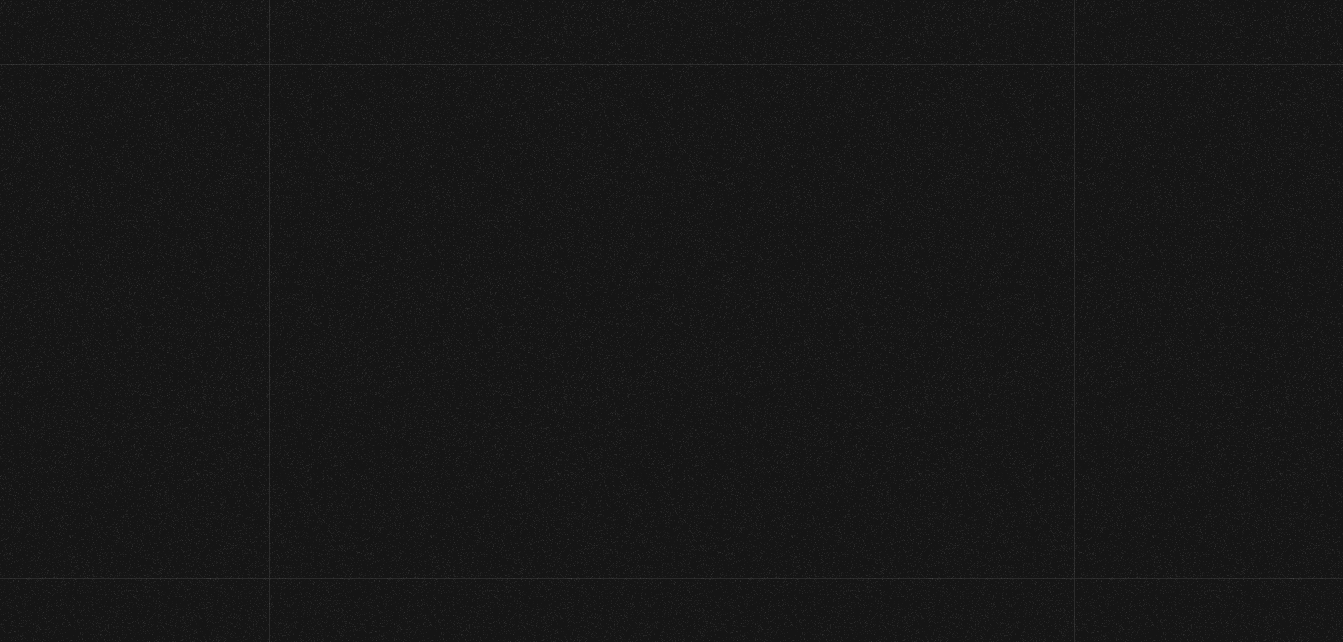 select on "GT" 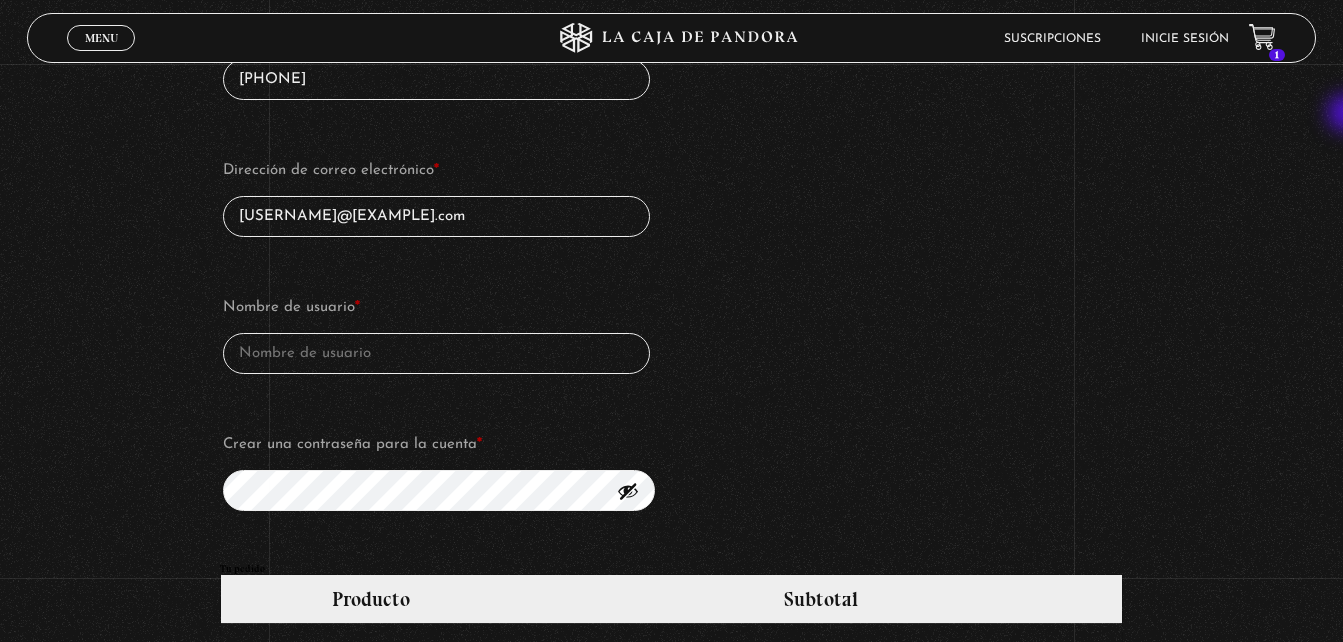 scroll, scrollTop: 1256, scrollLeft: 0, axis: vertical 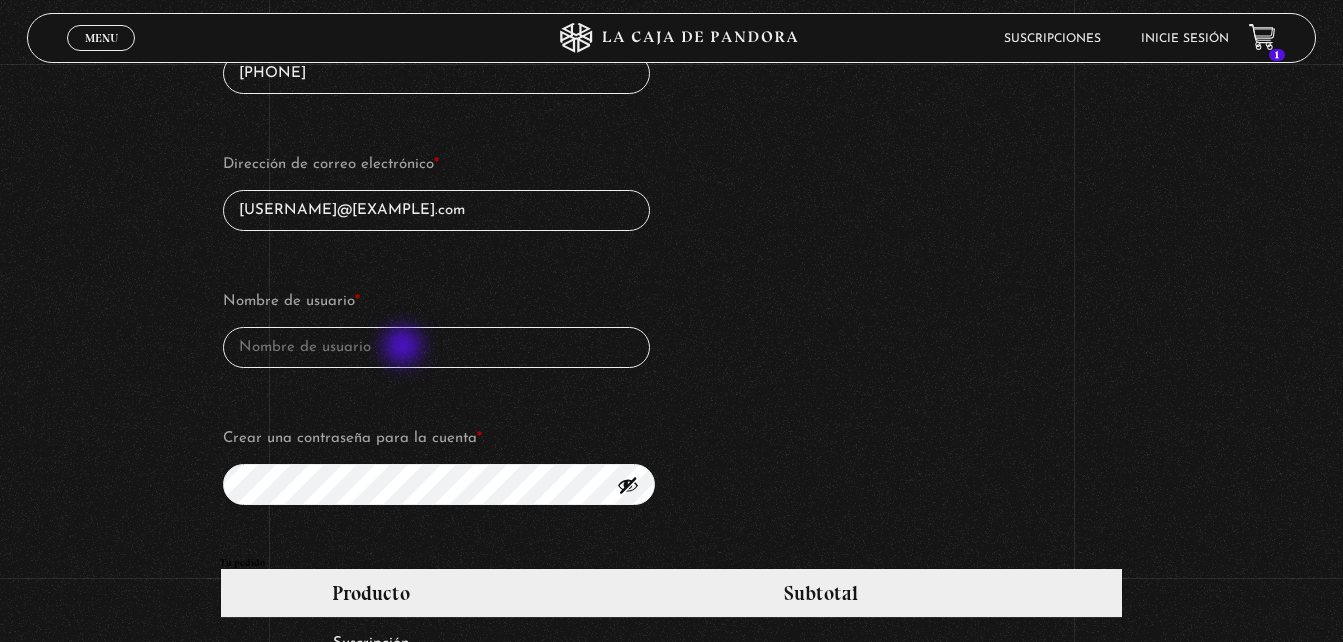 click on "[USERNAME]" at bounding box center [436, 347] 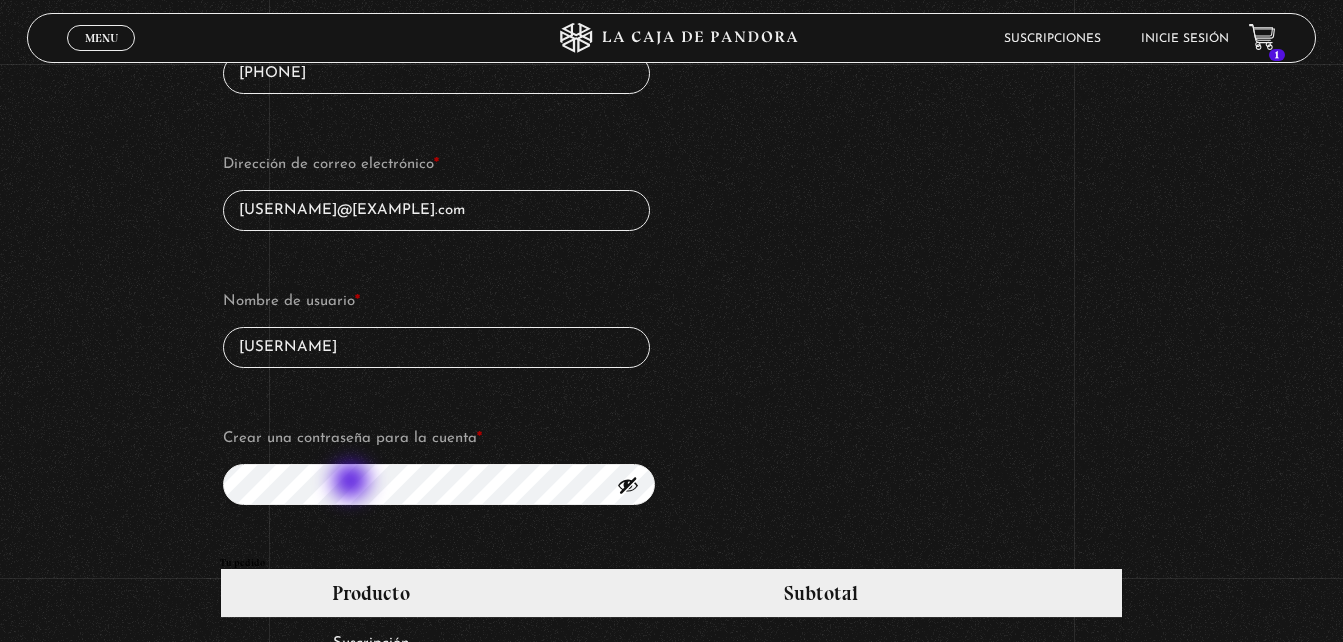 type on "[USERNAME]" 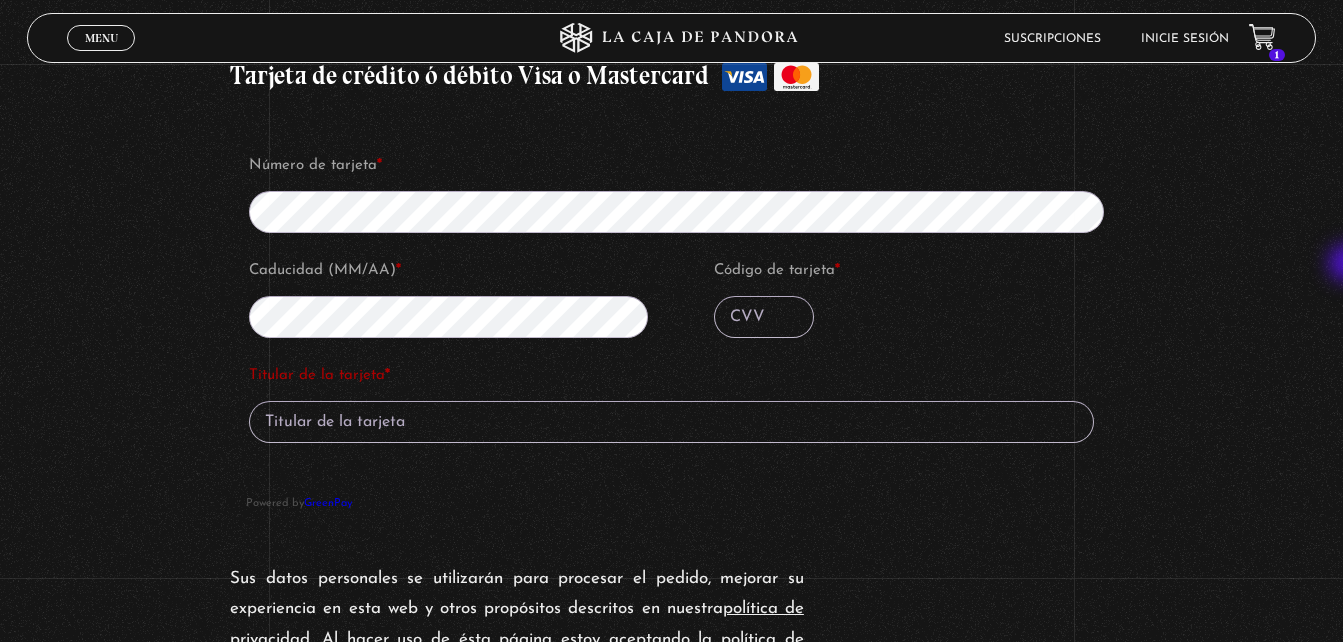scroll, scrollTop: 2223, scrollLeft: 0, axis: vertical 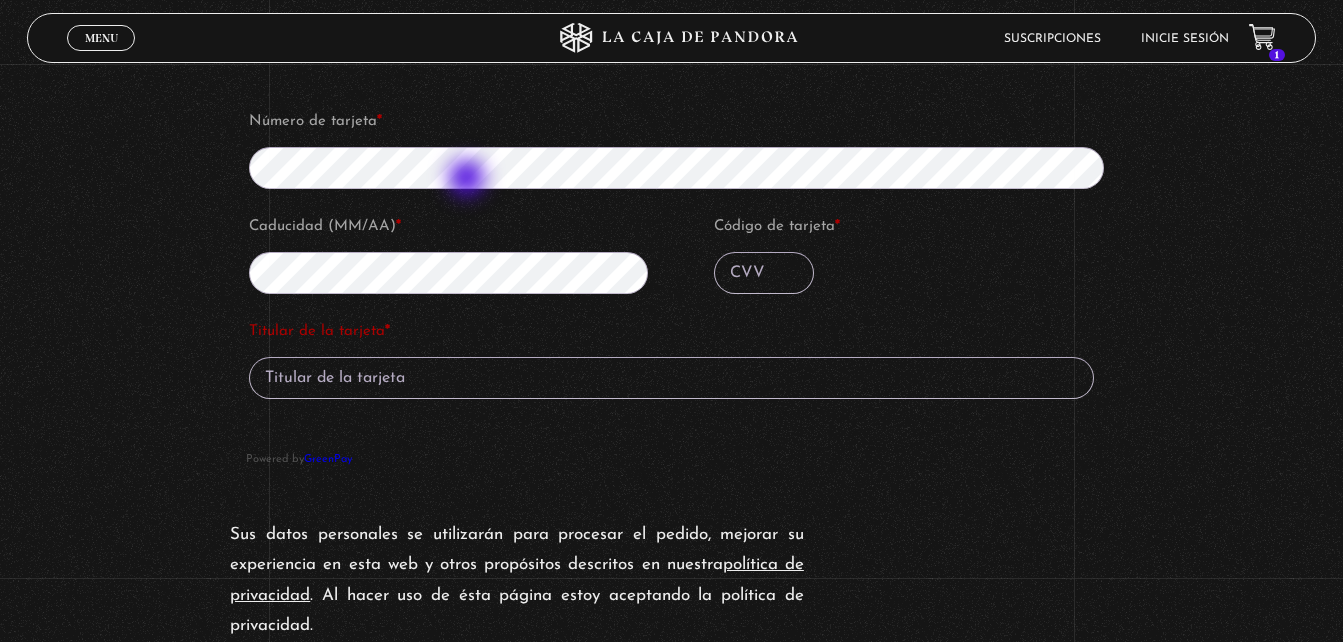 type on "388" 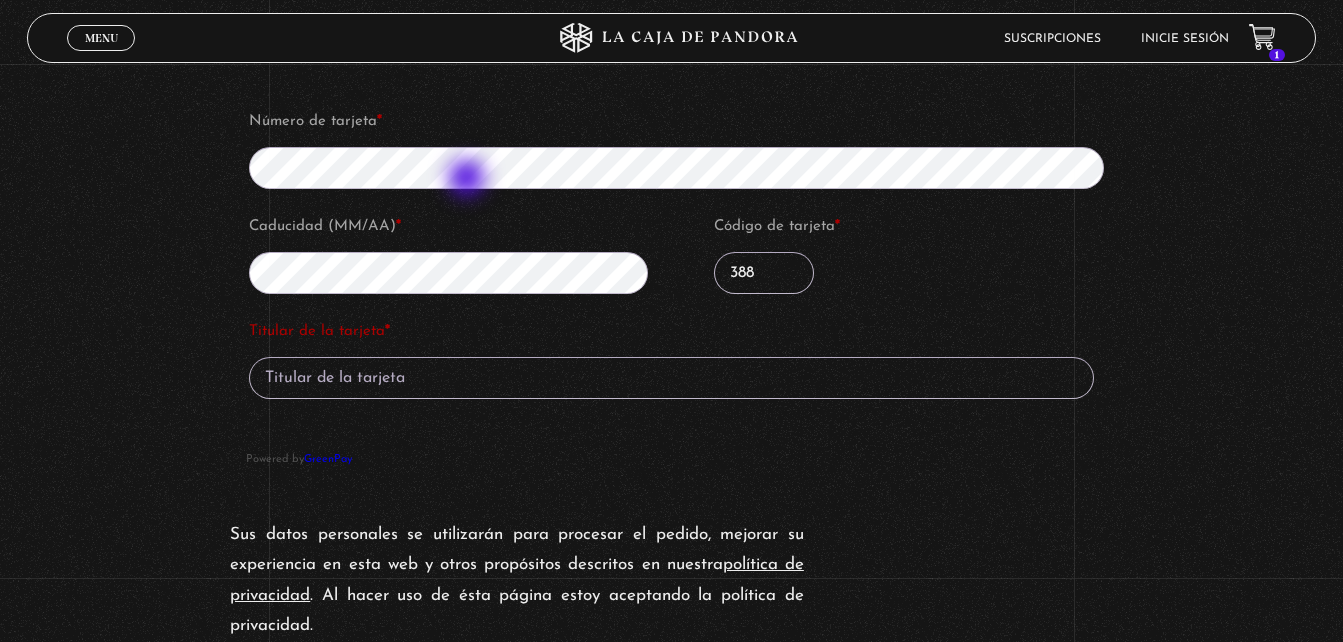 type on "[FIRST] [LAST] [LAST]" 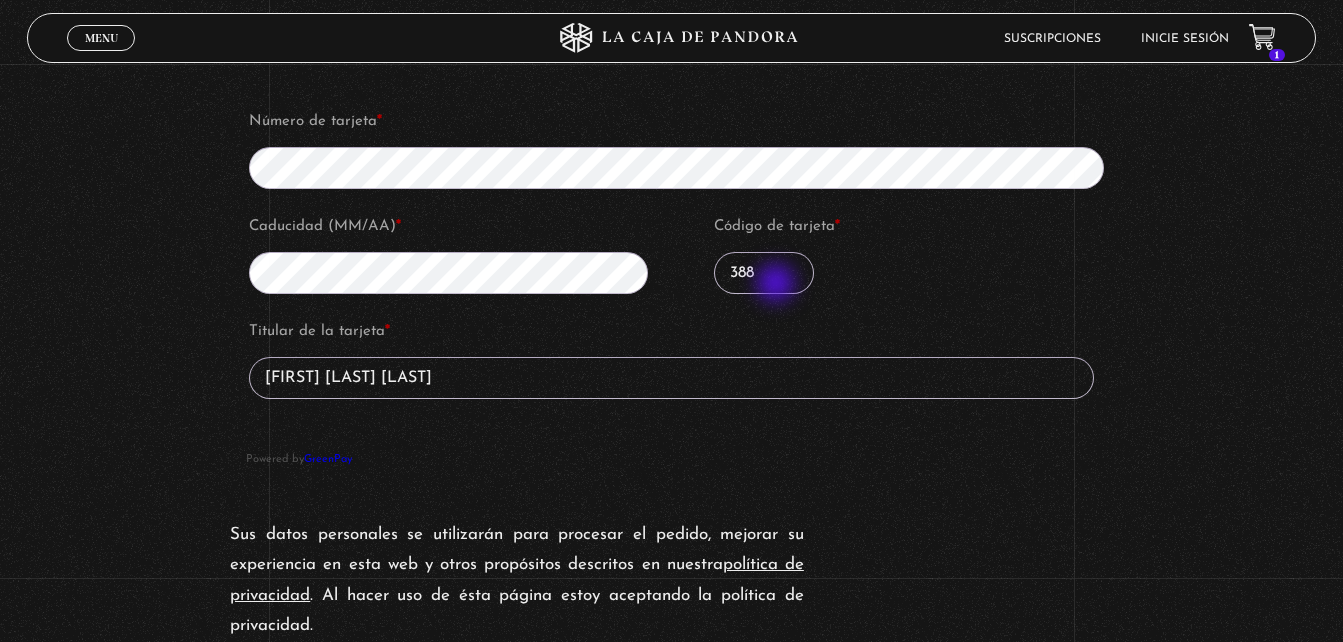 click on "388" at bounding box center [764, 273] 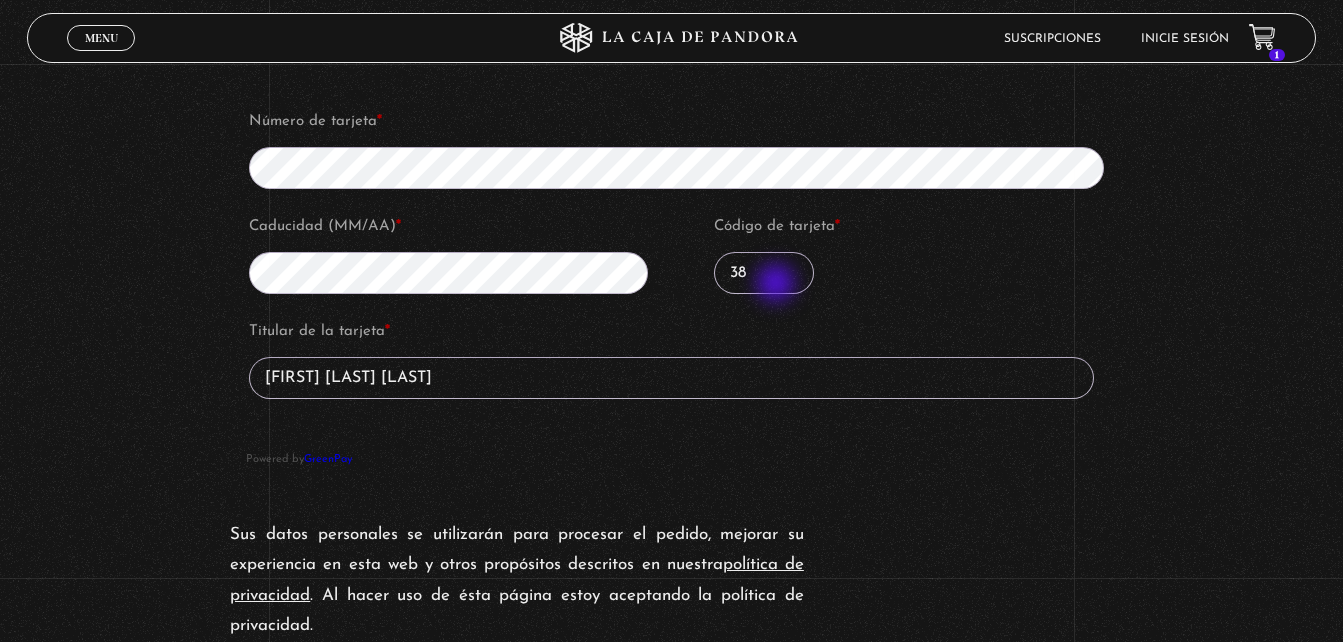 type on "3" 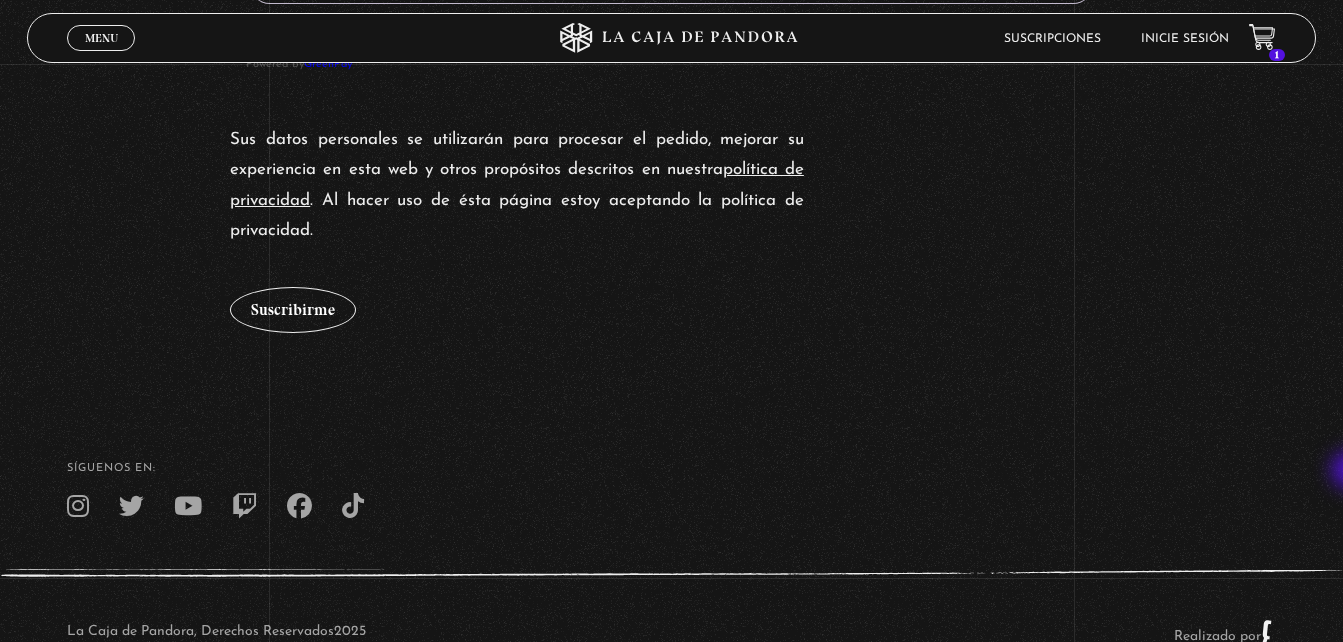 scroll, scrollTop: 2652, scrollLeft: 0, axis: vertical 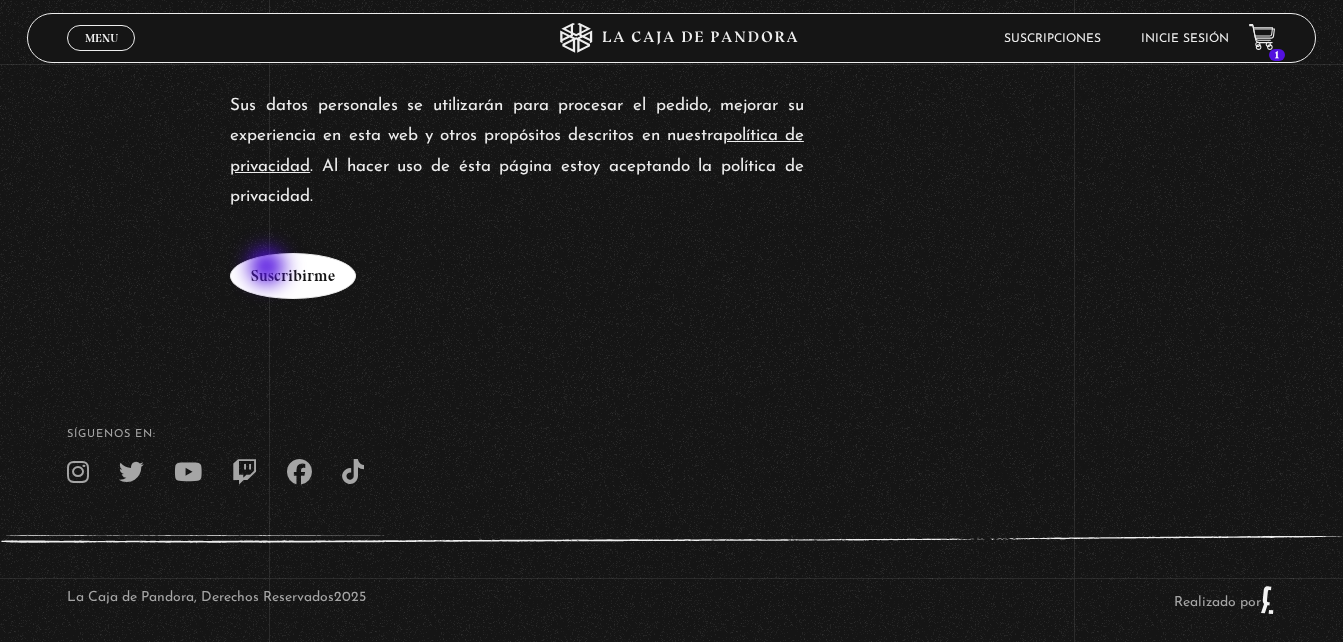 click on "Suscribirme" at bounding box center [293, 276] 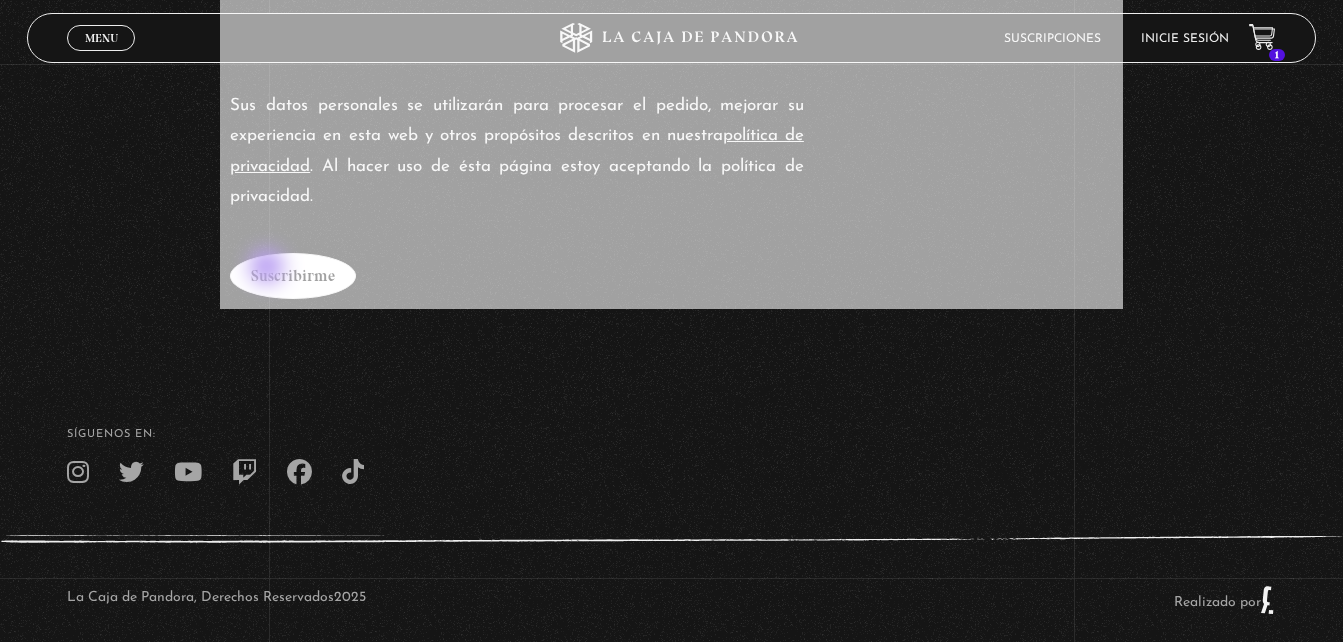 type on "427" 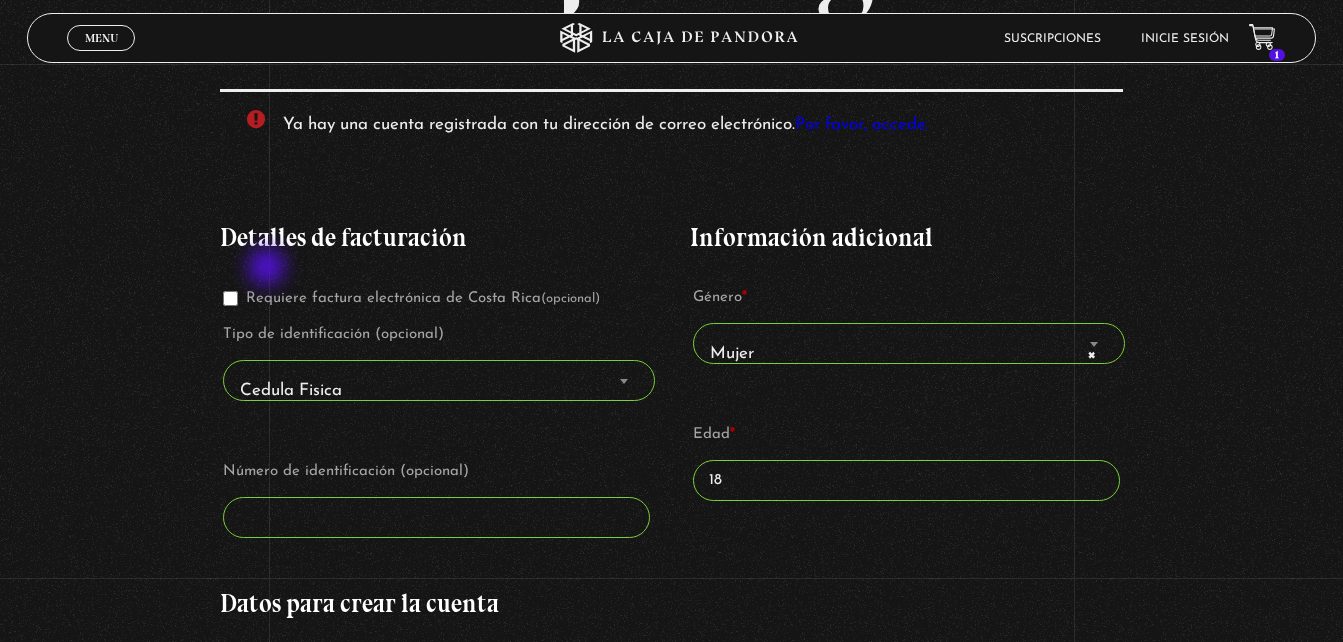 scroll, scrollTop: 304, scrollLeft: 0, axis: vertical 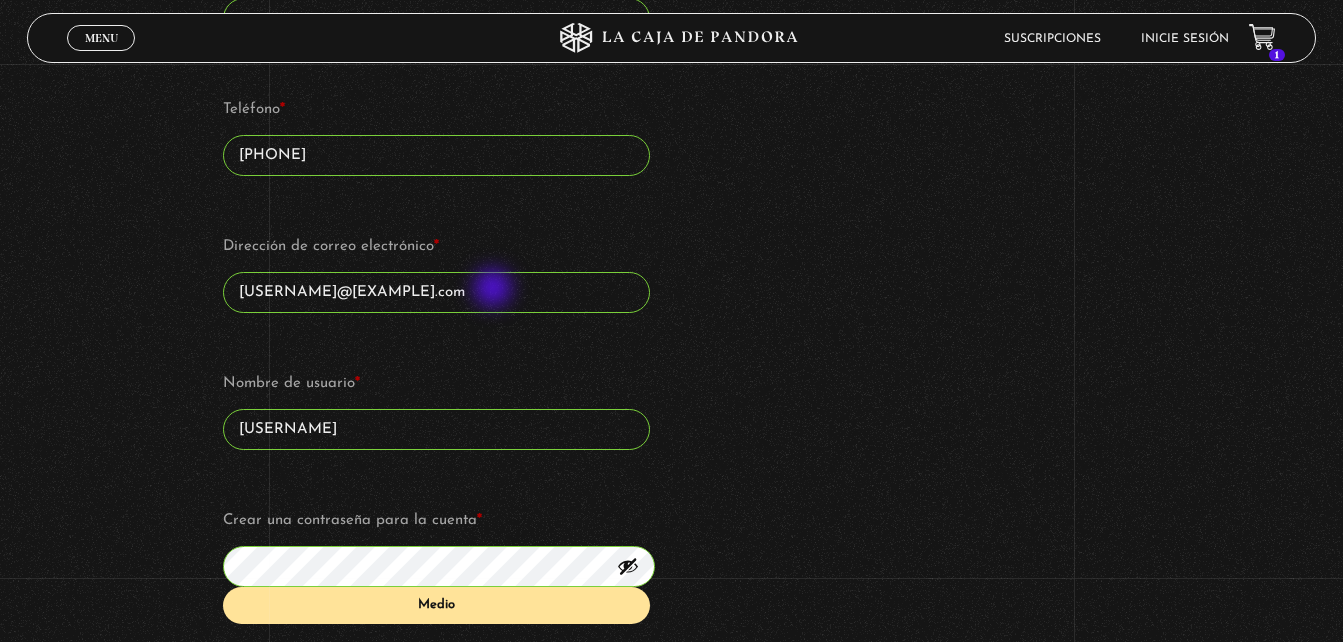 click on "[USERNAME]@[example.com]" at bounding box center (436, 292) 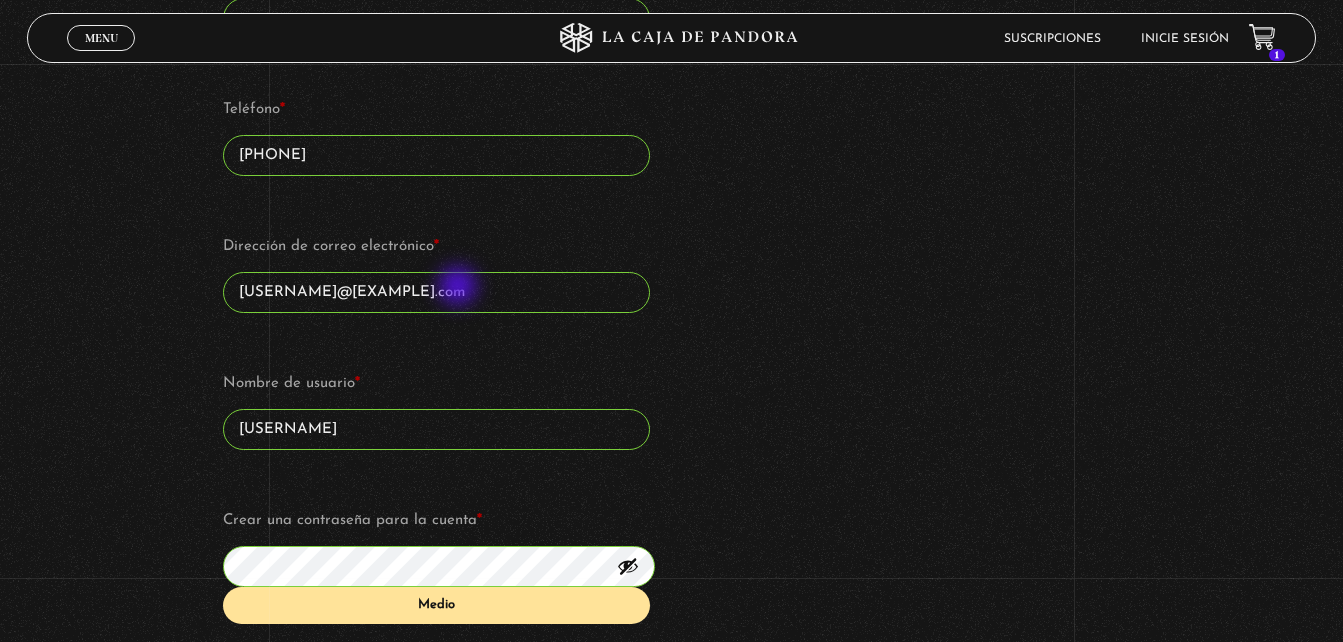 click on "[USERNAME]@[example.com]" at bounding box center (436, 292) 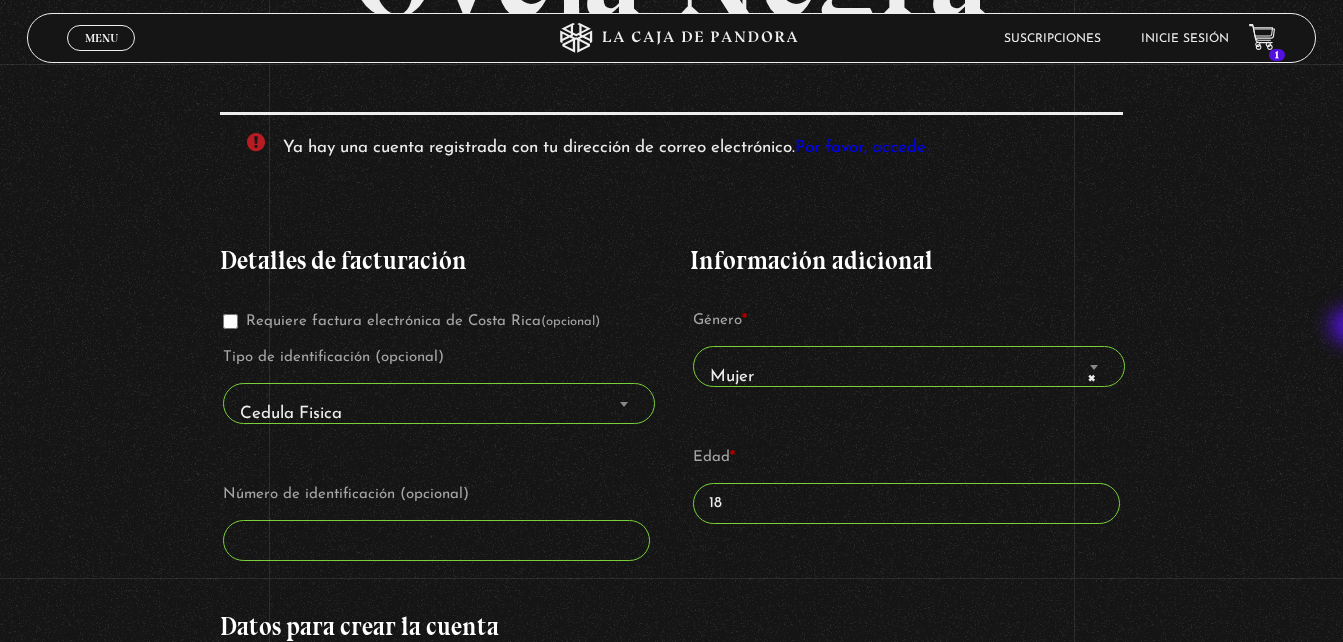 scroll, scrollTop: 0, scrollLeft: 0, axis: both 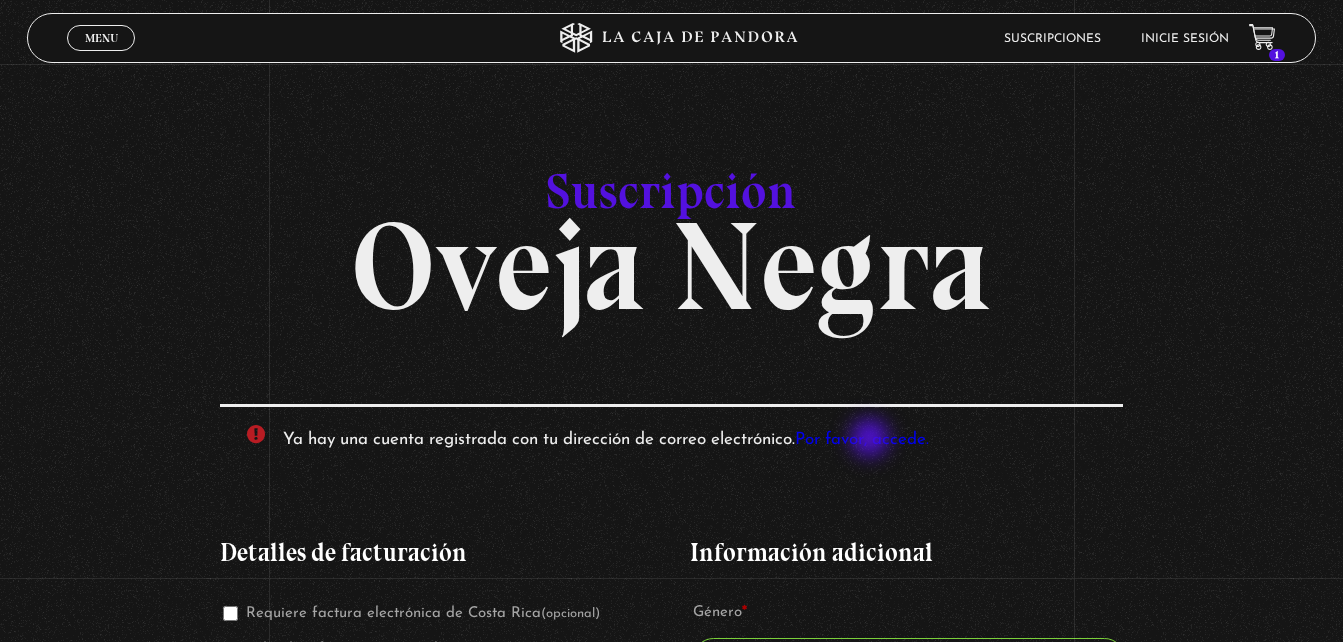 click on "Por favor, accede." at bounding box center (862, 439) 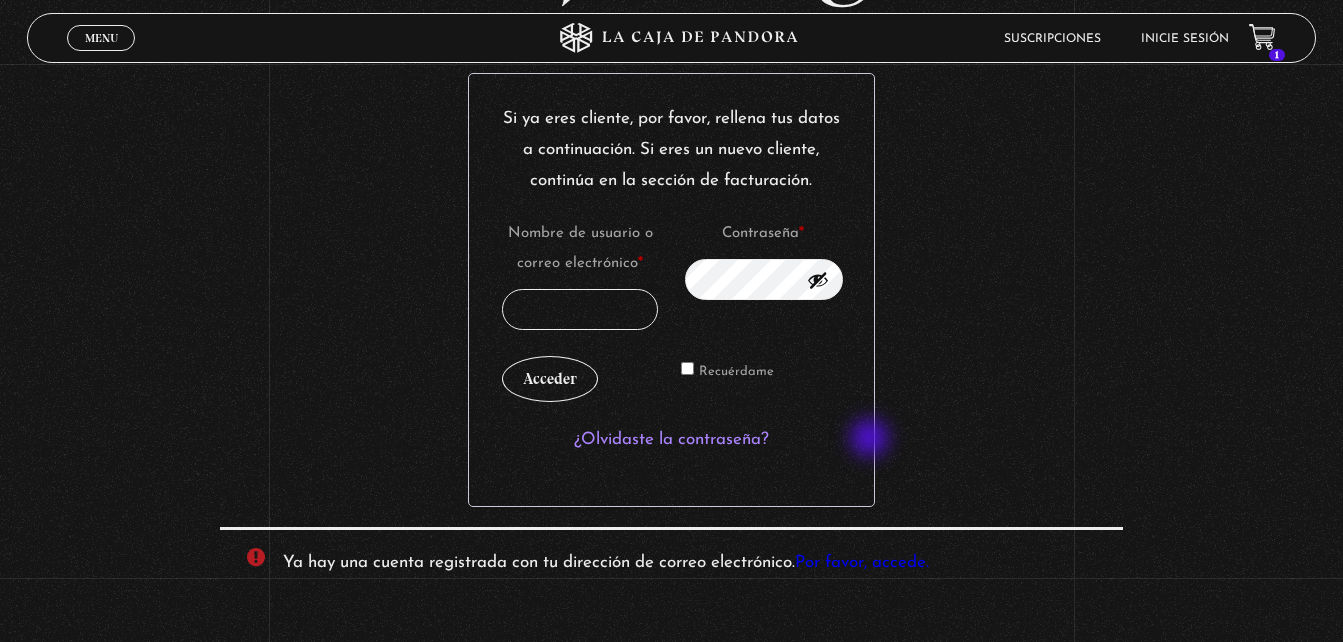 scroll, scrollTop: 354, scrollLeft: 0, axis: vertical 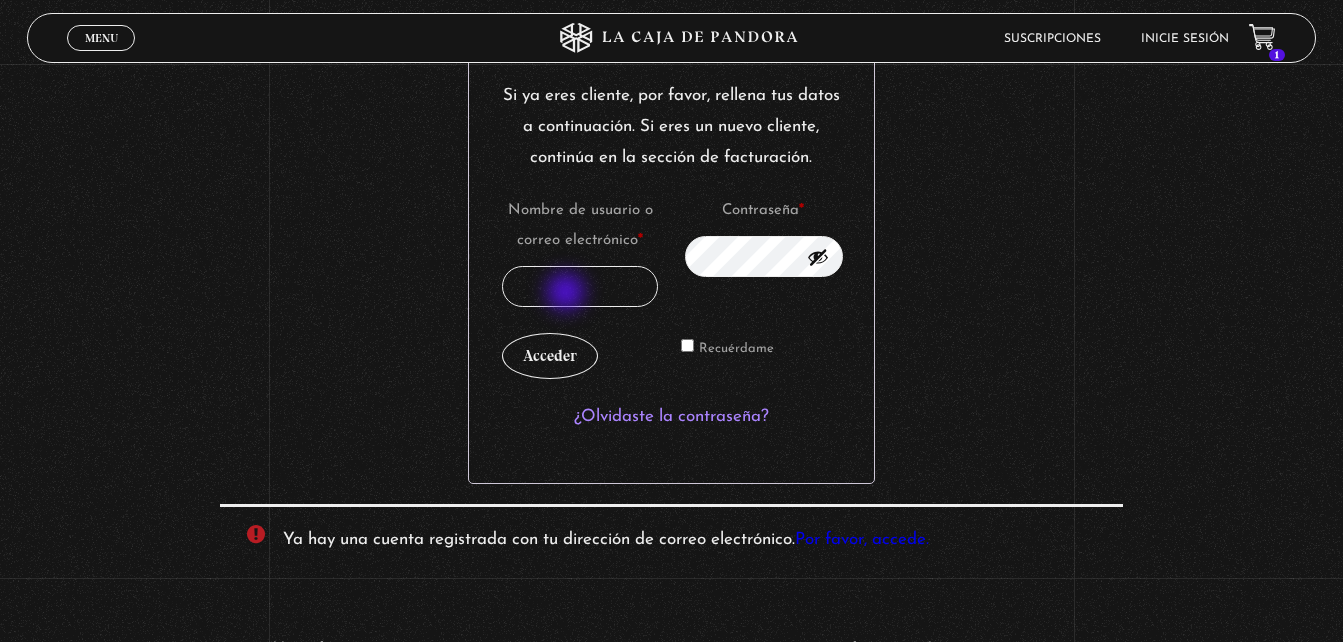 click on "Nombre de usuario o correo electrónico  * Obligatorio" at bounding box center (580, 286) 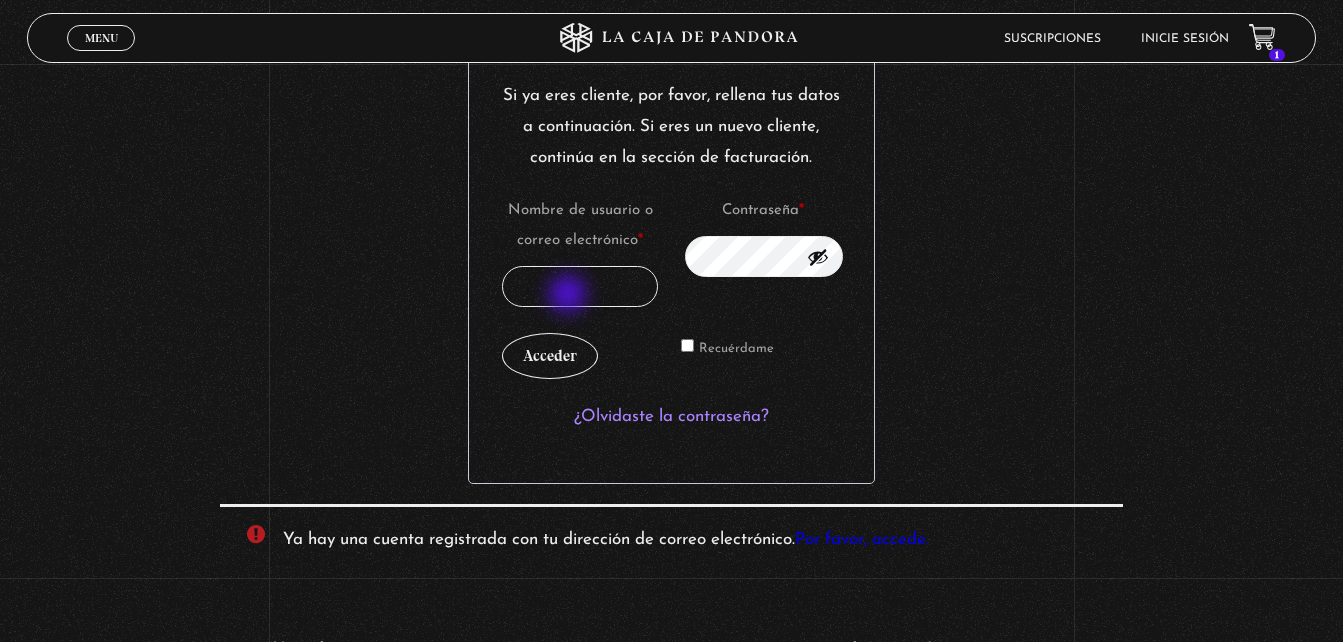 type on "am221699182@gmail.com" 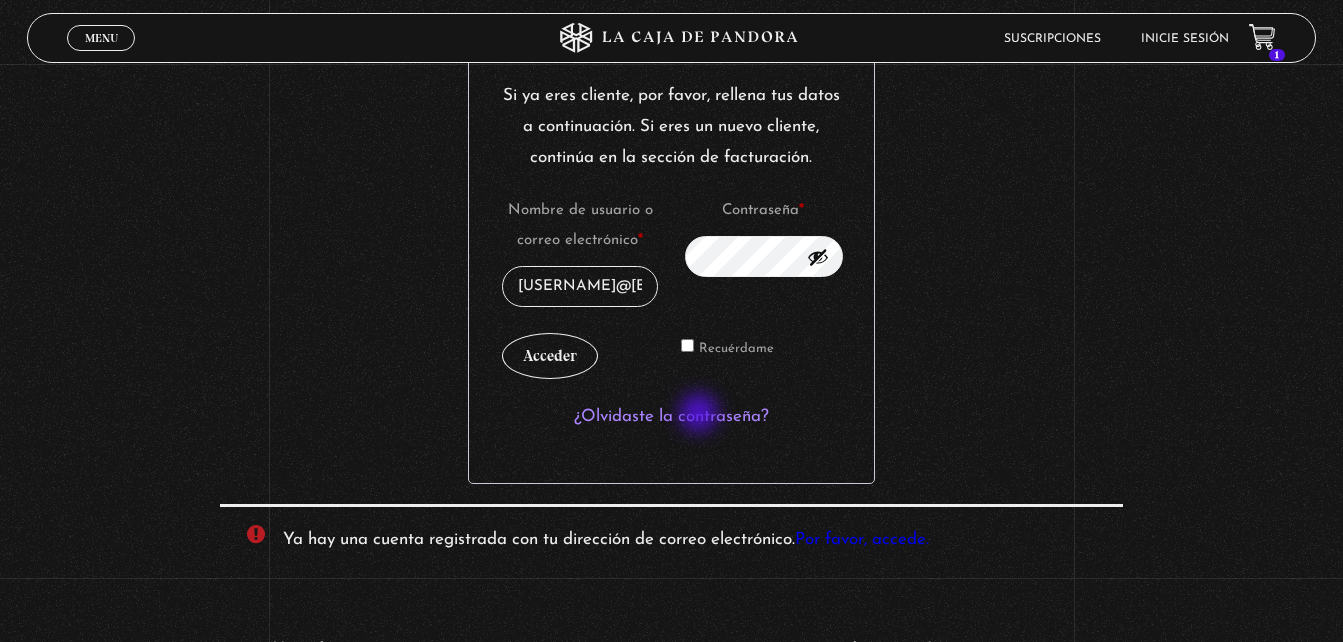 click on "¿Olvidaste la contraseña?" at bounding box center (671, 416) 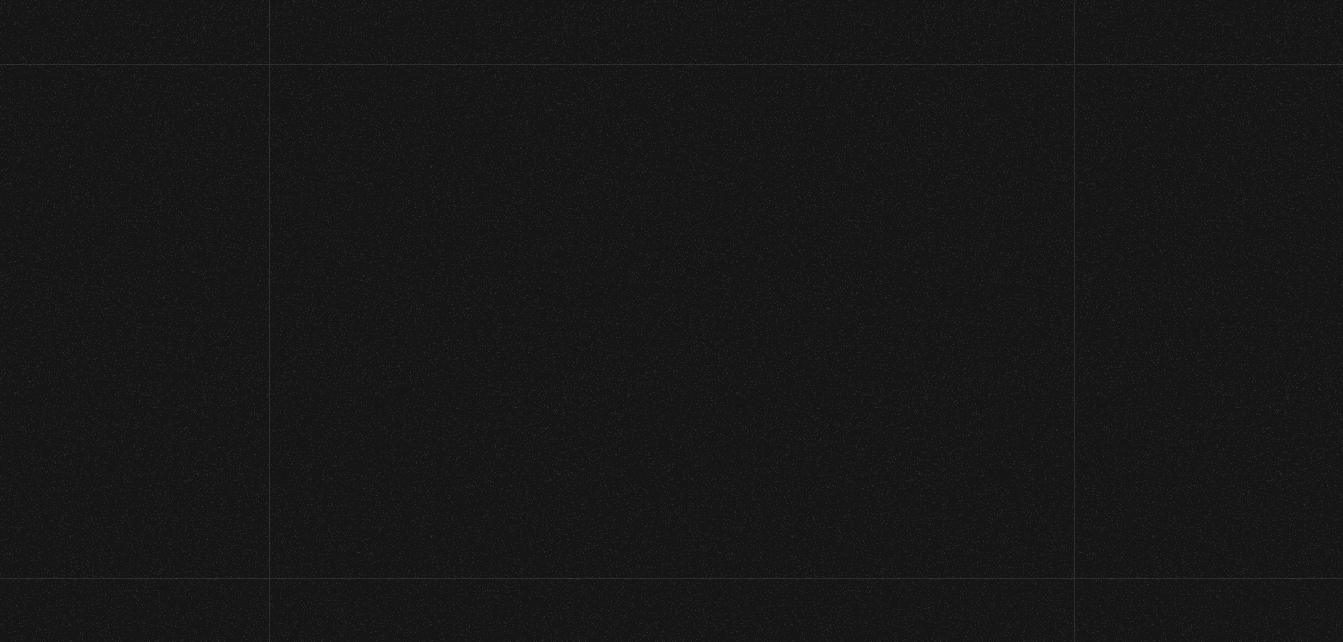 scroll, scrollTop: 0, scrollLeft: 0, axis: both 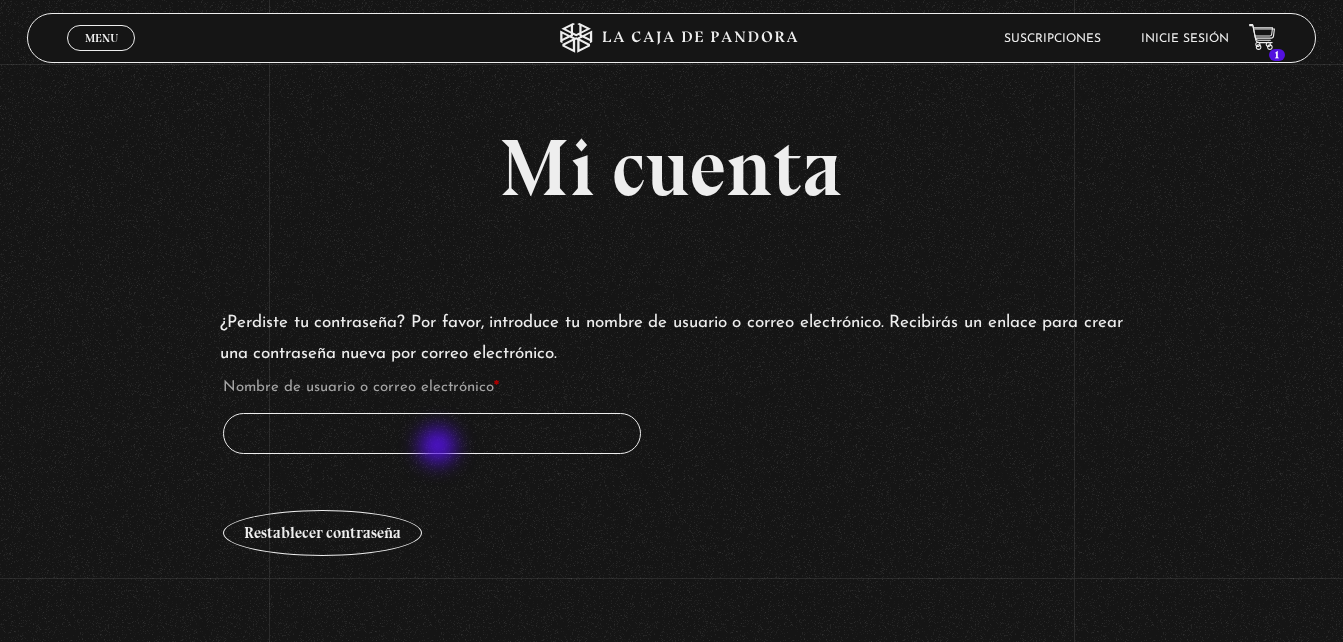 click on "Nombre de usuario o correo electrónico  * Obligatorio" at bounding box center [432, 433] 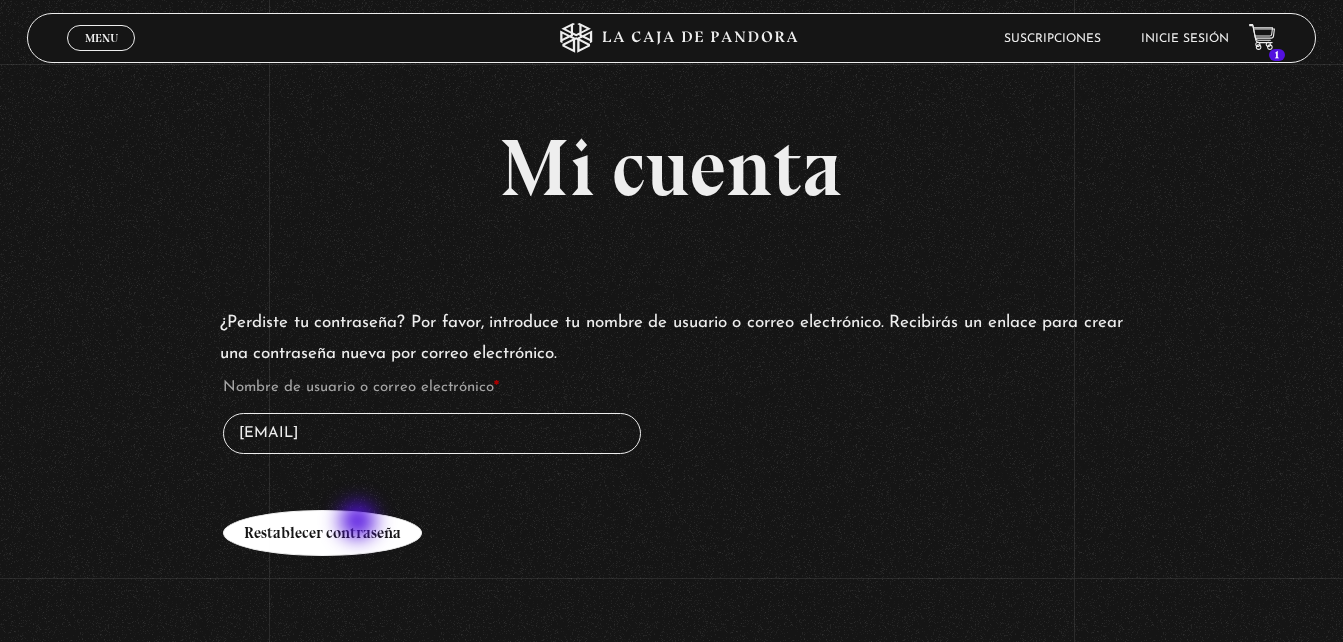 click on "Restablecer contraseña" at bounding box center (322, 533) 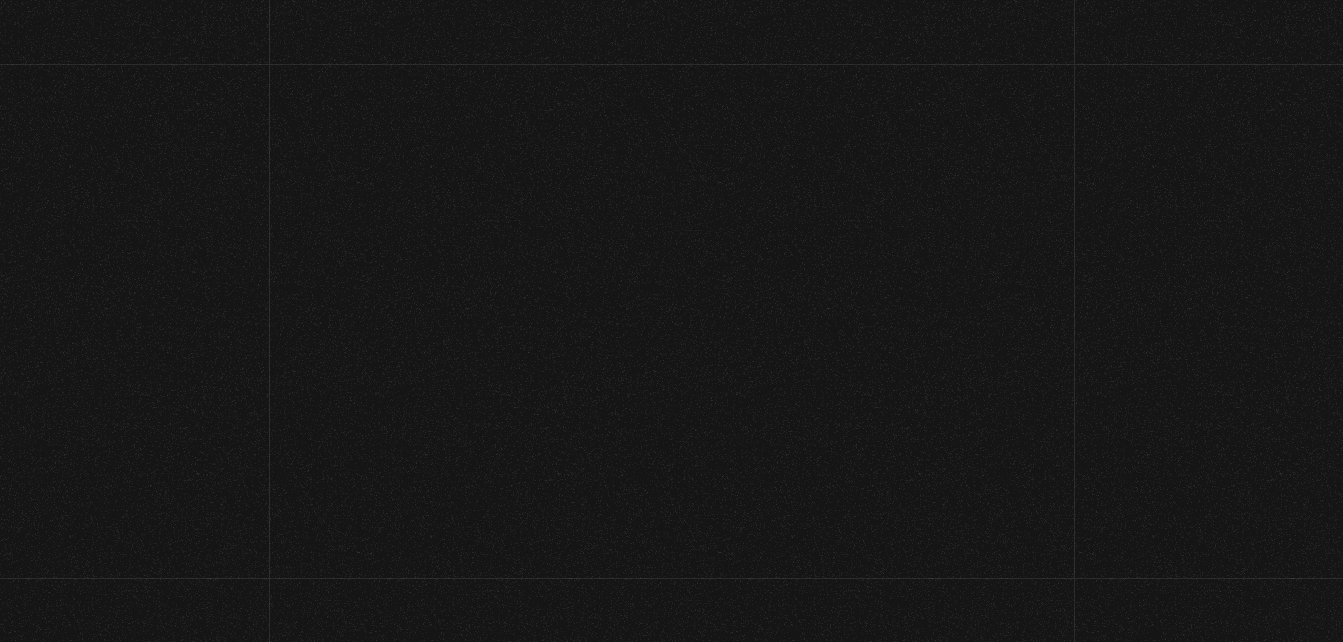 scroll, scrollTop: 0, scrollLeft: 0, axis: both 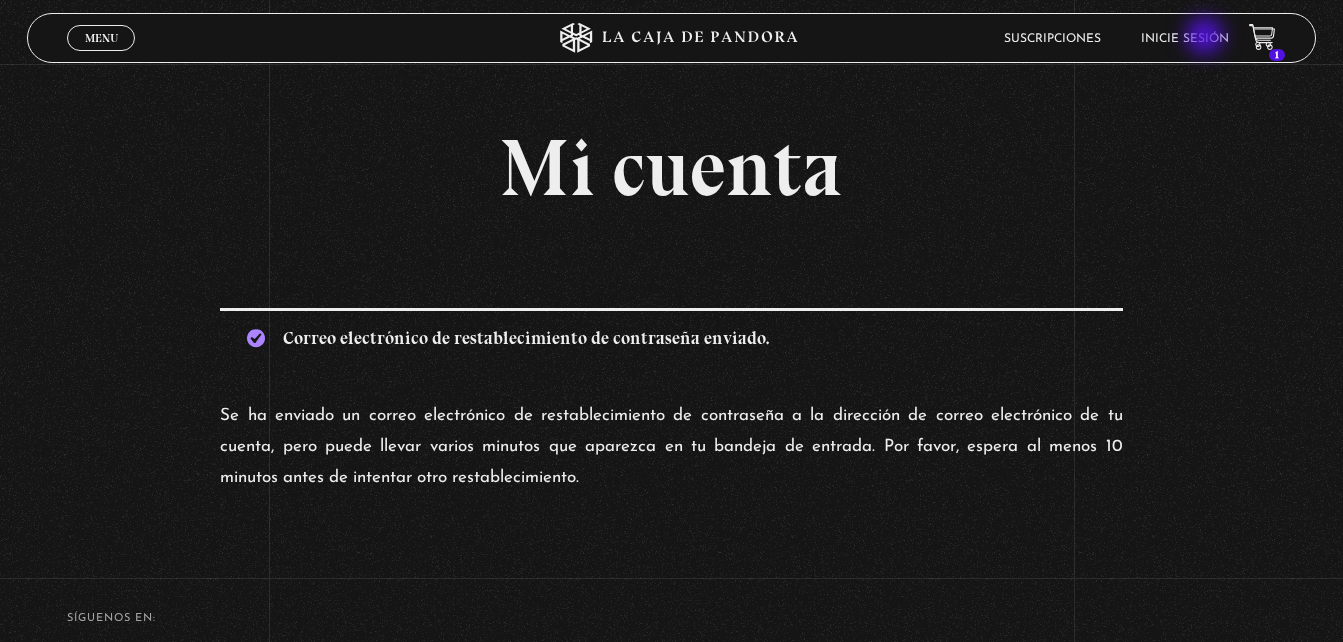 click on "Inicie sesión" at bounding box center (1185, 39) 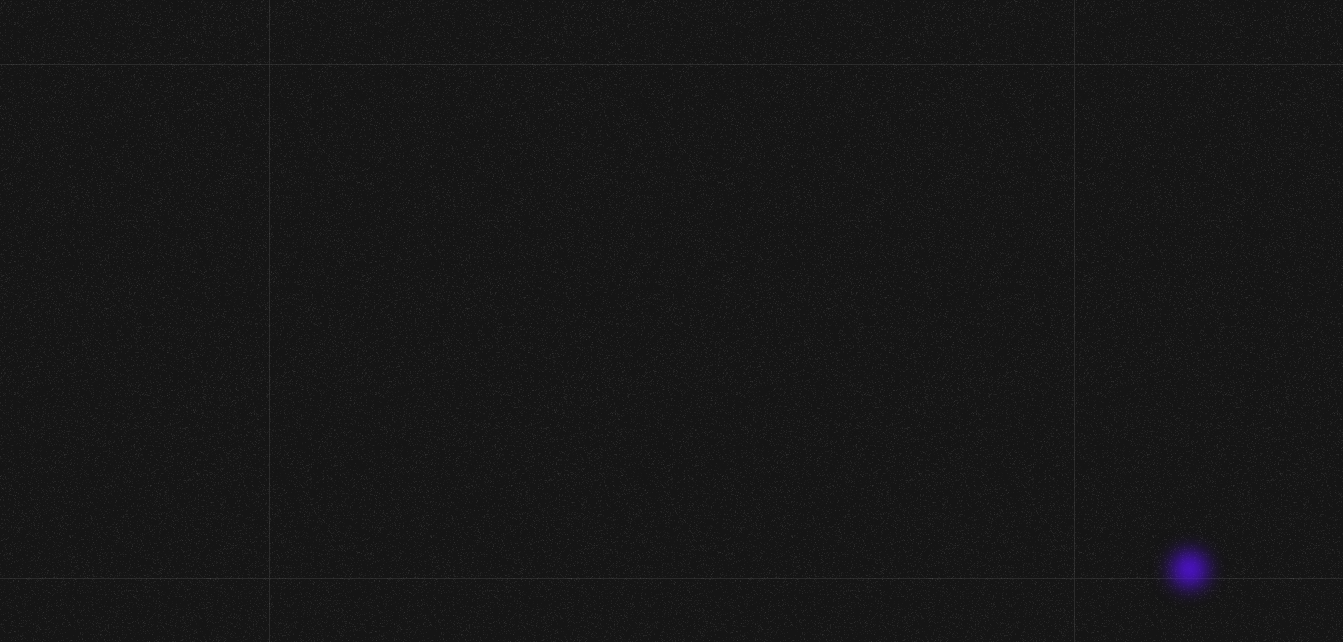 scroll, scrollTop: 0, scrollLeft: 0, axis: both 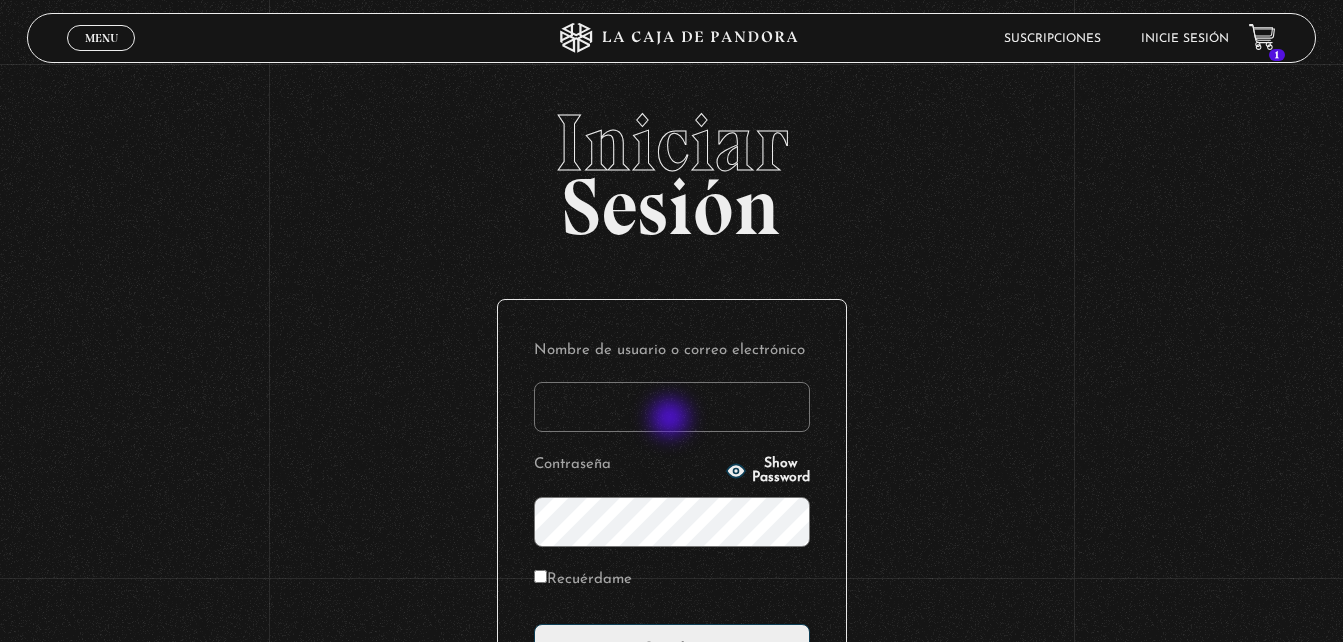 click on "Nombre de usuario o correo electrónico" at bounding box center [672, 407] 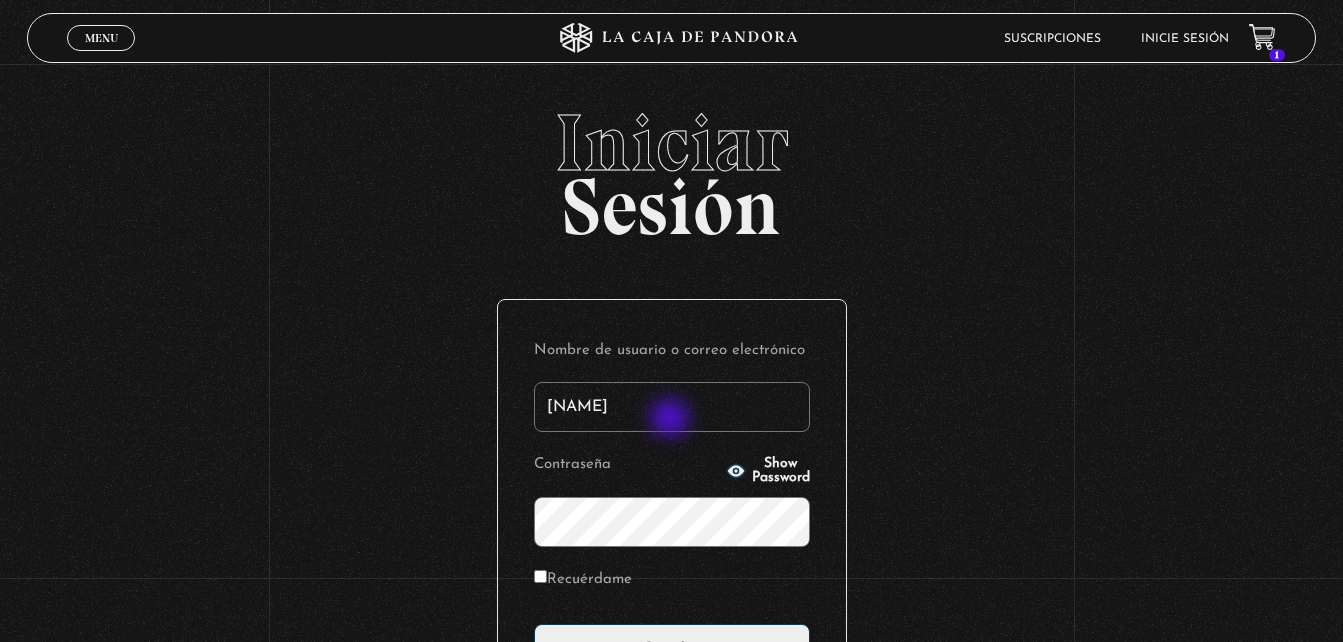 type on "l" 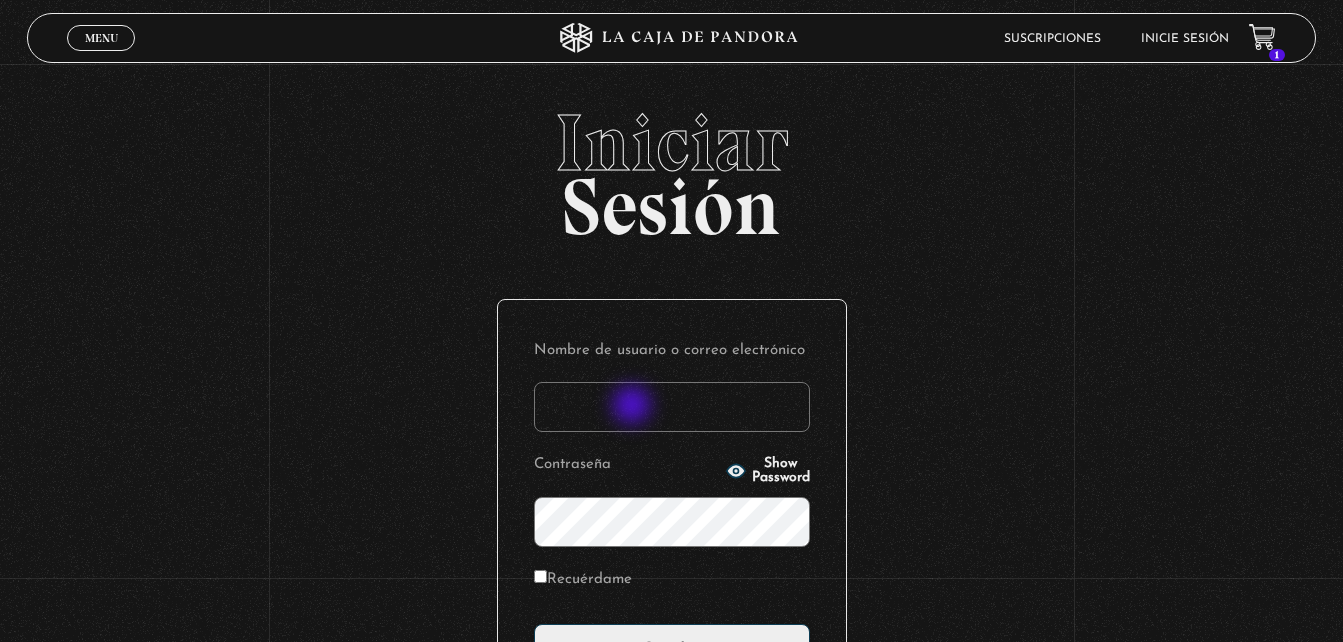 click on "Nombre de usuario o correo electrónico" at bounding box center [672, 407] 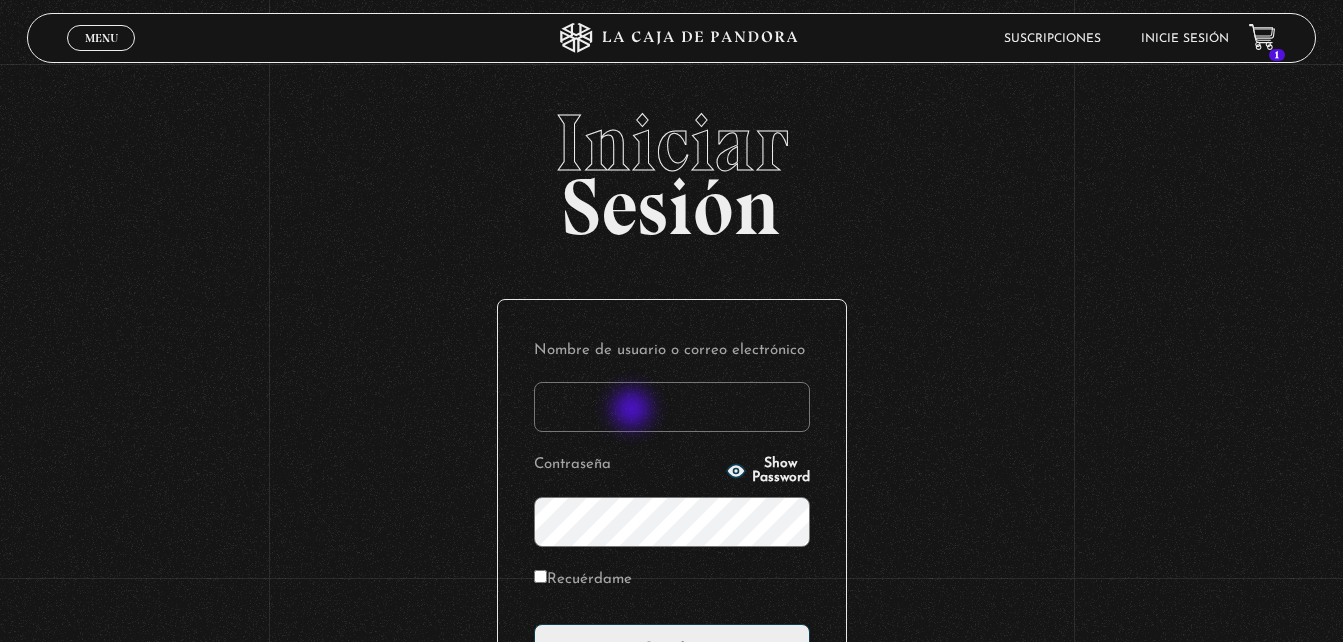 type on "[USERNAME]@[example.com]" 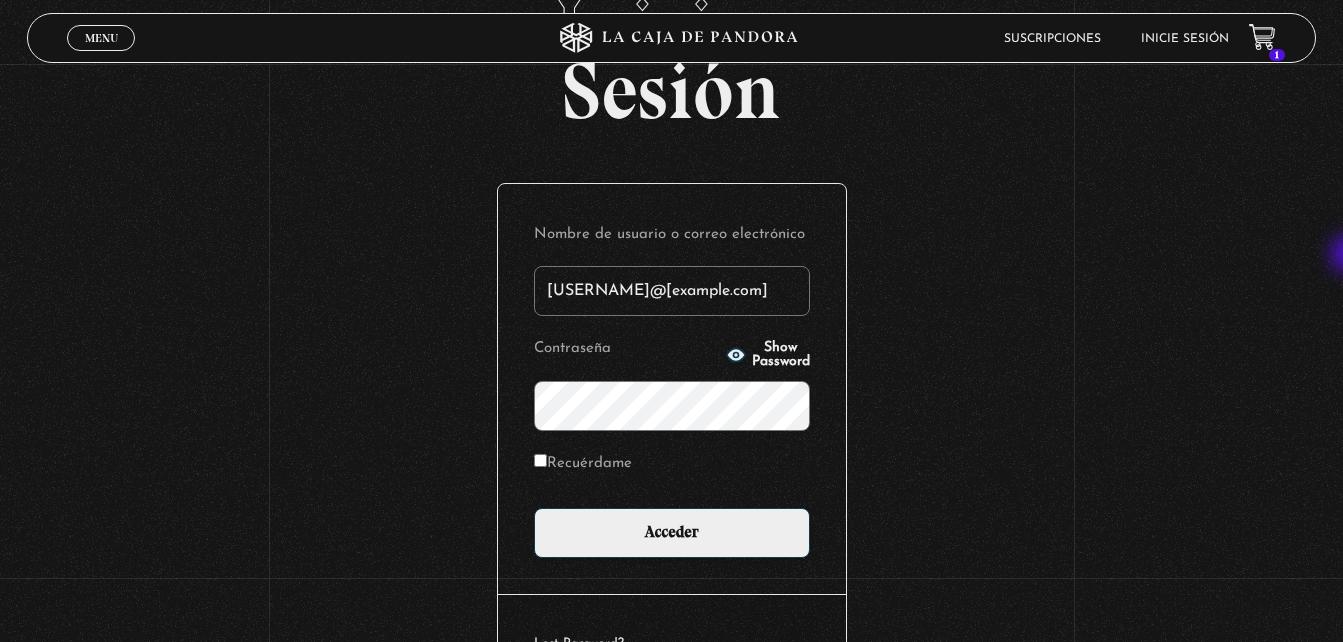 scroll, scrollTop: 130, scrollLeft: 0, axis: vertical 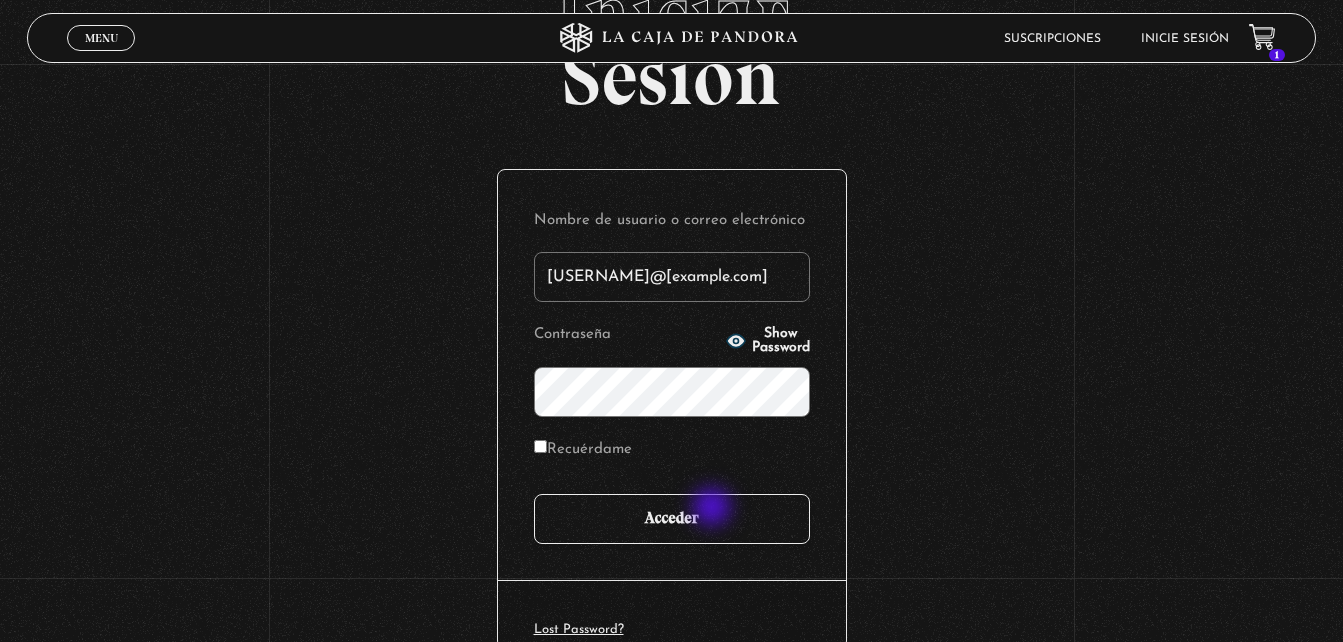 click on "Acceder" at bounding box center (672, 519) 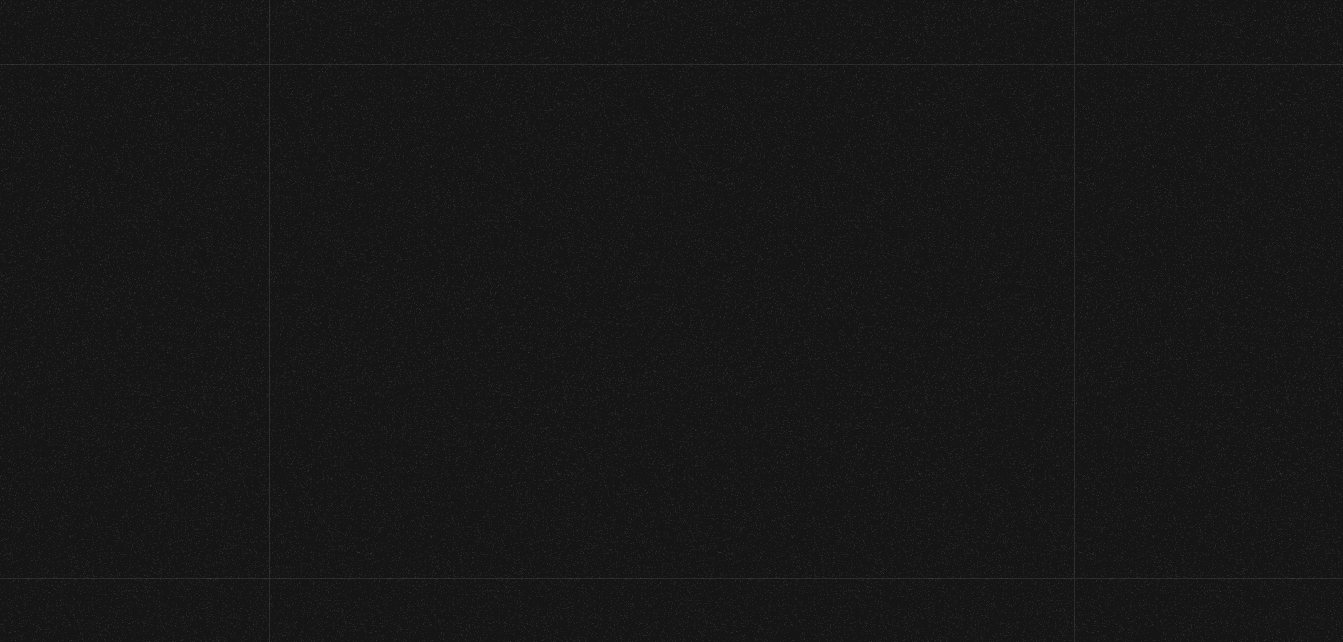 scroll, scrollTop: 0, scrollLeft: 0, axis: both 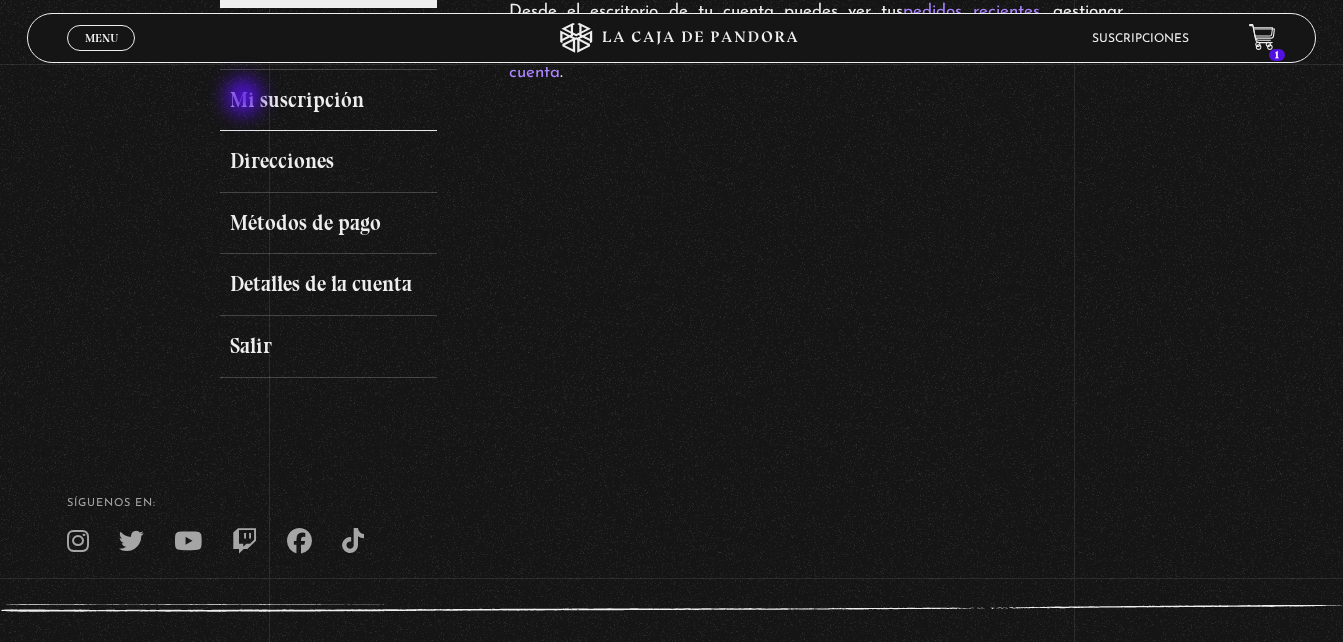 click on "Mi suscripción" at bounding box center (328, 101) 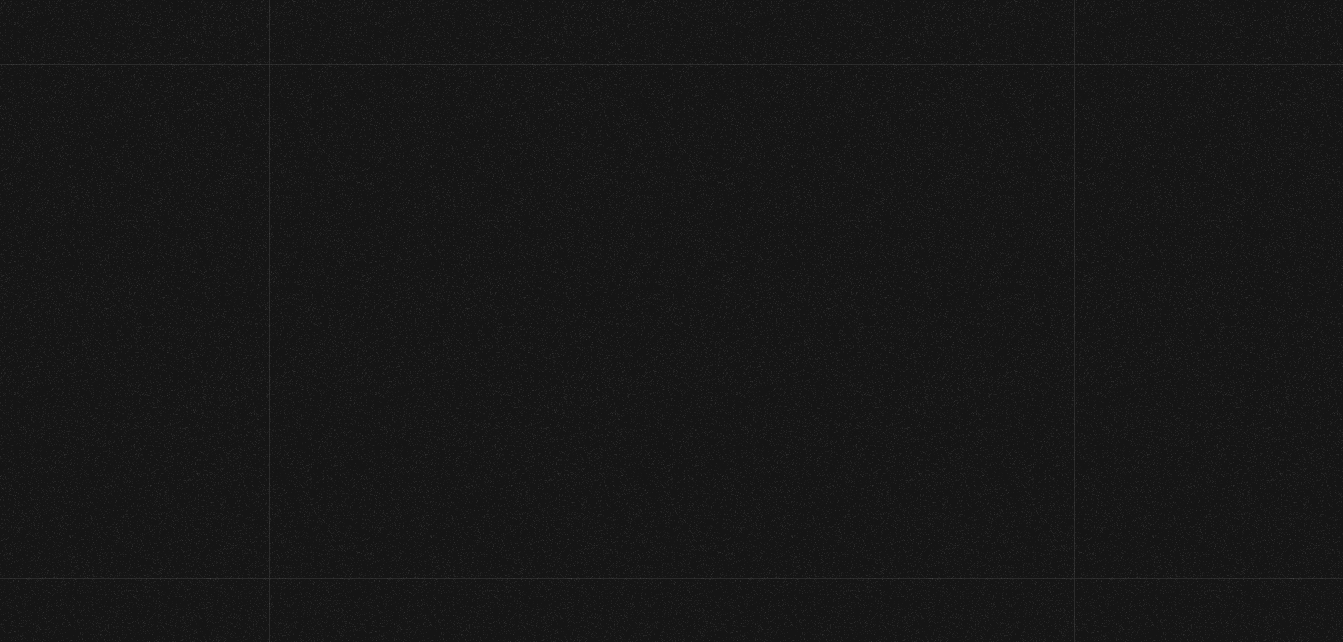 scroll, scrollTop: 0, scrollLeft: 0, axis: both 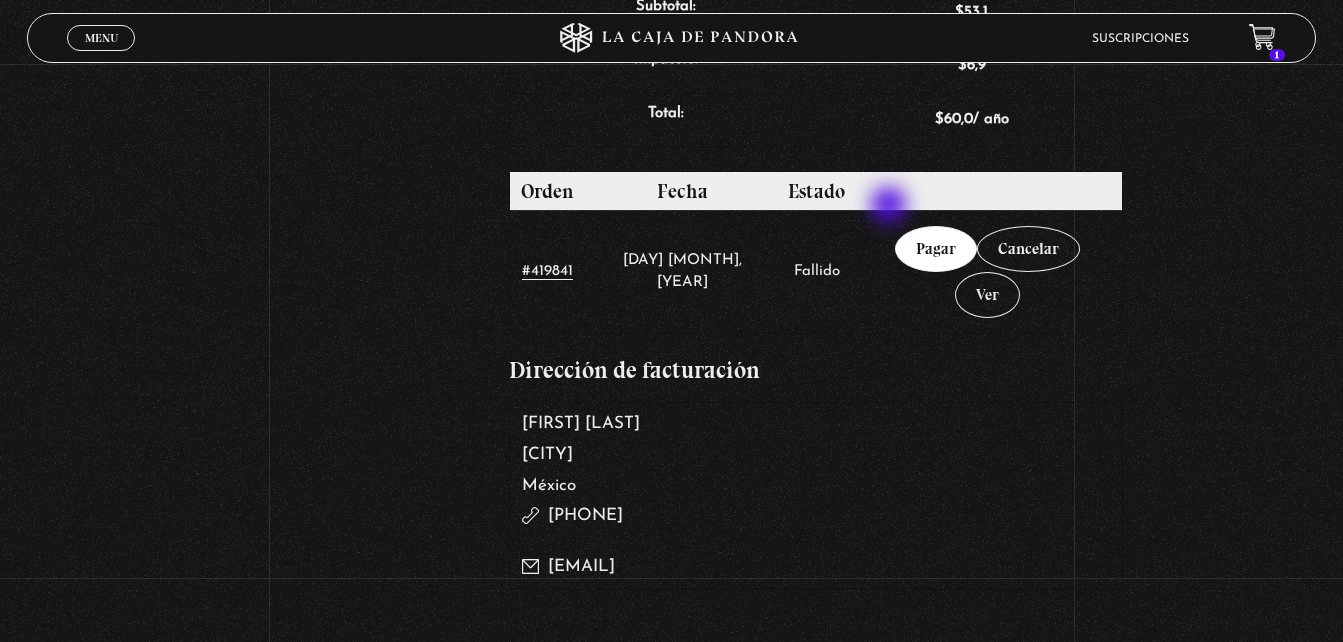 click on "Pagar" at bounding box center [936, 249] 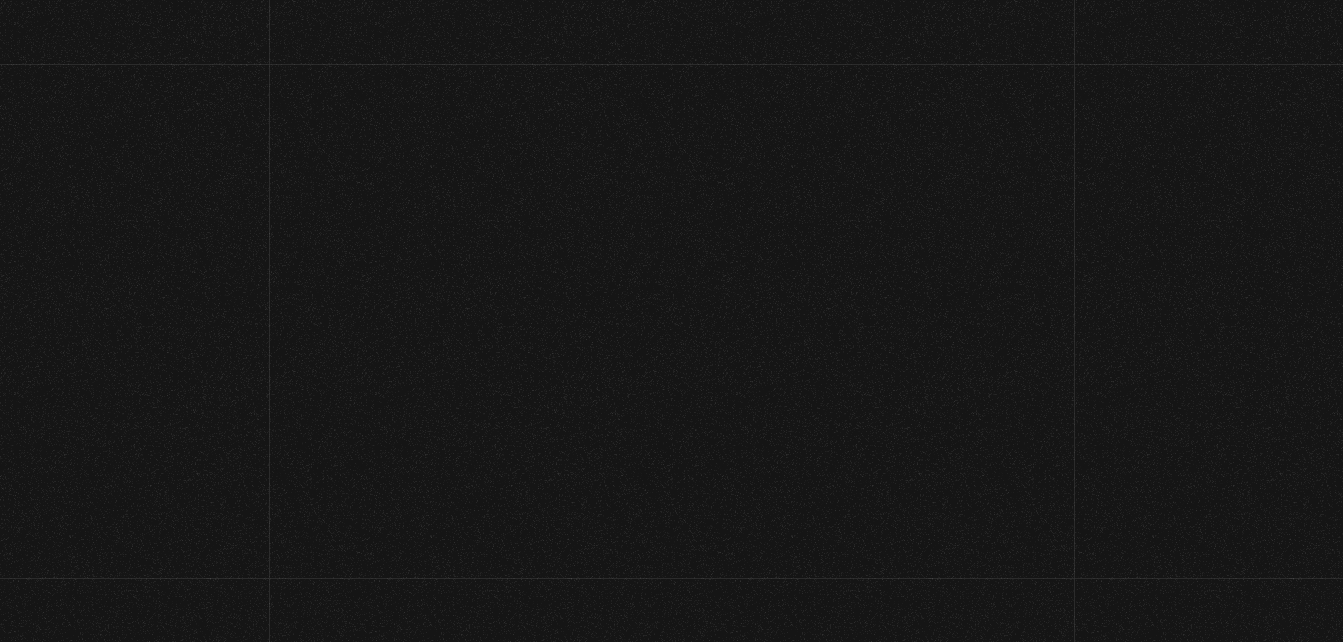 select on "GT" 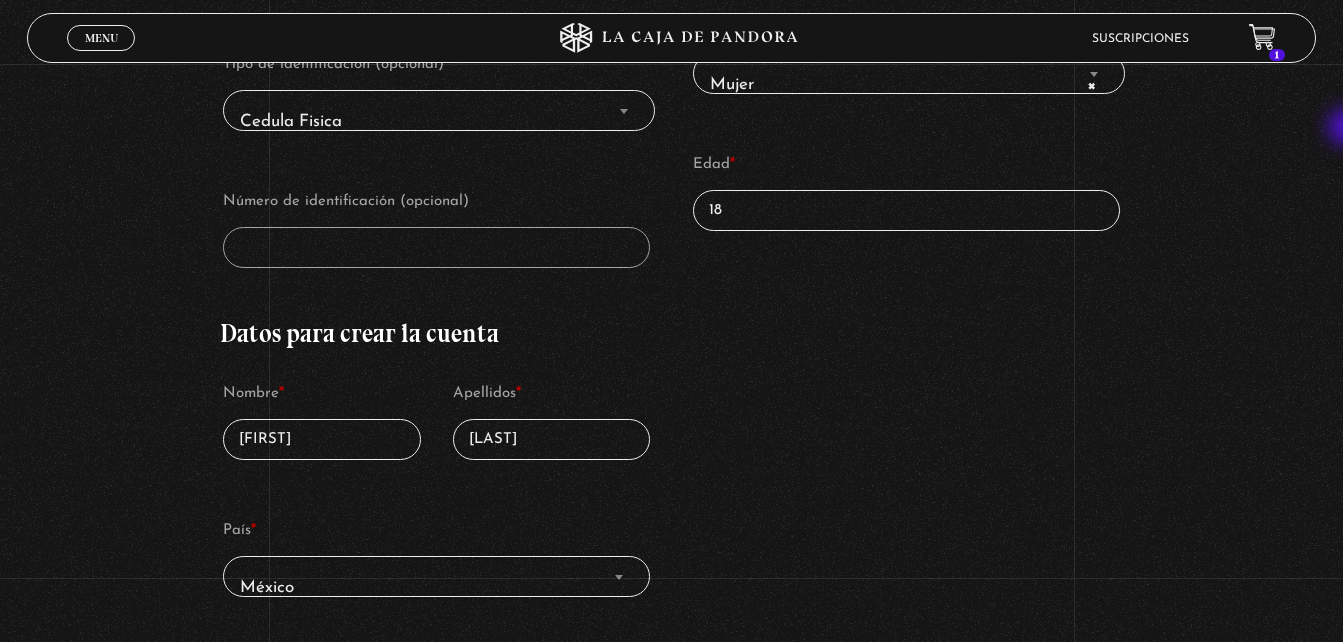 scroll, scrollTop: 499, scrollLeft: 0, axis: vertical 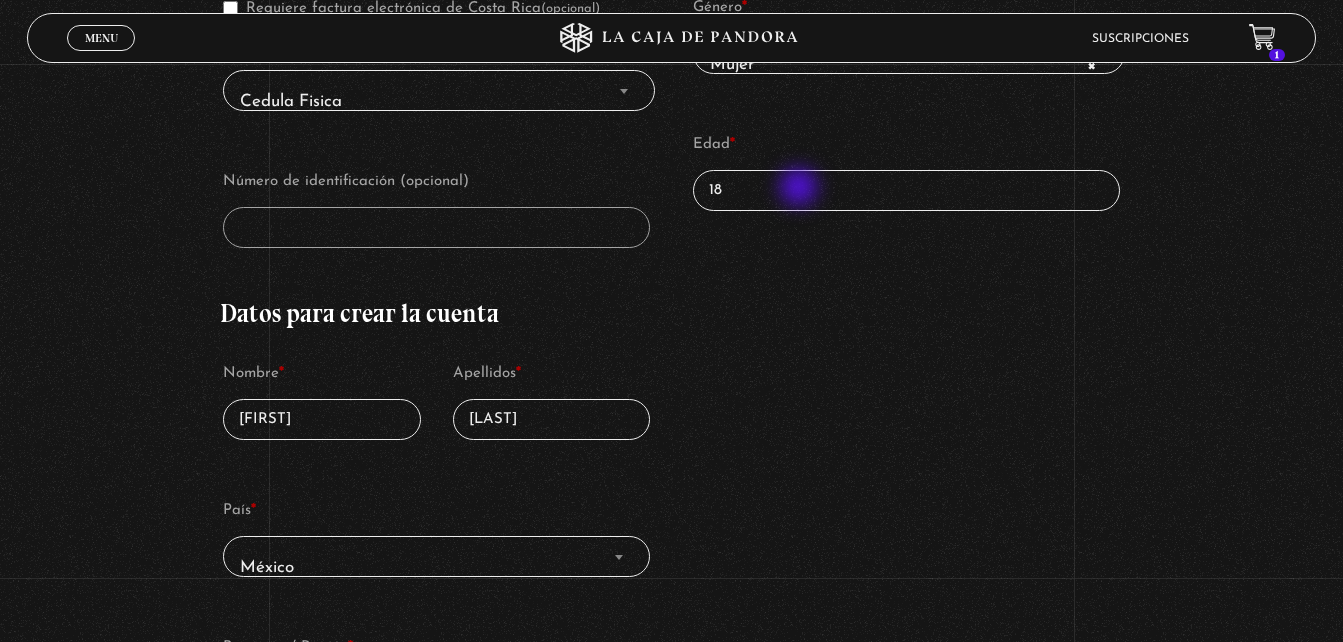 click on "18" at bounding box center (906, 190) 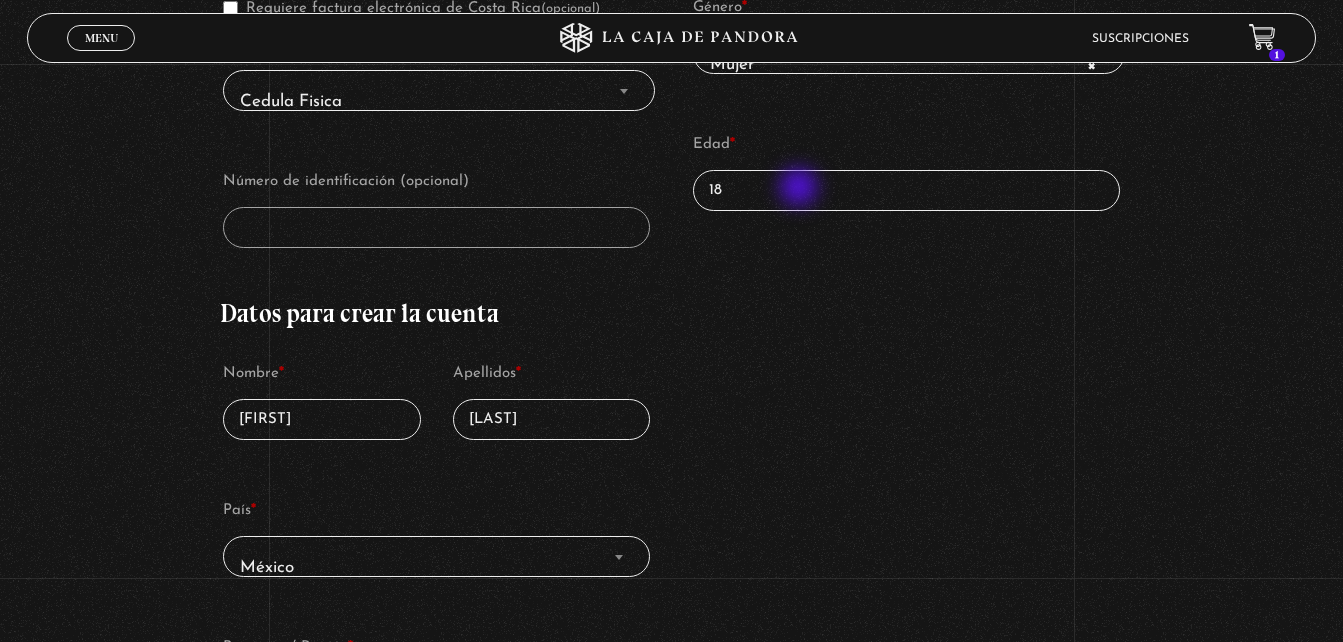 type on "1" 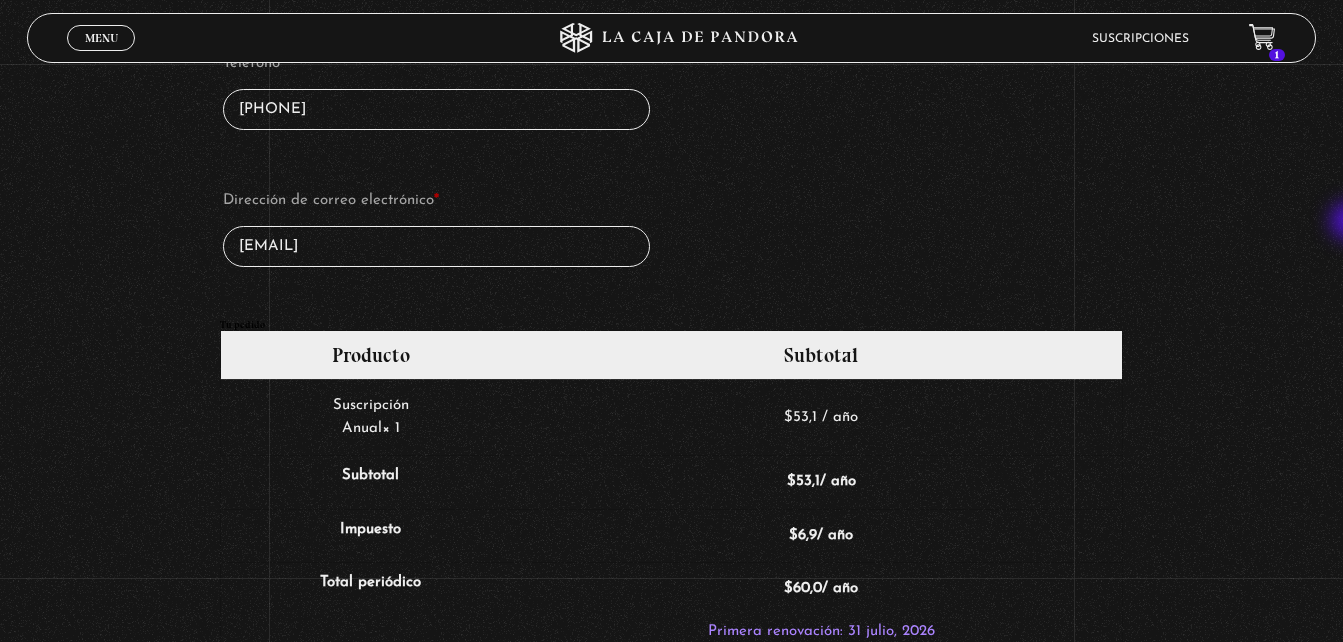 scroll, scrollTop: 1235, scrollLeft: 0, axis: vertical 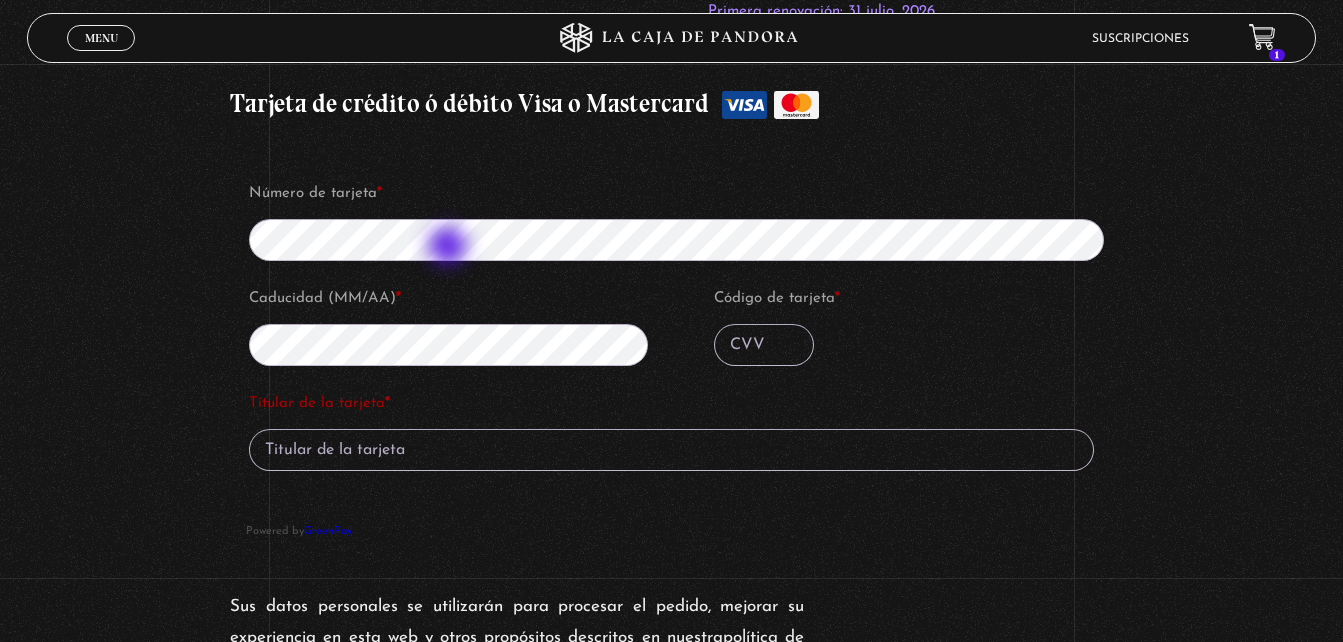 type on "47" 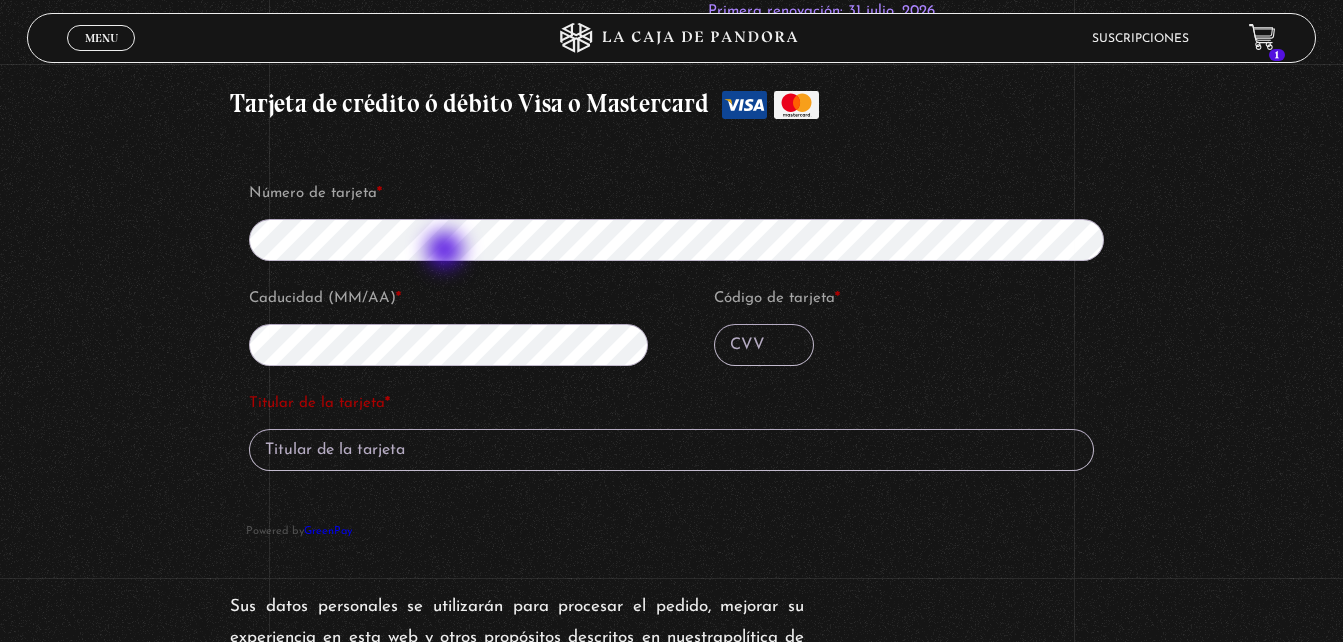 type on "388" 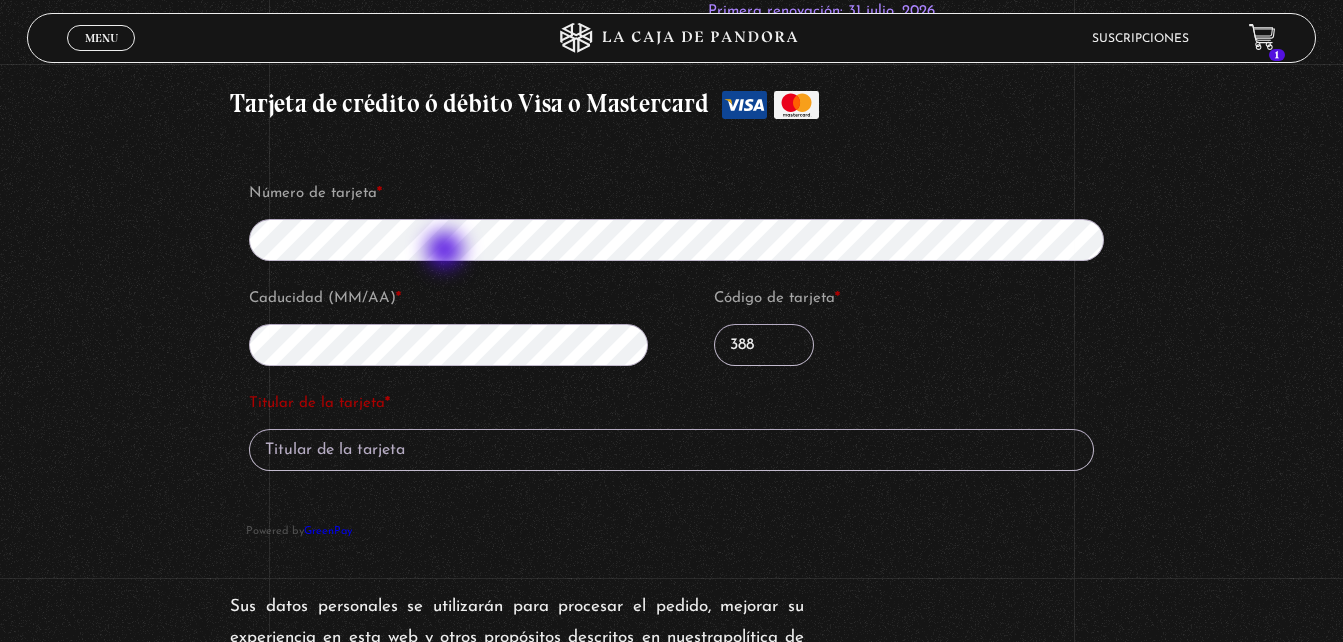 type on "angelica martinez ramirez" 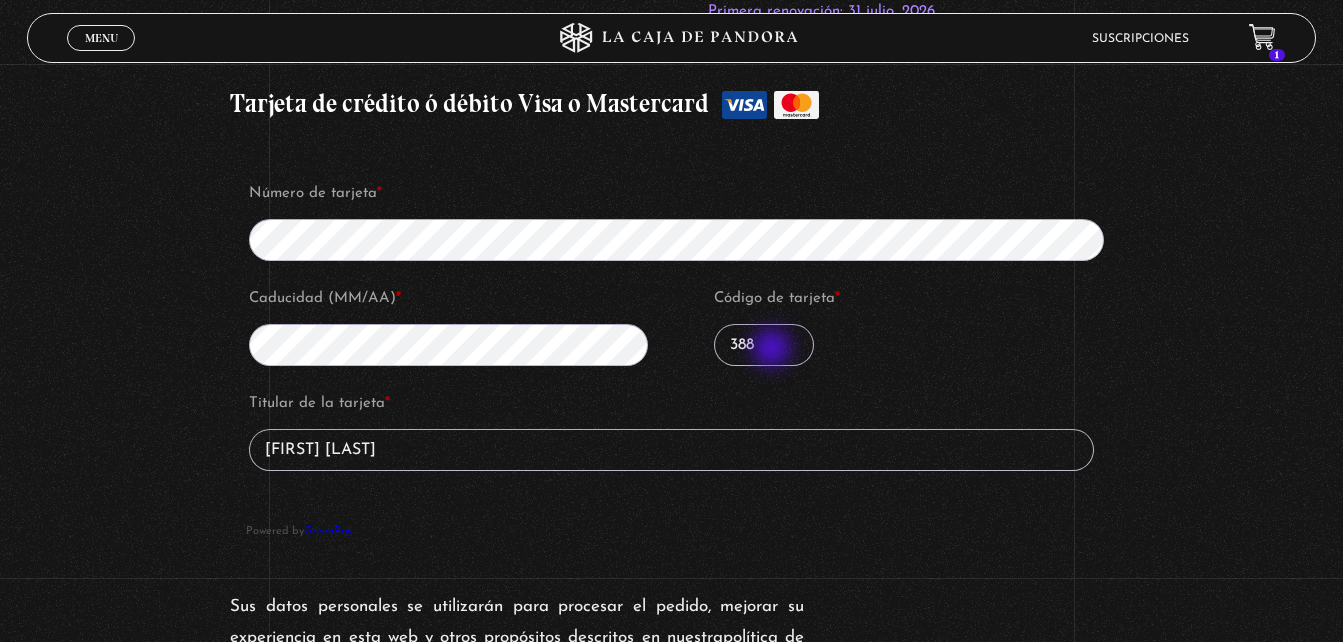click on "388" at bounding box center [764, 345] 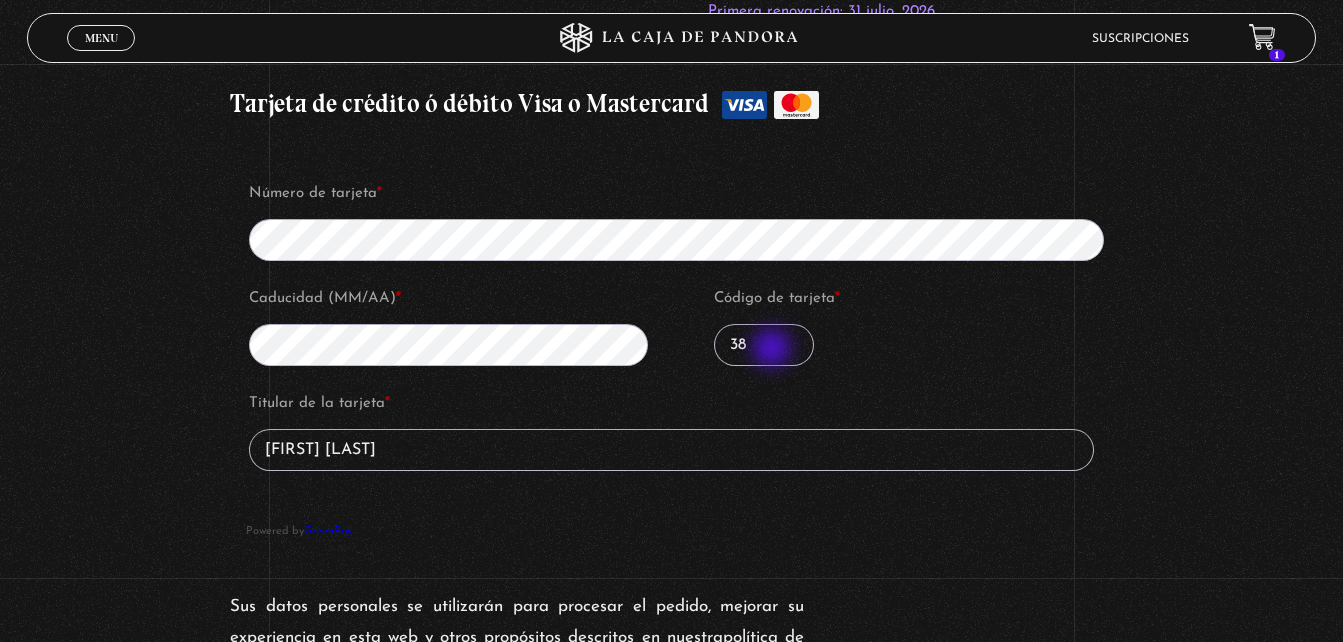 type on "3" 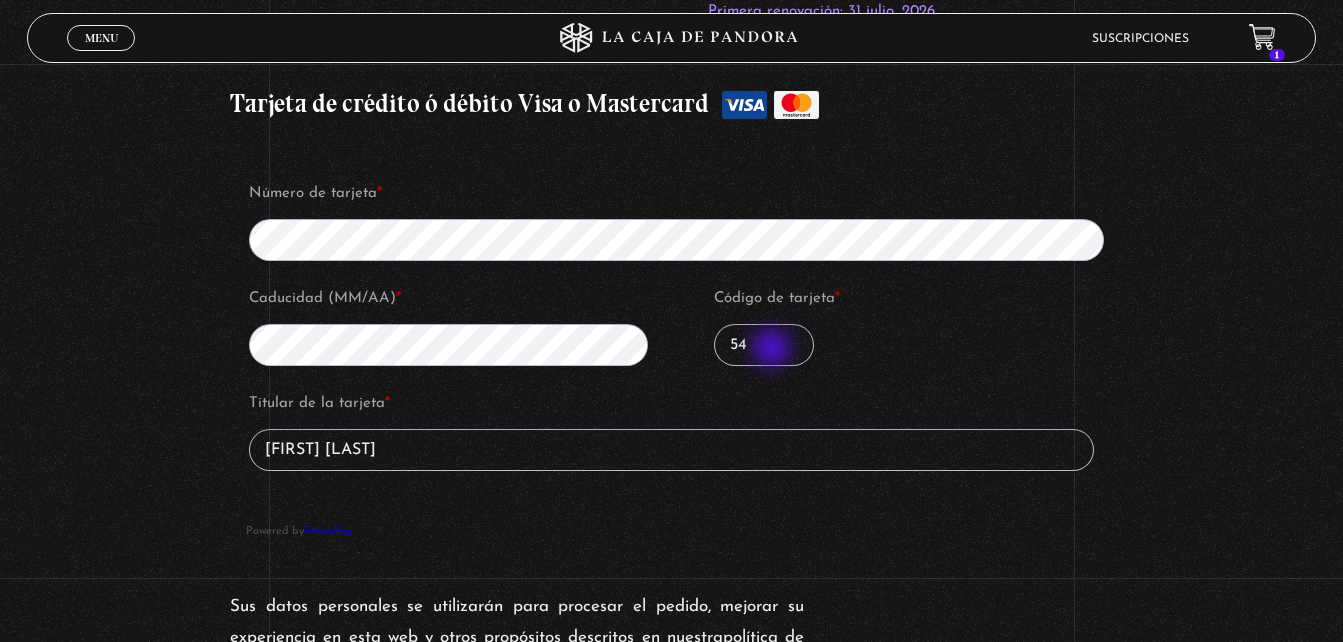 type on "540" 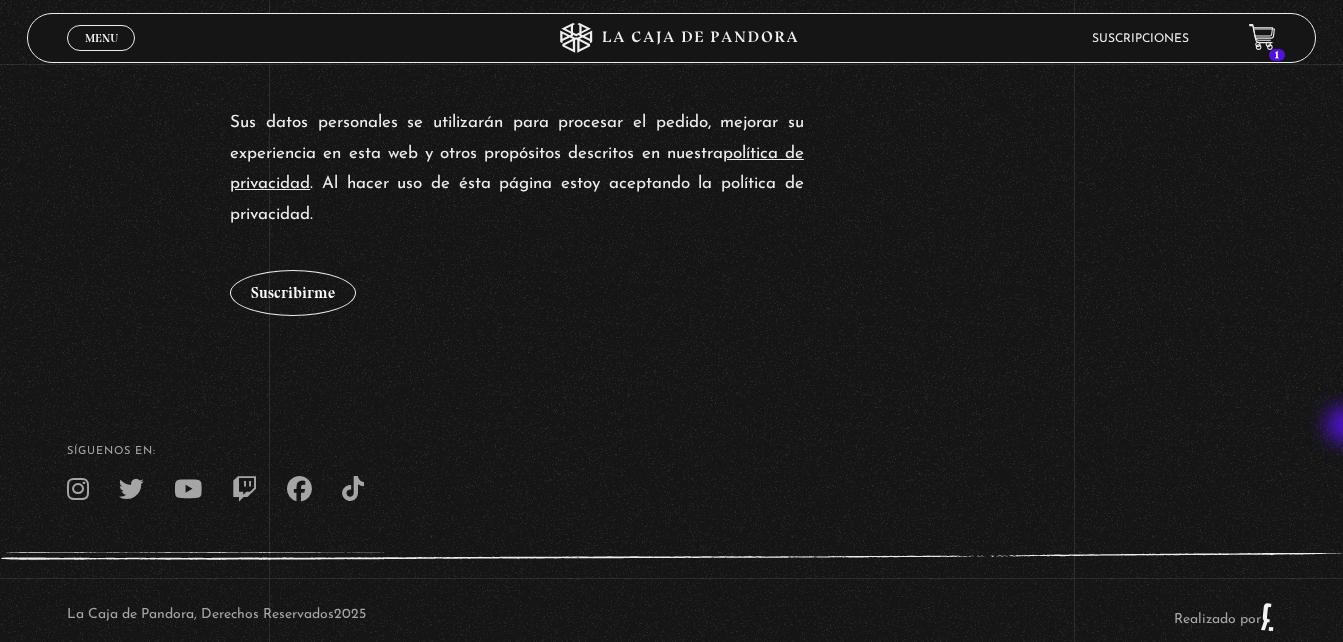 scroll, scrollTop: 2364, scrollLeft: 0, axis: vertical 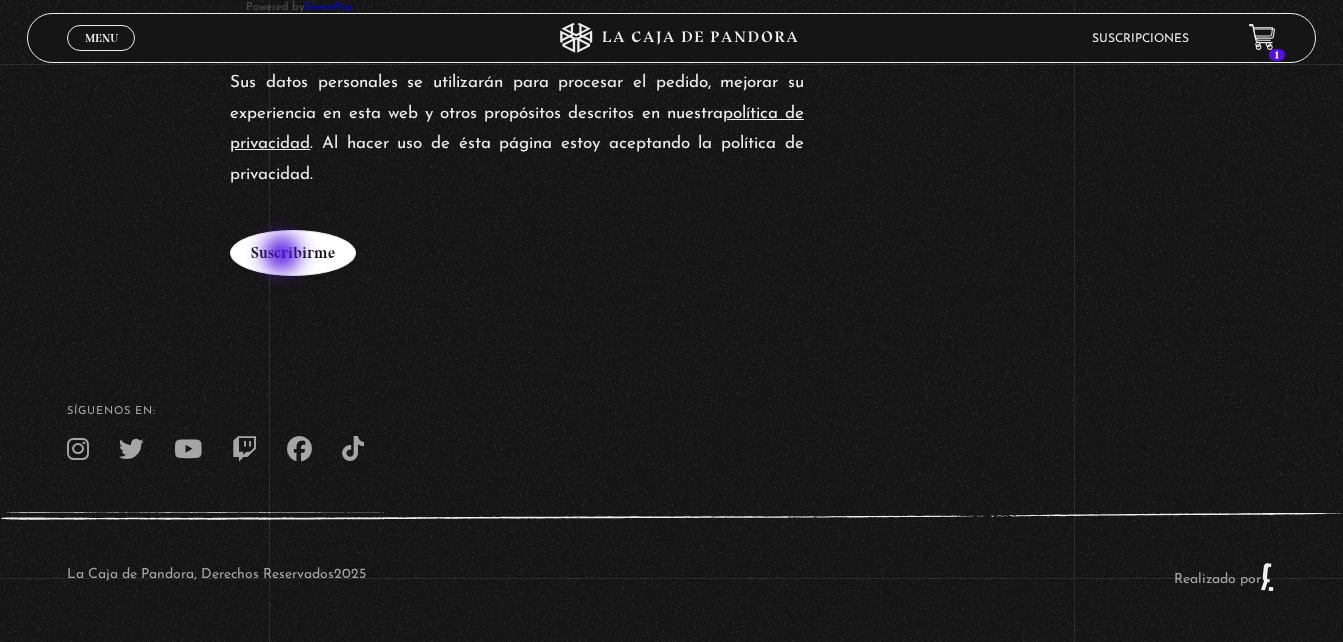 click on "Suscribirme" at bounding box center (293, 253) 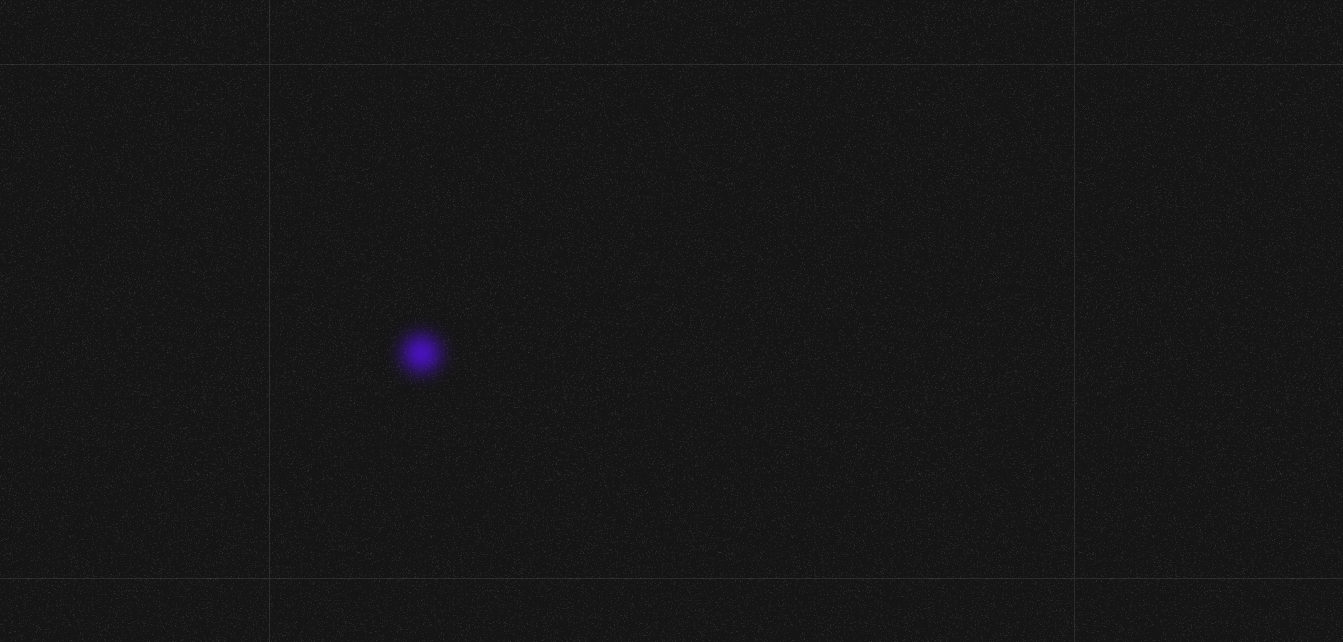 scroll, scrollTop: 0, scrollLeft: 0, axis: both 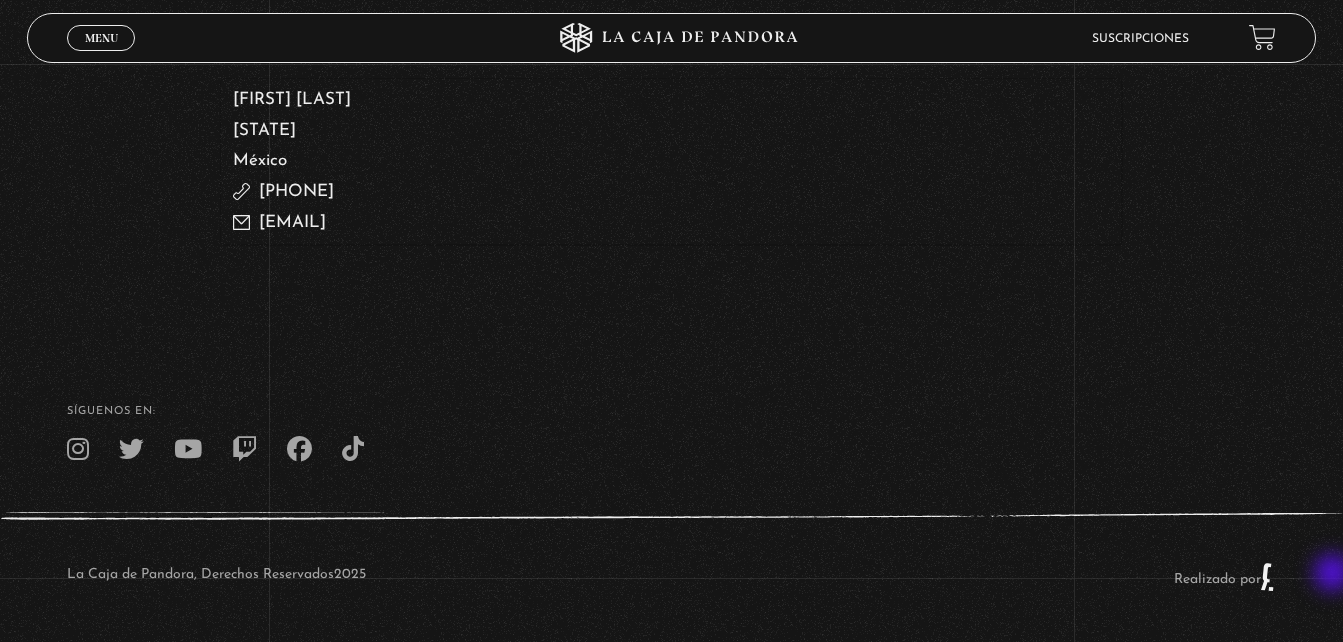 drag, startPoint x: 1335, startPoint y: 575, endPoint x: 1333, endPoint y: 593, distance: 18.110771 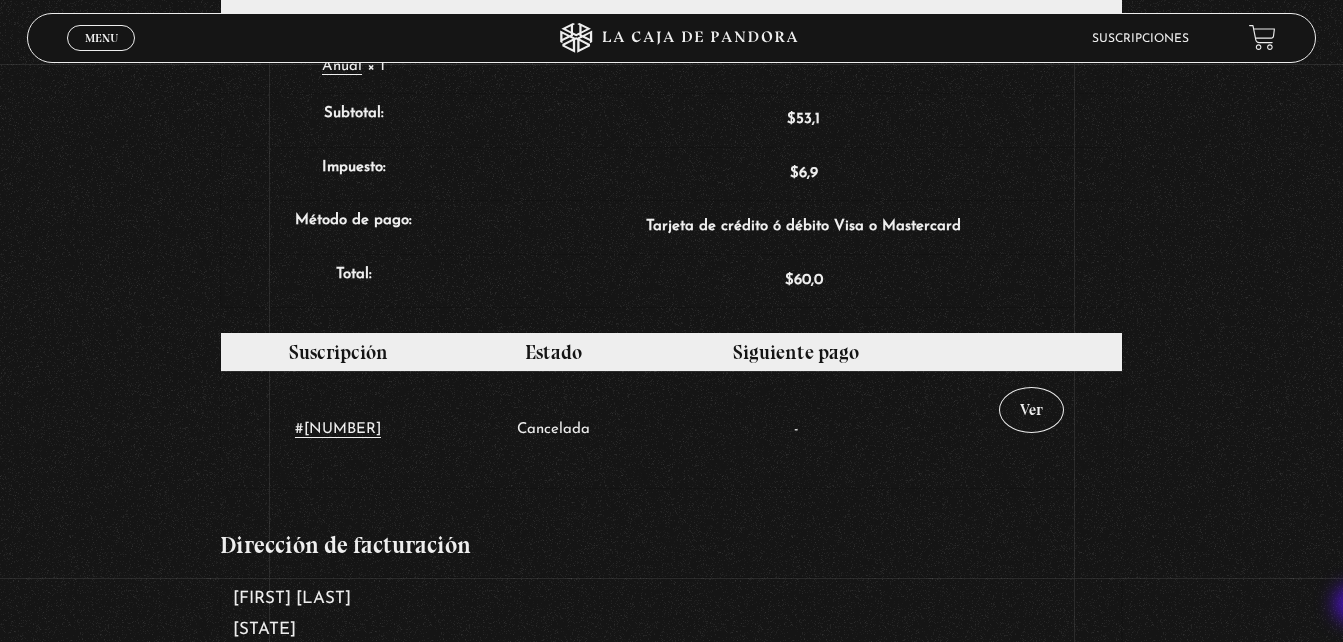 scroll, scrollTop: 0, scrollLeft: 0, axis: both 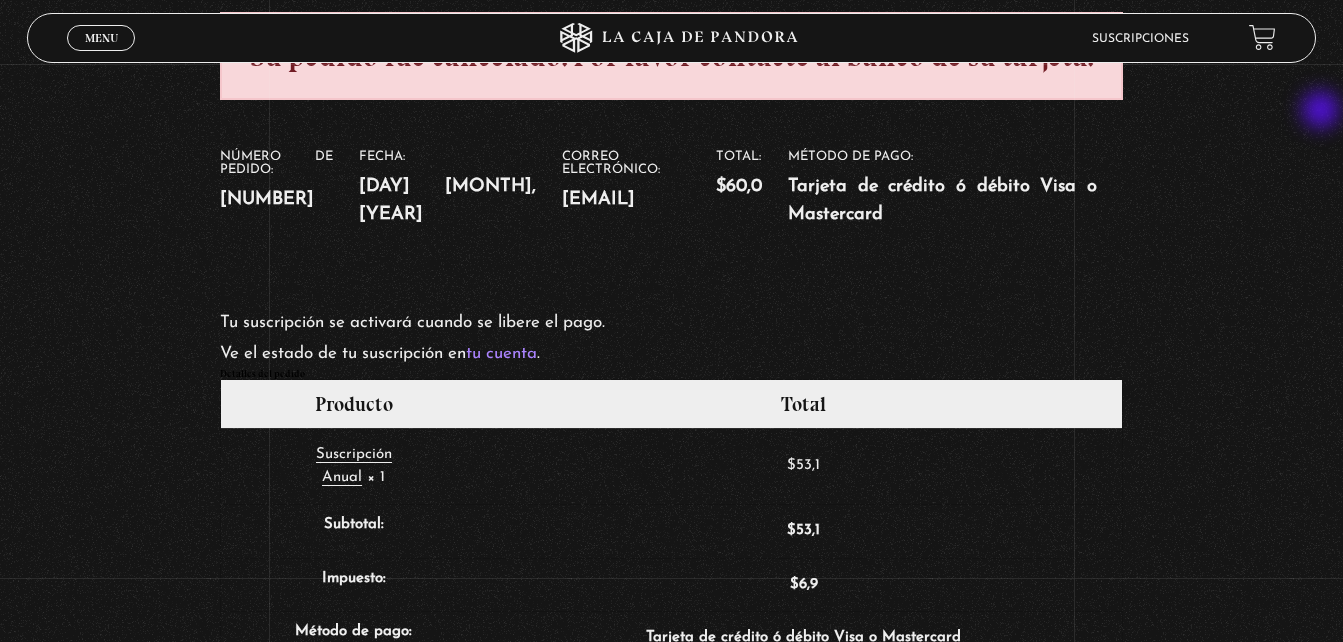 click on "Suscripción    Oveja Negra
Su pedido fue cancelado. Por favor contacte al banco de su tarjeta.
Número de pedido:					 419841
Fecha:					 16 julio, 2025
Correo electrónico:						 am221699182@gmail.com
Total:					 $ 60,0
Método de pago:						 Tarjeta de crédito ó débito Visa o Mastercard
Tu suscripción se activará cuando se libere el pago. Ve el estado de tu suscripción en  tu cuenta .
Detalles del pedido
Producto
Total
Suscripción   Anual   × 1
$ 53,1
Subtotal:
$ 53,1
Impuesto:
$ 6,9
Método de pago:
Total:" at bounding box center (671, 466) 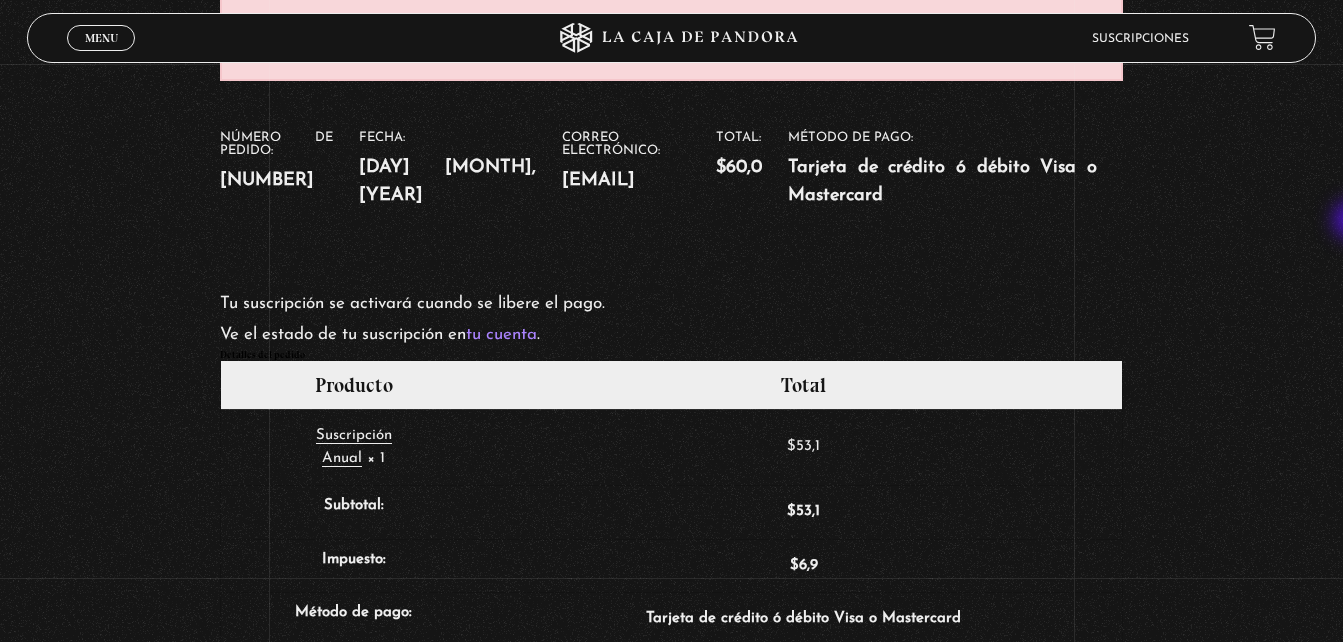 scroll, scrollTop: 444, scrollLeft: 0, axis: vertical 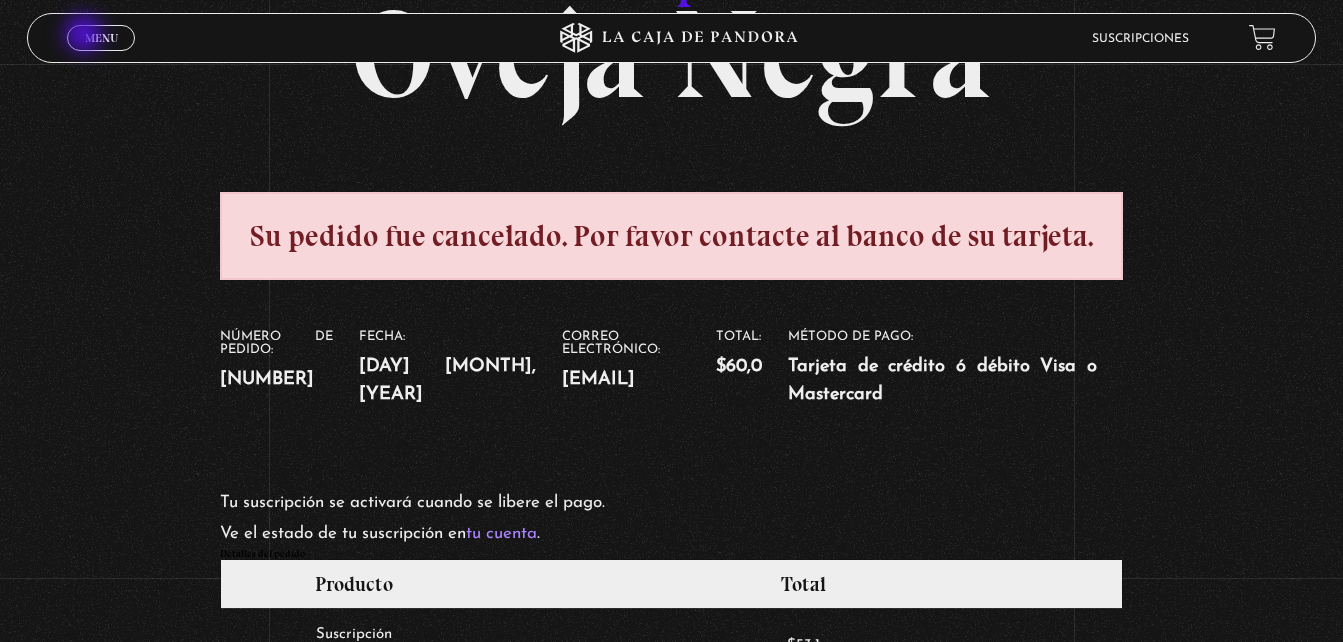 click on "Menu" at bounding box center (101, 38) 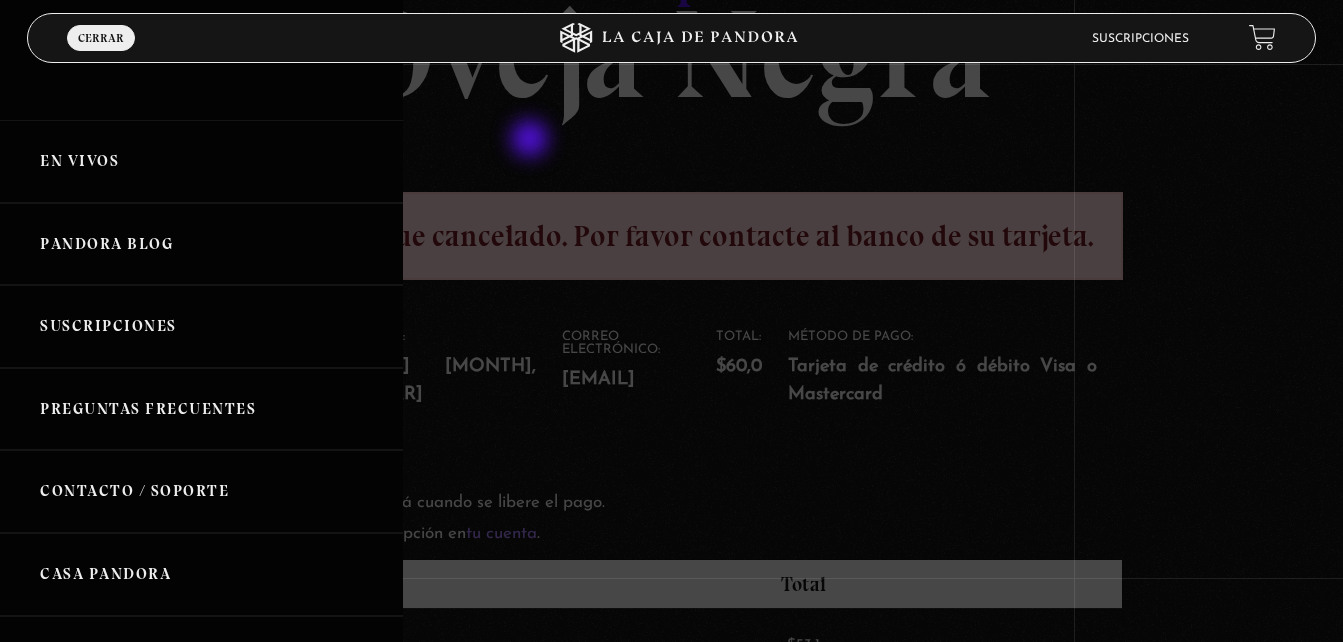 click at bounding box center (671, 321) 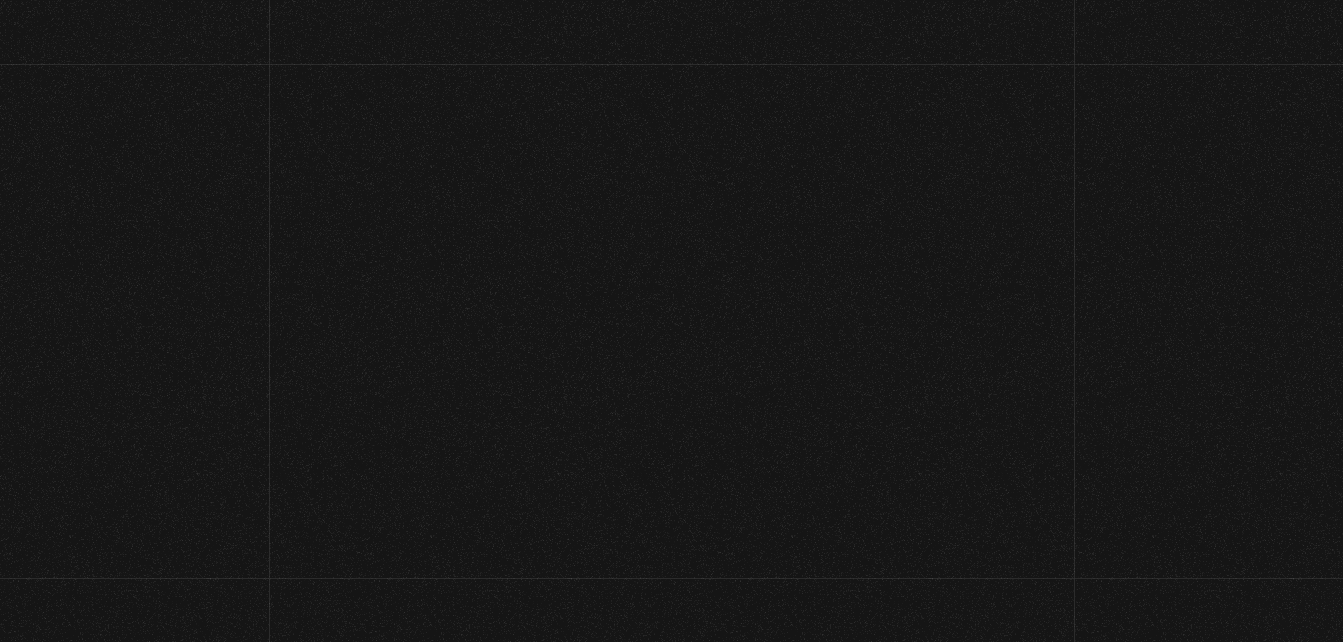 scroll, scrollTop: 0, scrollLeft: 0, axis: both 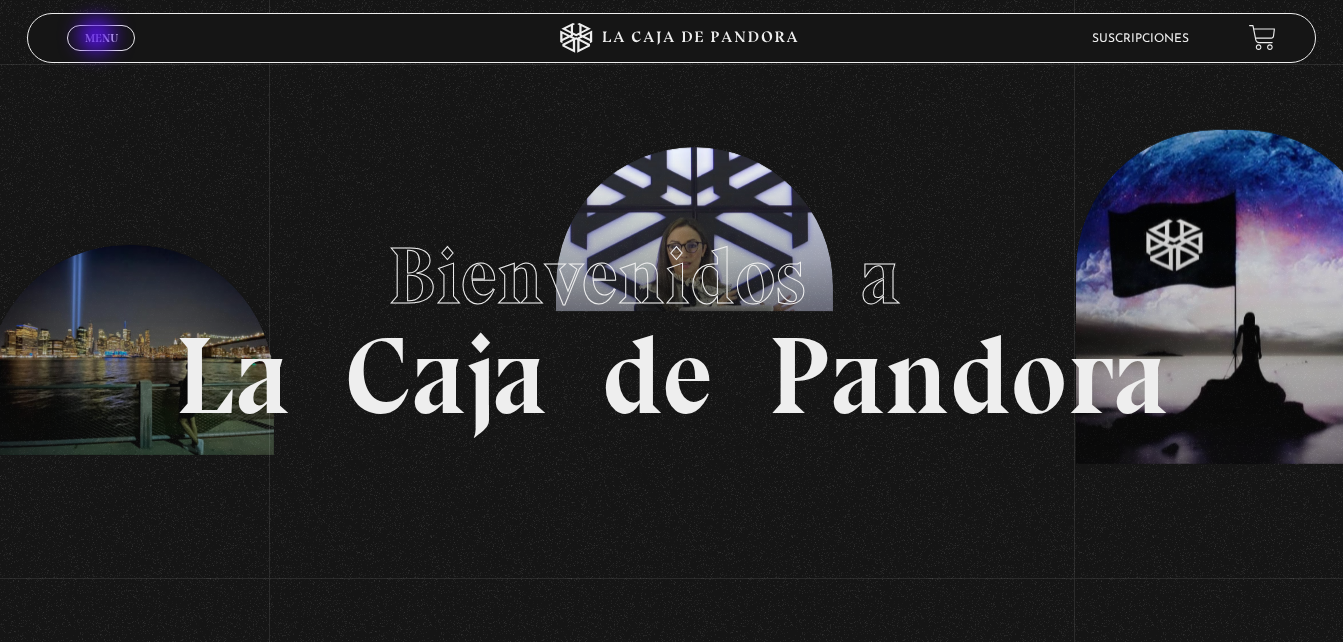 click on "Menu" at bounding box center (101, 38) 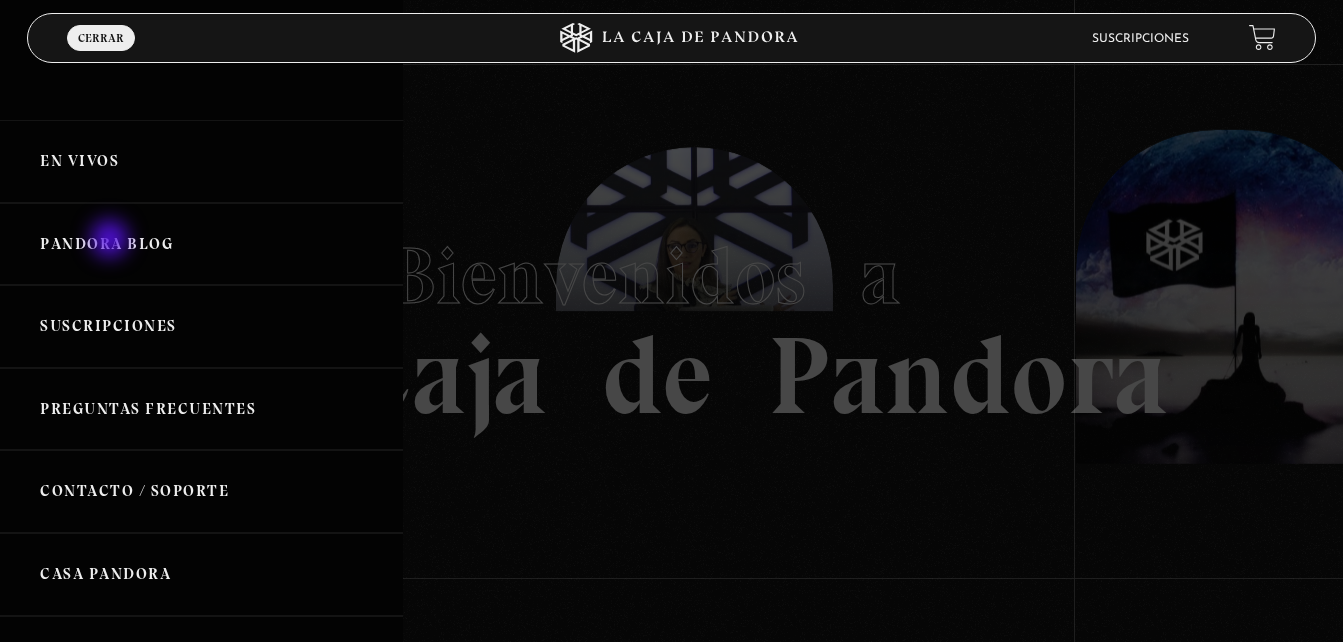 click on "Pandora Blog" at bounding box center (201, 244) 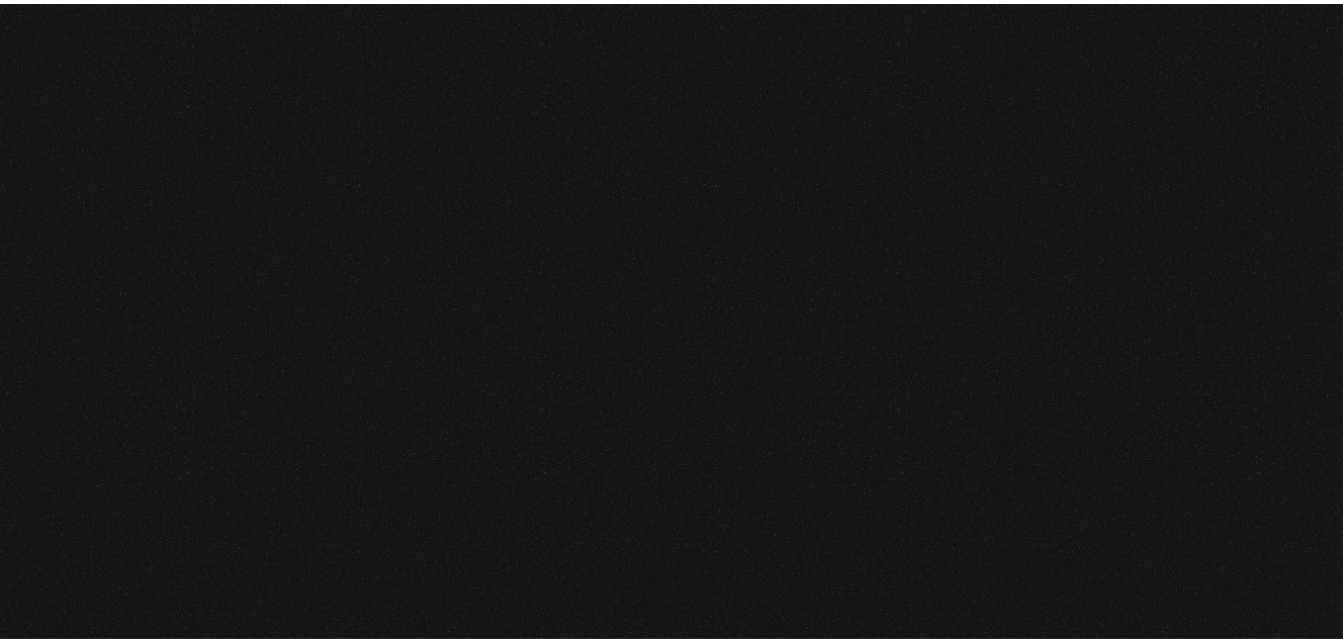 scroll, scrollTop: 0, scrollLeft: 0, axis: both 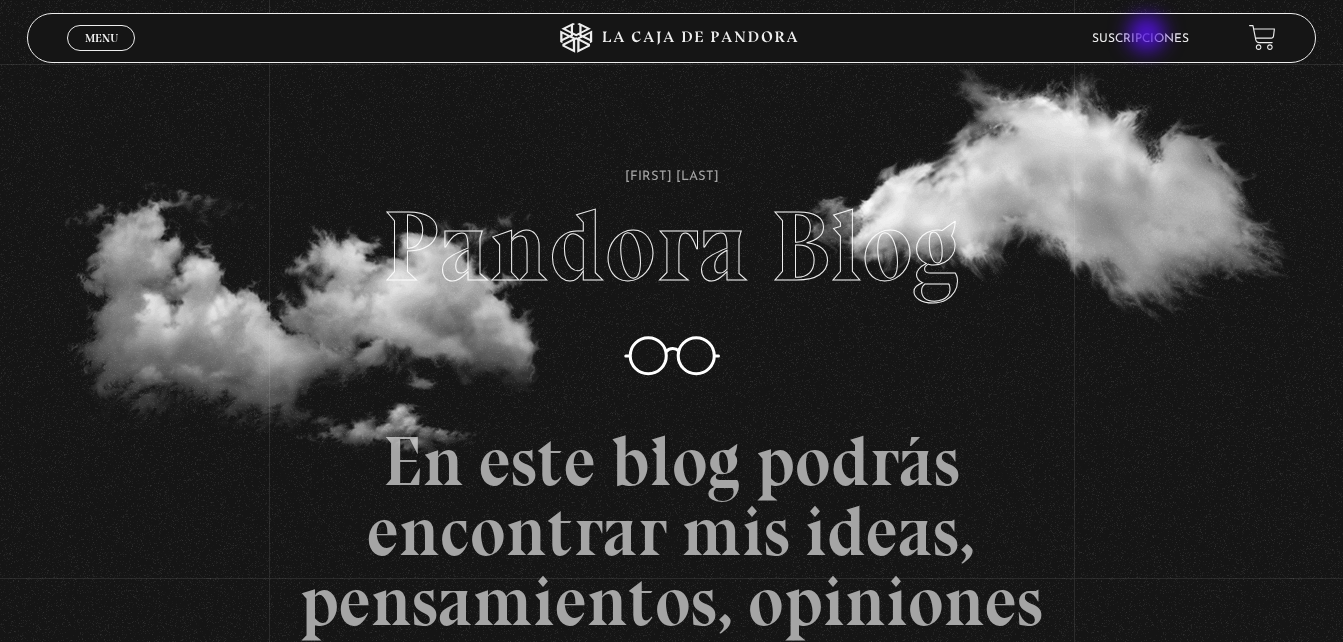 click on "Suscripciones" at bounding box center (1140, 39) 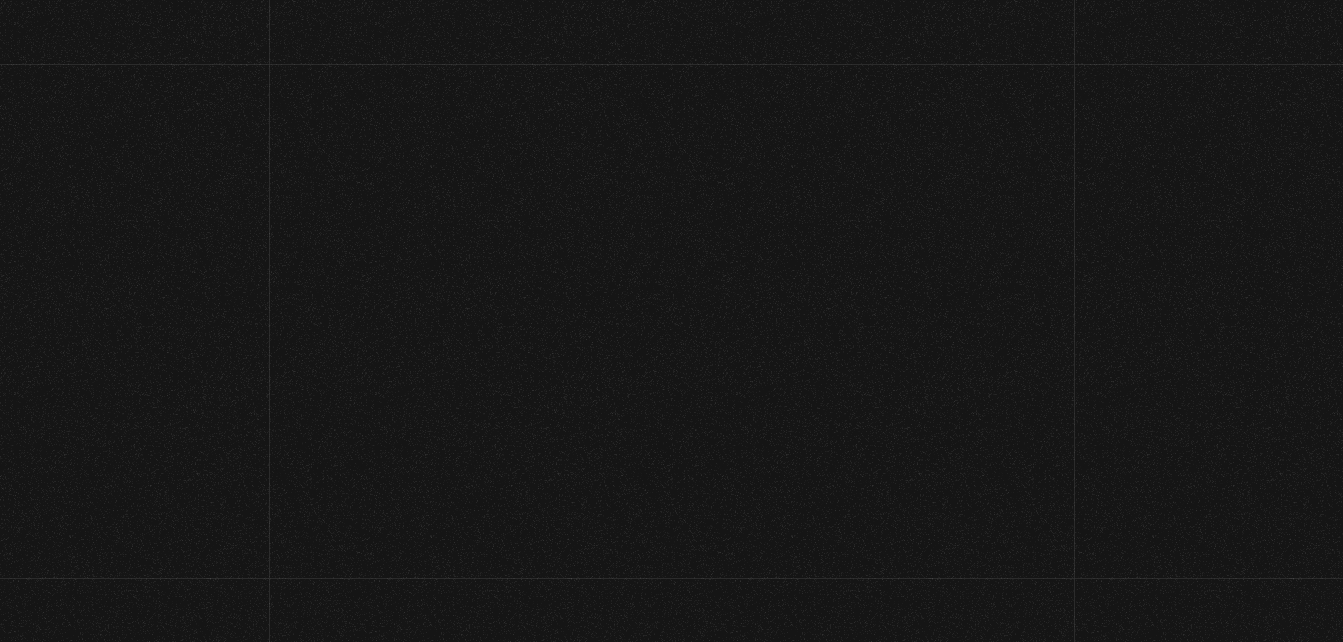 scroll, scrollTop: 0, scrollLeft: 0, axis: both 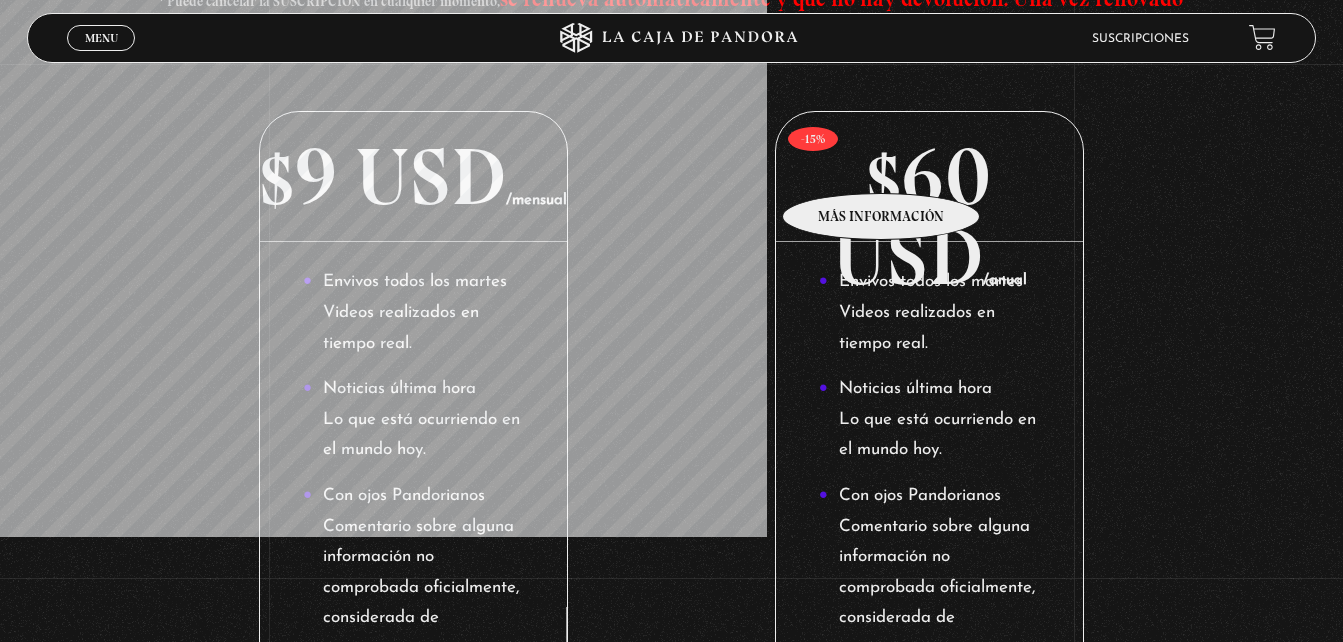 click on "$60 USD /anual" at bounding box center (929, 177) 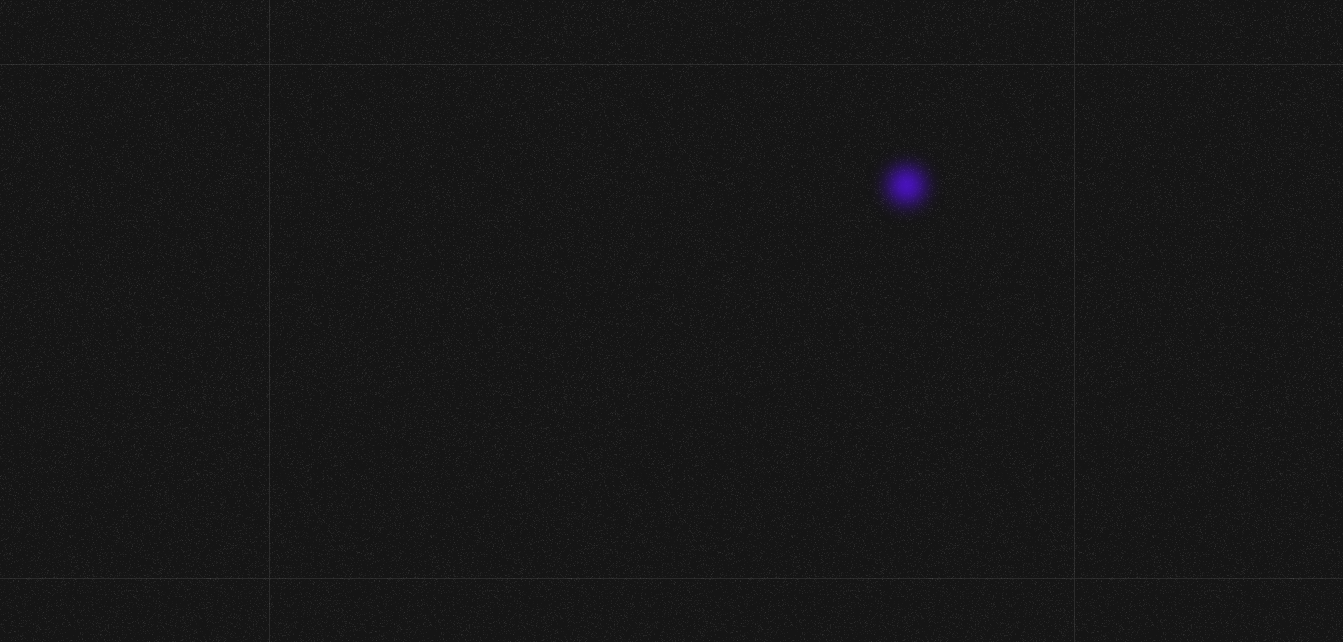 scroll, scrollTop: 0, scrollLeft: 0, axis: both 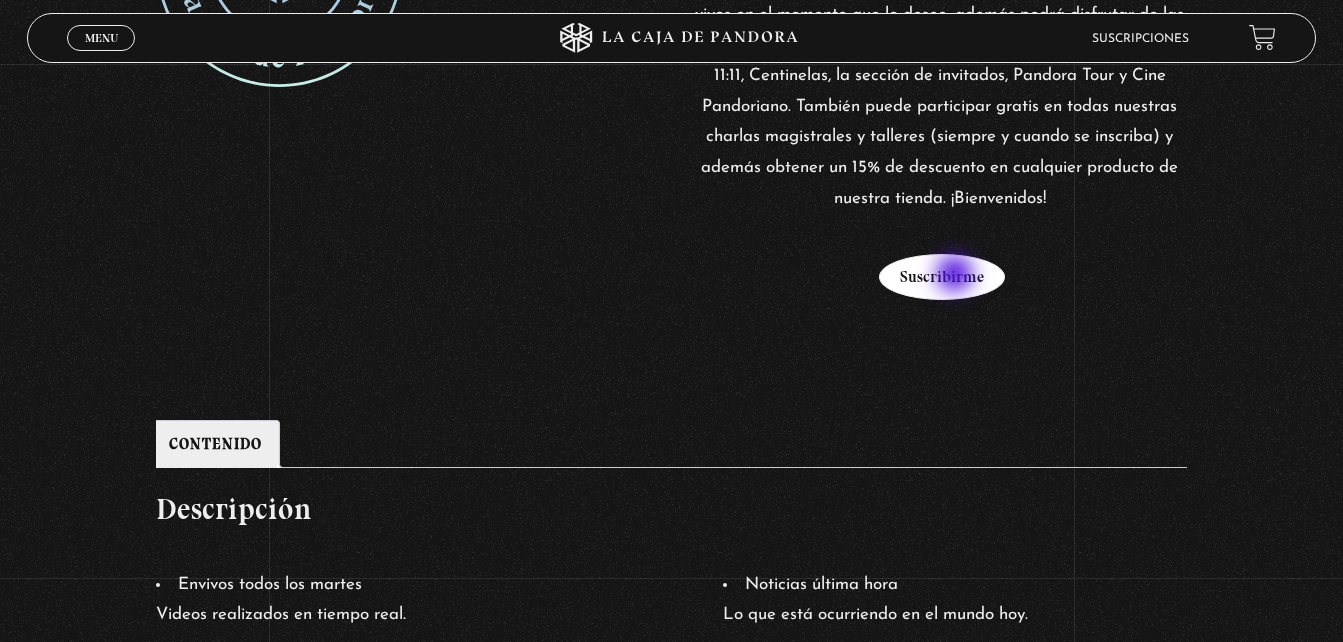 click on "Suscribirme" at bounding box center (942, 277) 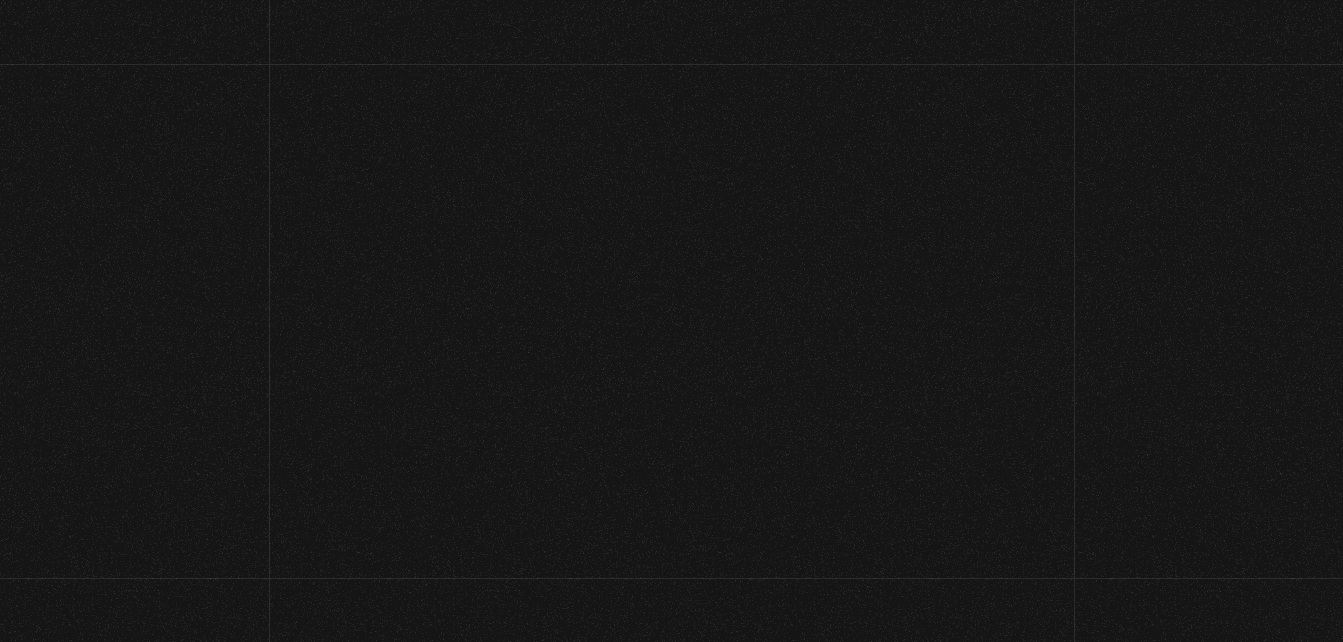 scroll, scrollTop: 0, scrollLeft: 0, axis: both 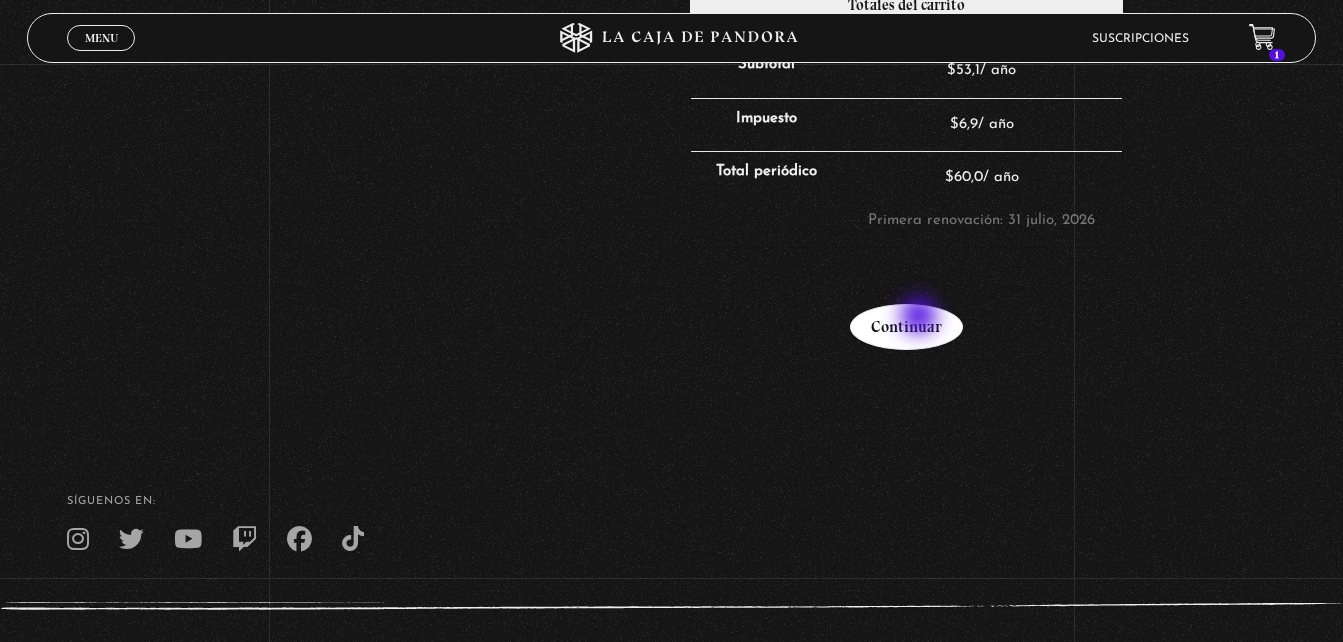 click on "Continuar" at bounding box center (906, 327) 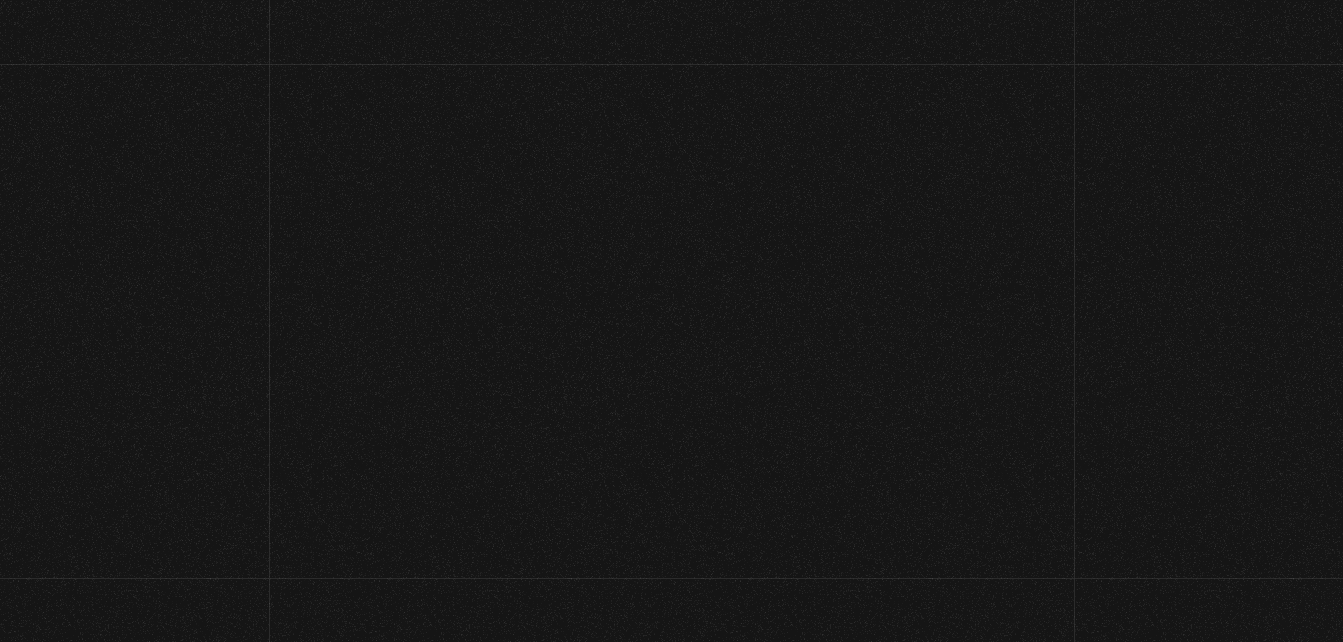select on "GT" 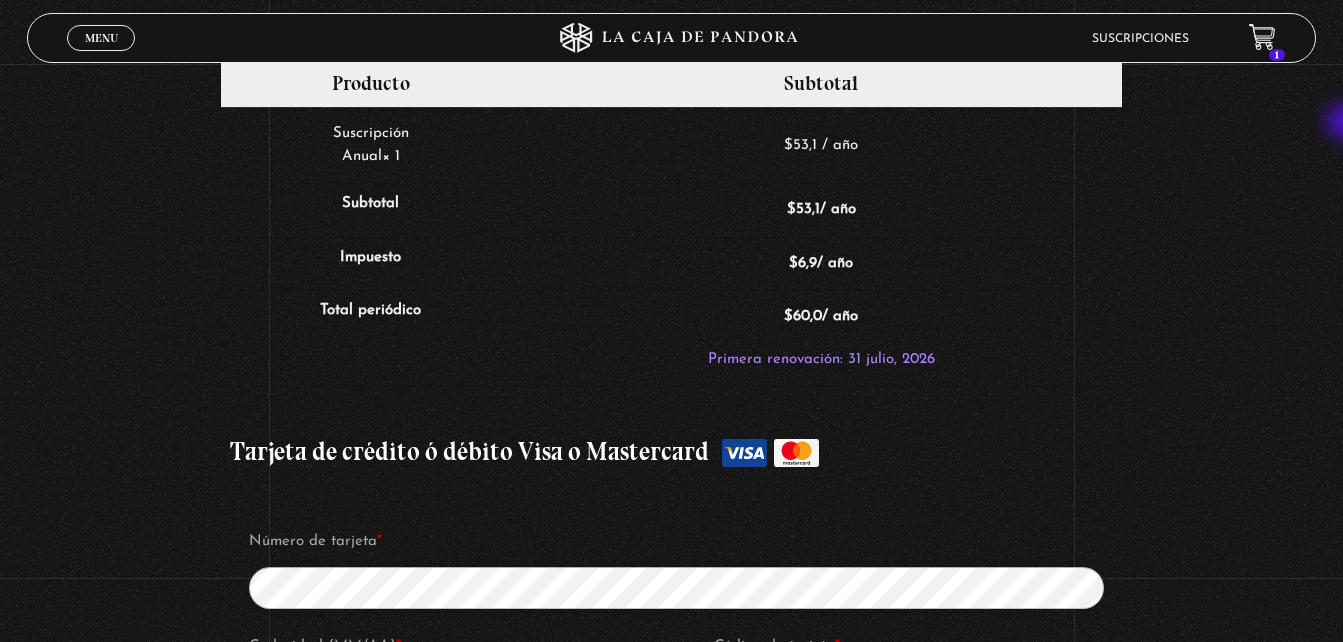 scroll, scrollTop: 1512, scrollLeft: 0, axis: vertical 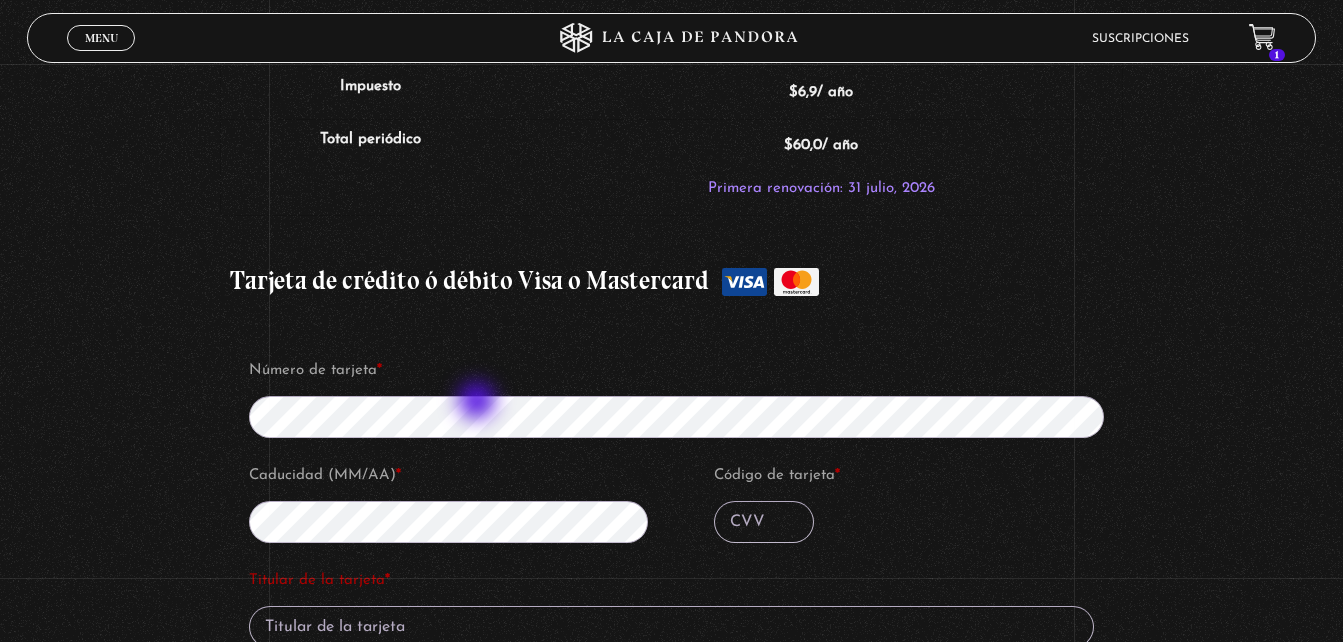 type on "781" 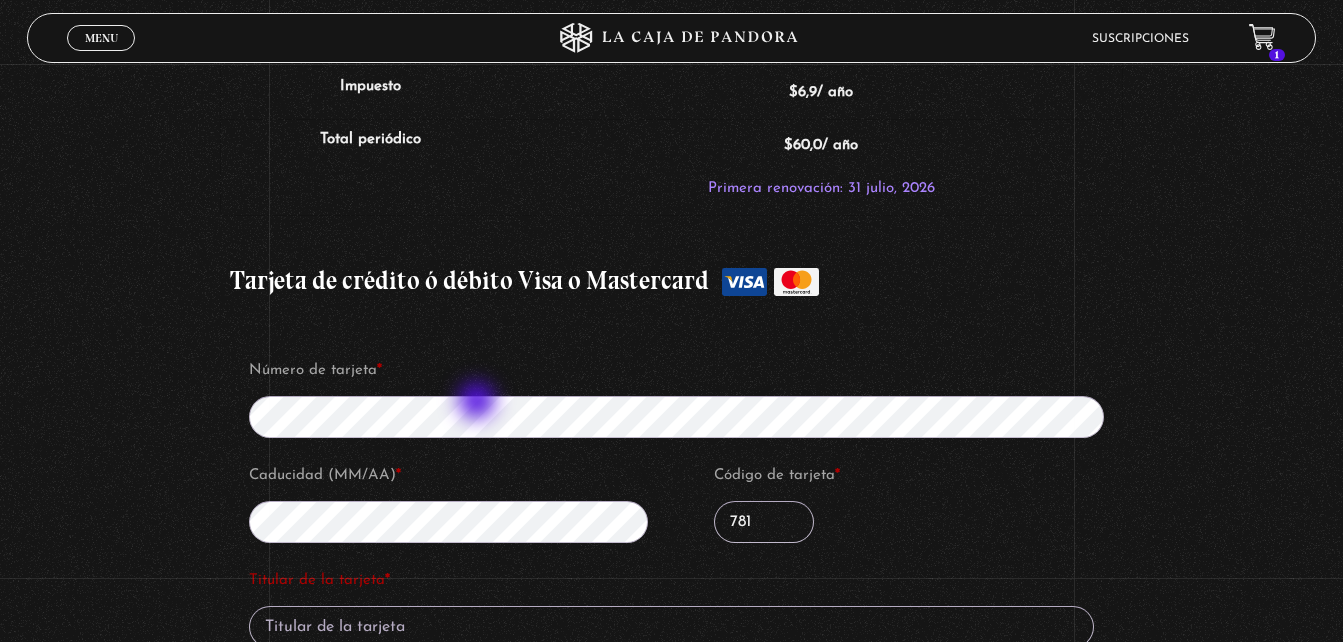 type on "Angelica Martinez Ramirez" 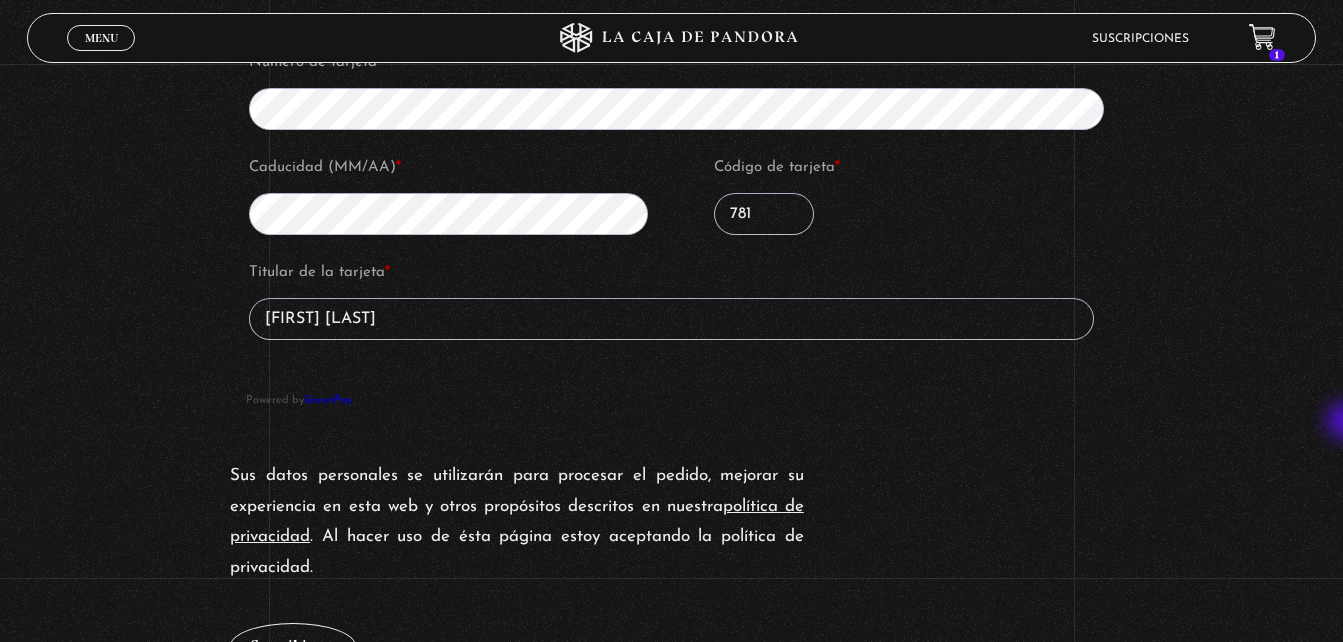 scroll, scrollTop: 1961, scrollLeft: 0, axis: vertical 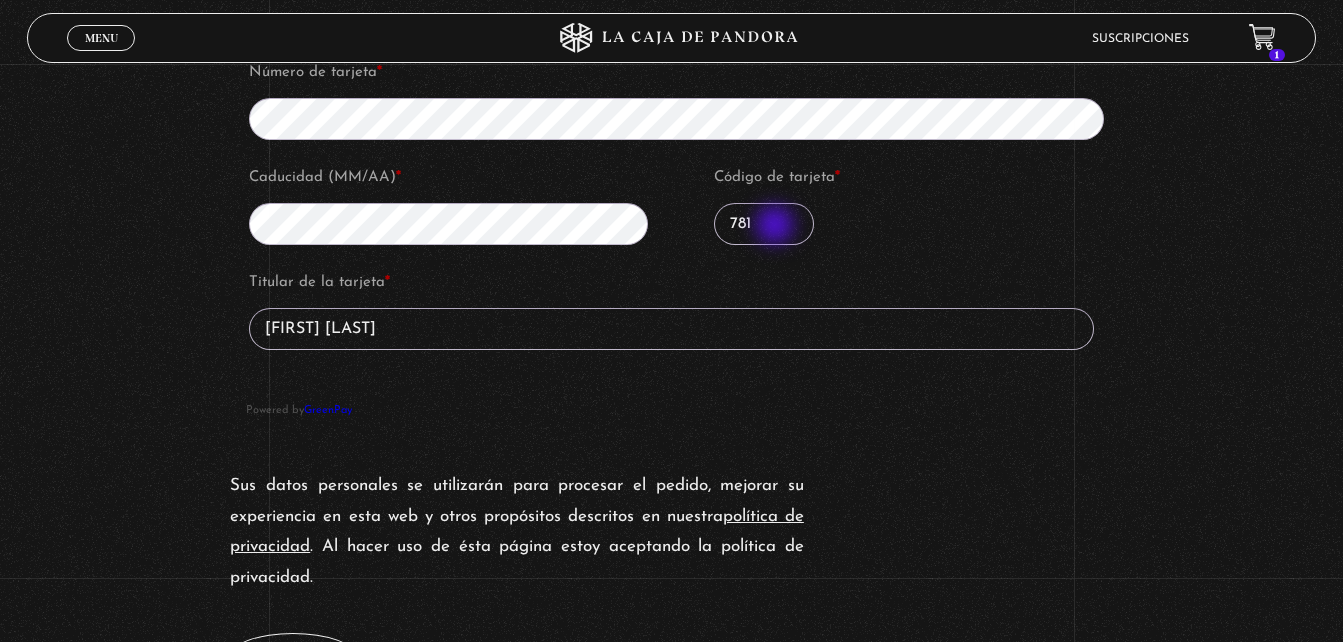 click on "781" at bounding box center (764, 224) 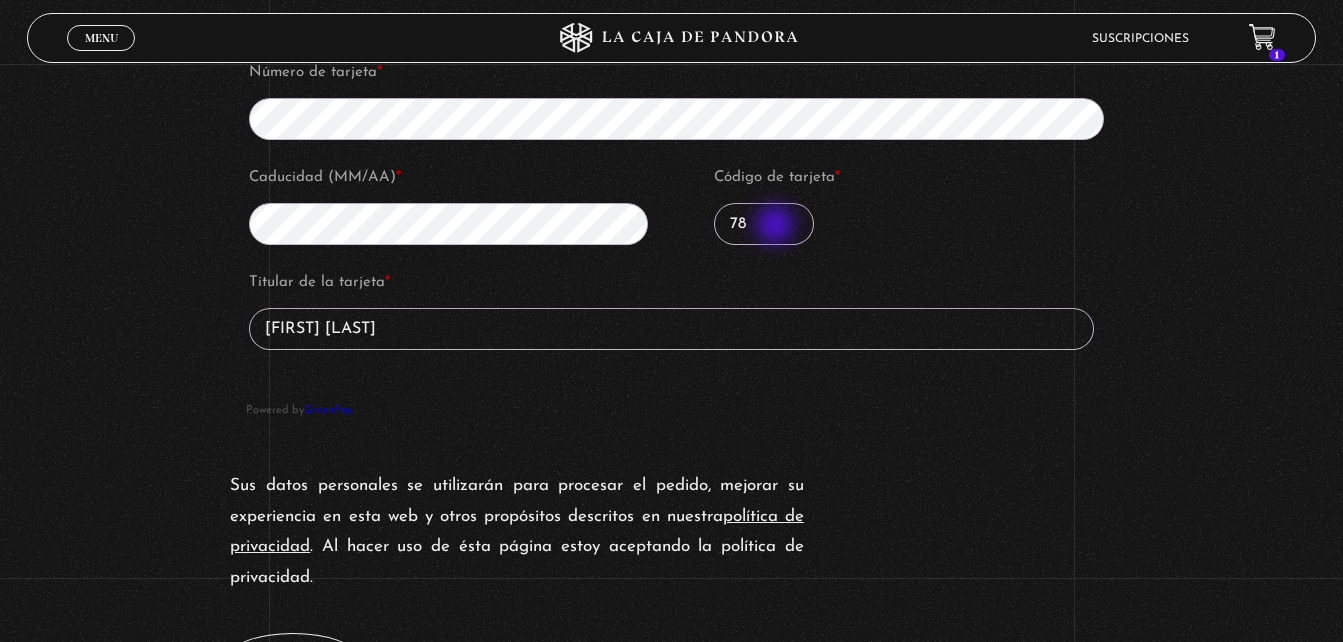 type on "7" 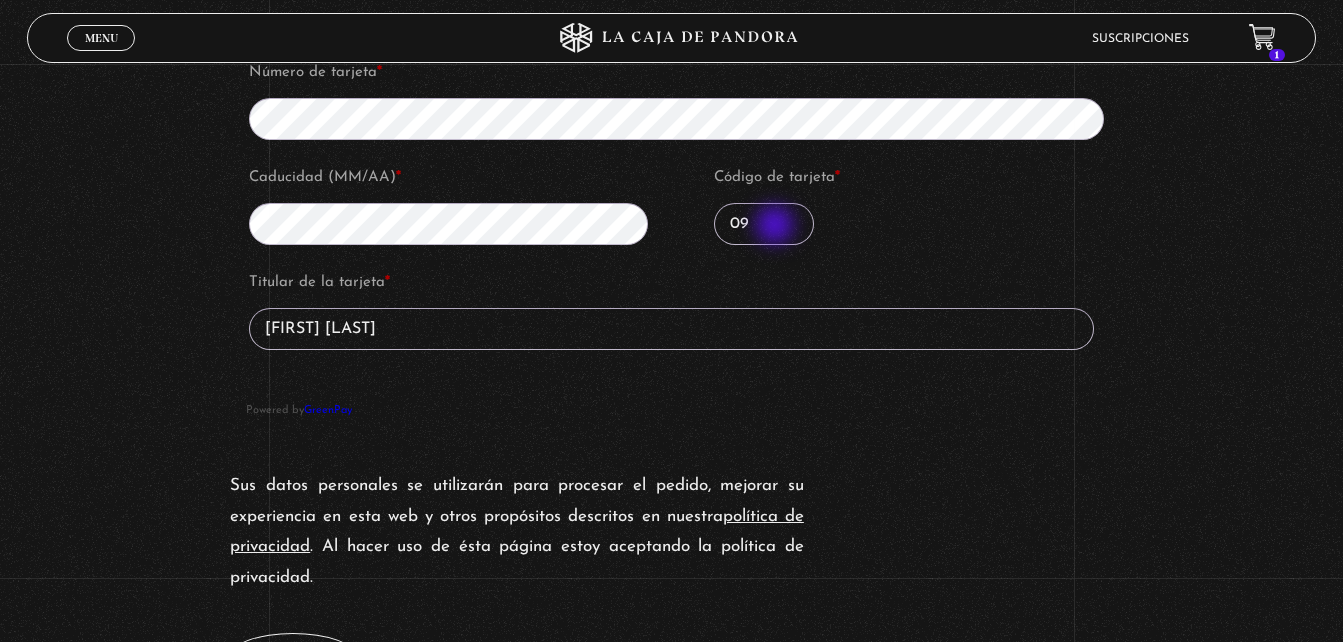 type on "095" 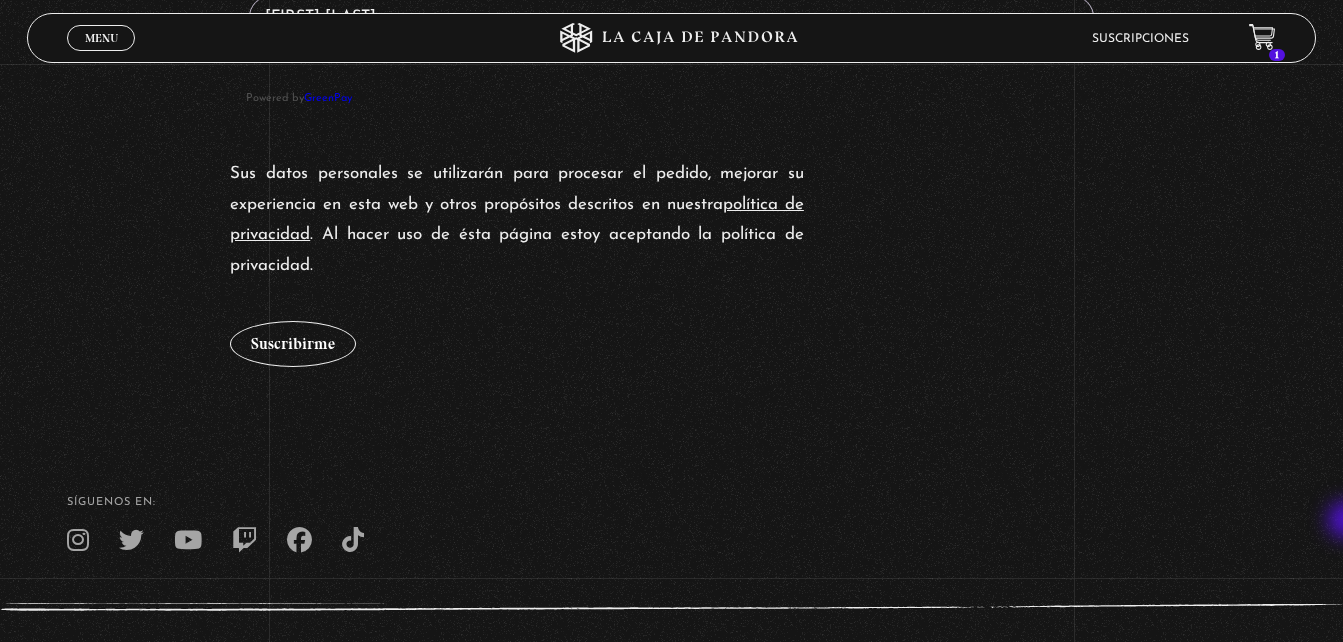 scroll, scrollTop: 2364, scrollLeft: 0, axis: vertical 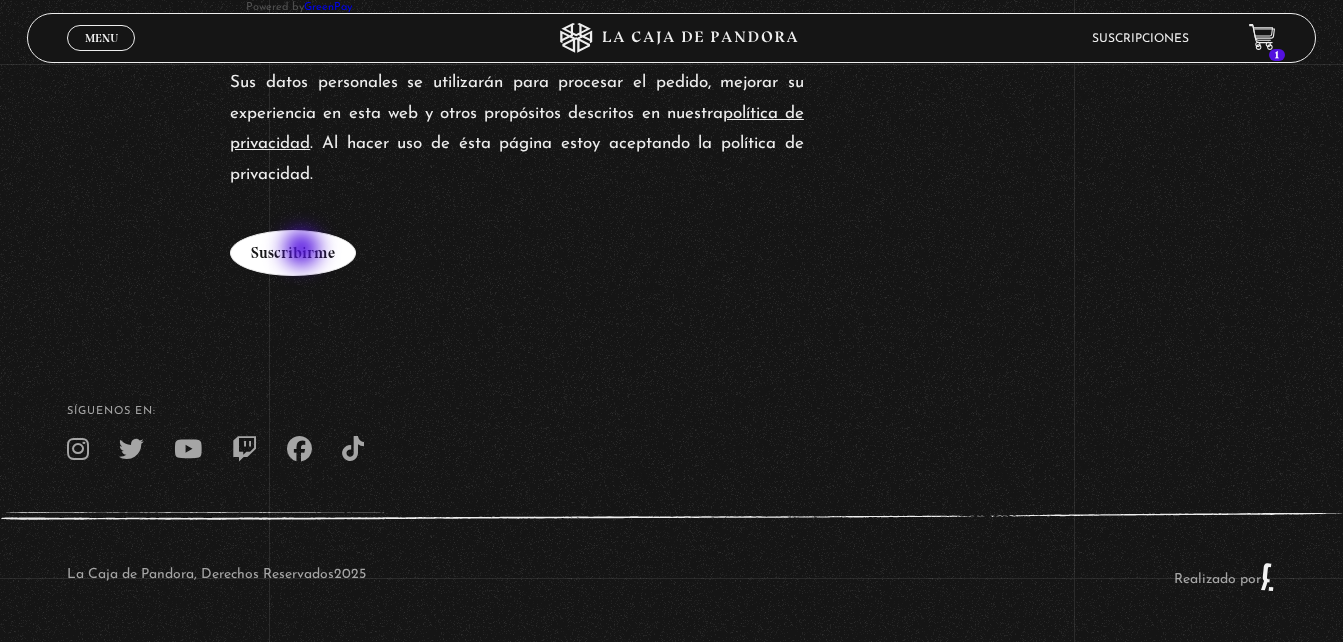 click on "Suscribirme" at bounding box center (293, 253) 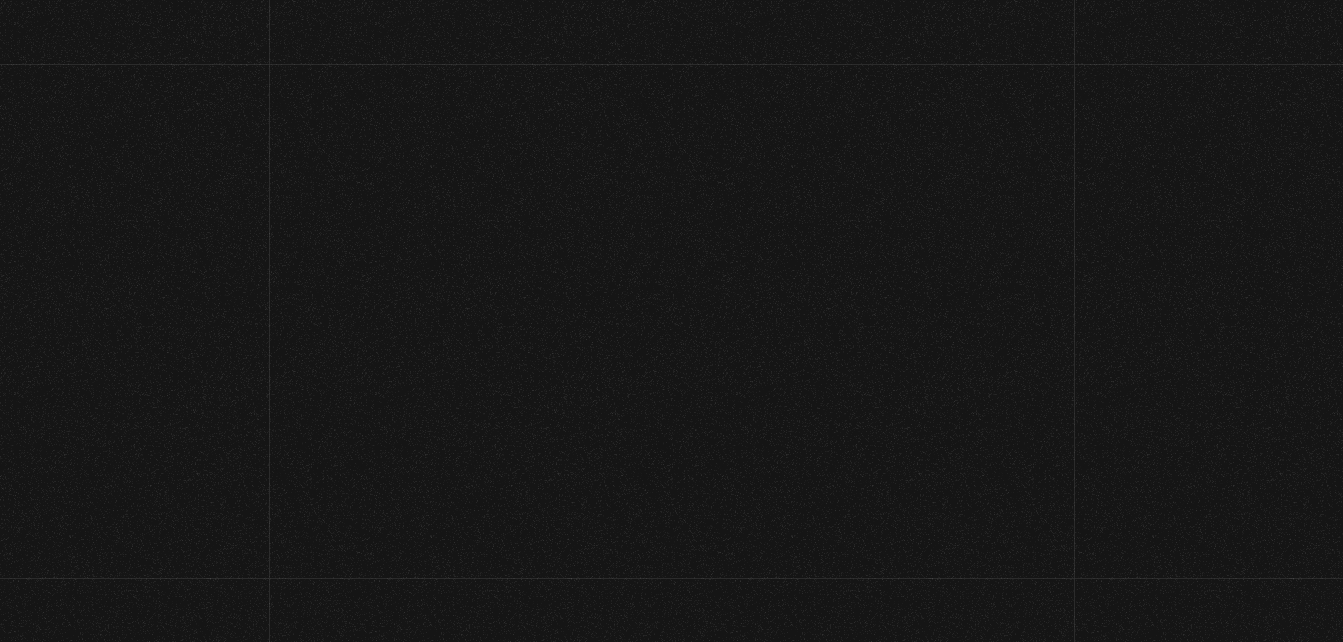 scroll, scrollTop: 0, scrollLeft: 0, axis: both 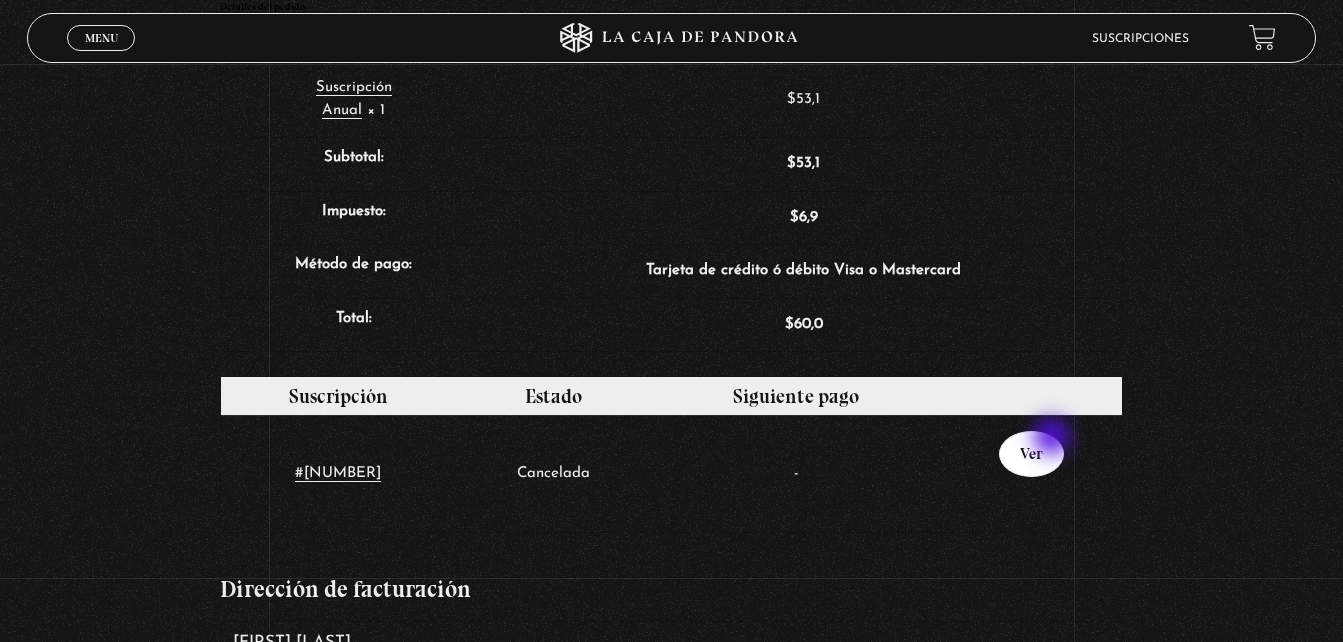 click on "Ver" at bounding box center (1031, 454) 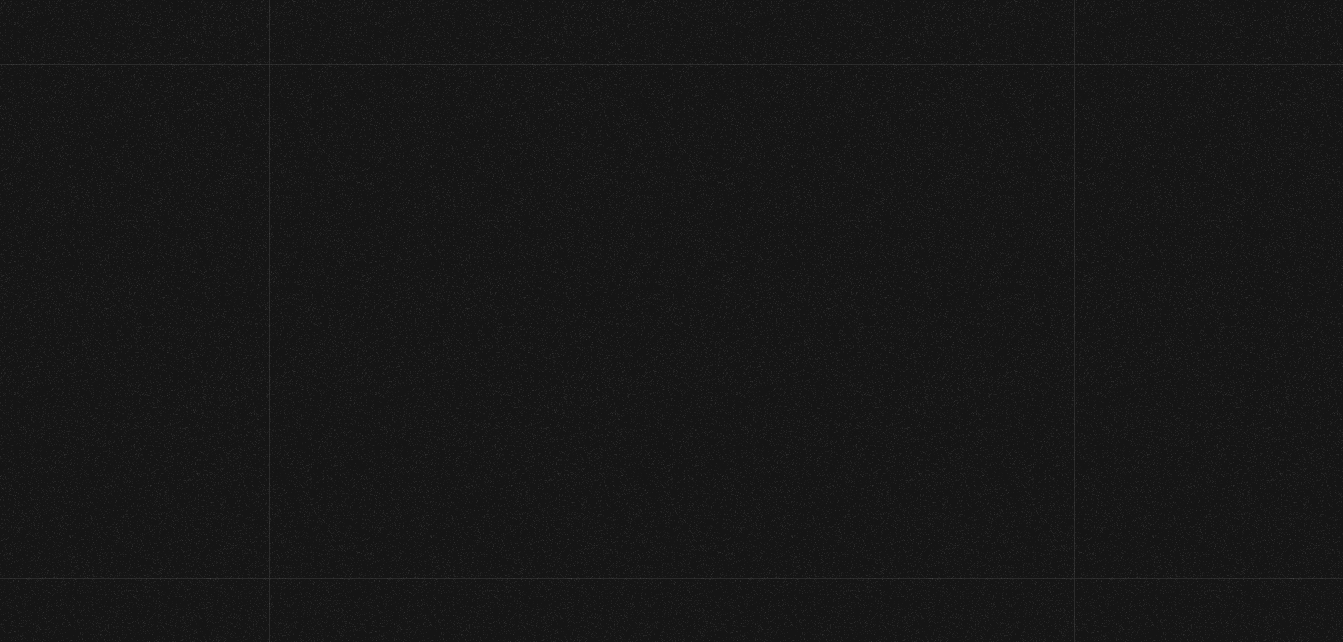 scroll, scrollTop: 0, scrollLeft: 0, axis: both 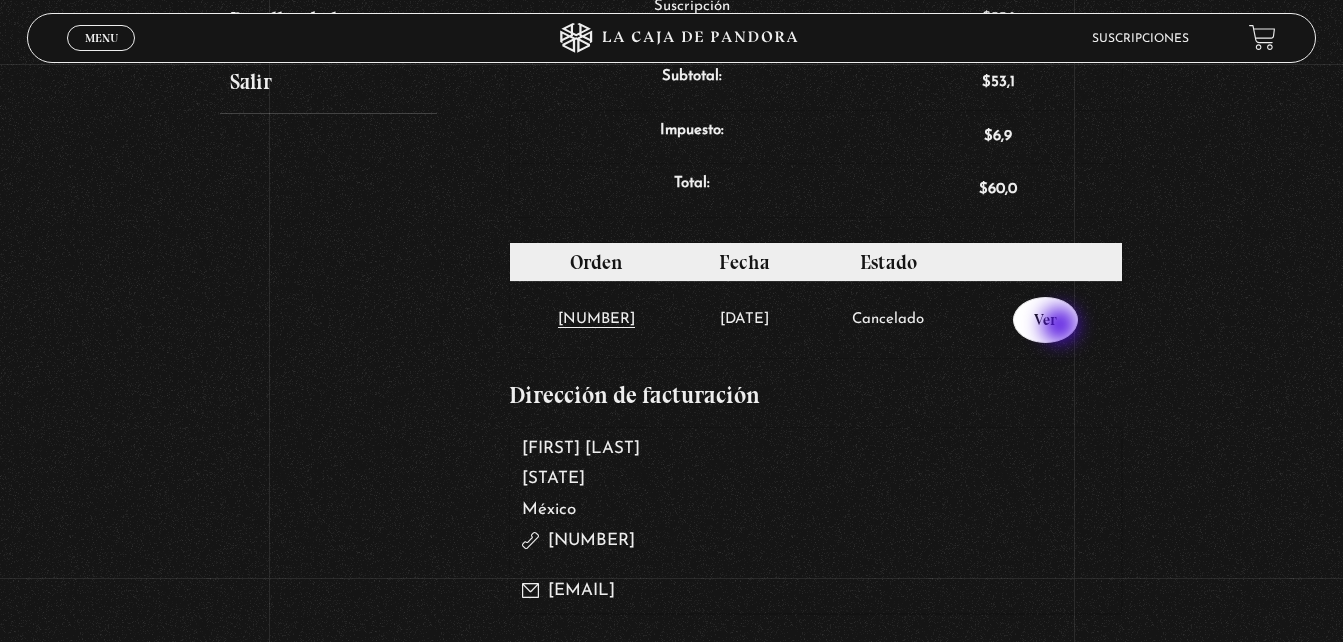 click on "Ver" at bounding box center (1045, 320) 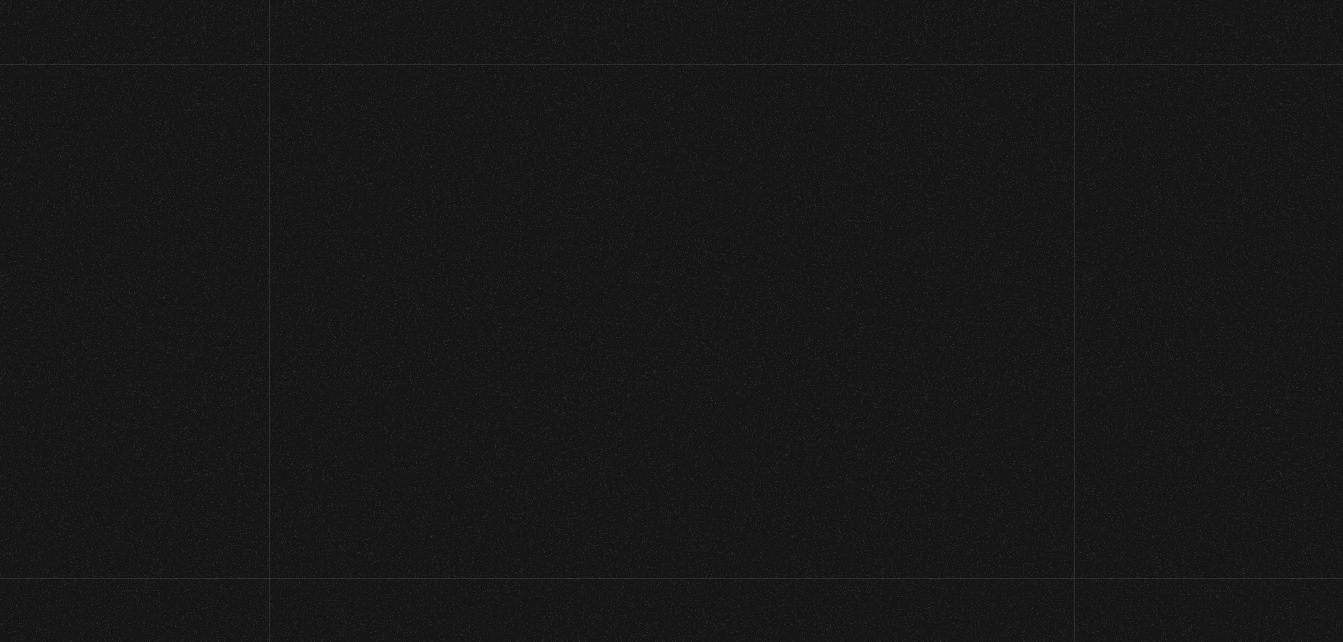 scroll, scrollTop: 0, scrollLeft: 0, axis: both 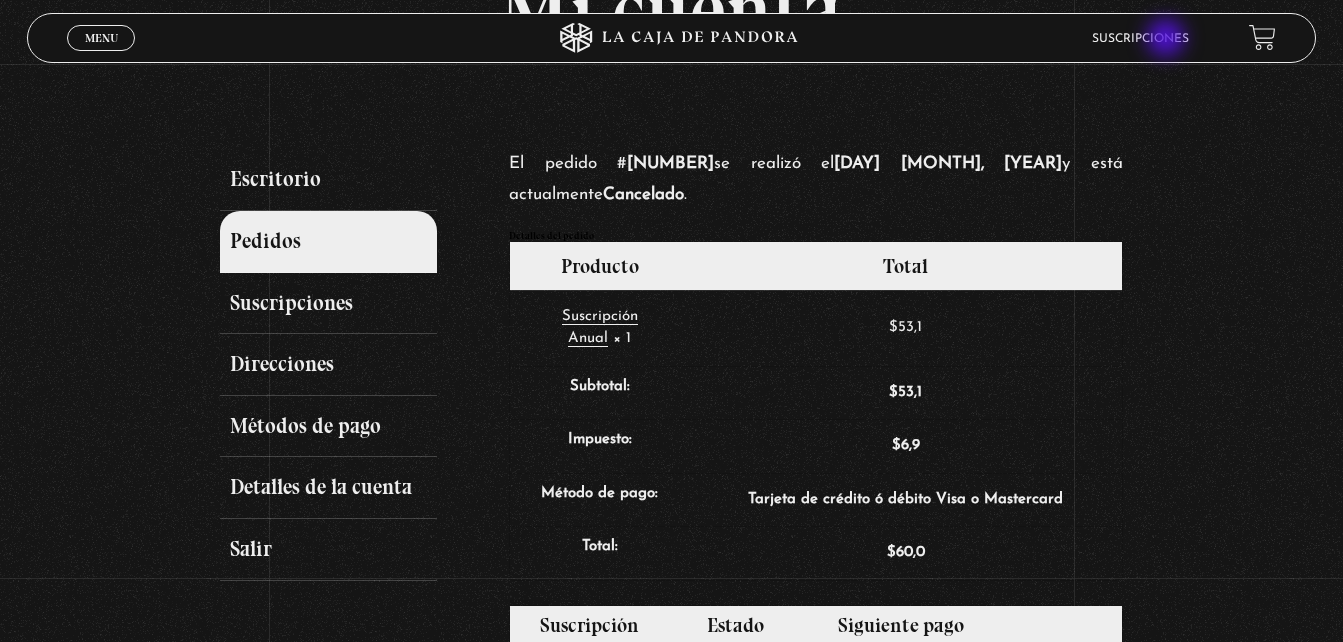 click on "Suscripciones" at bounding box center (1140, 39) 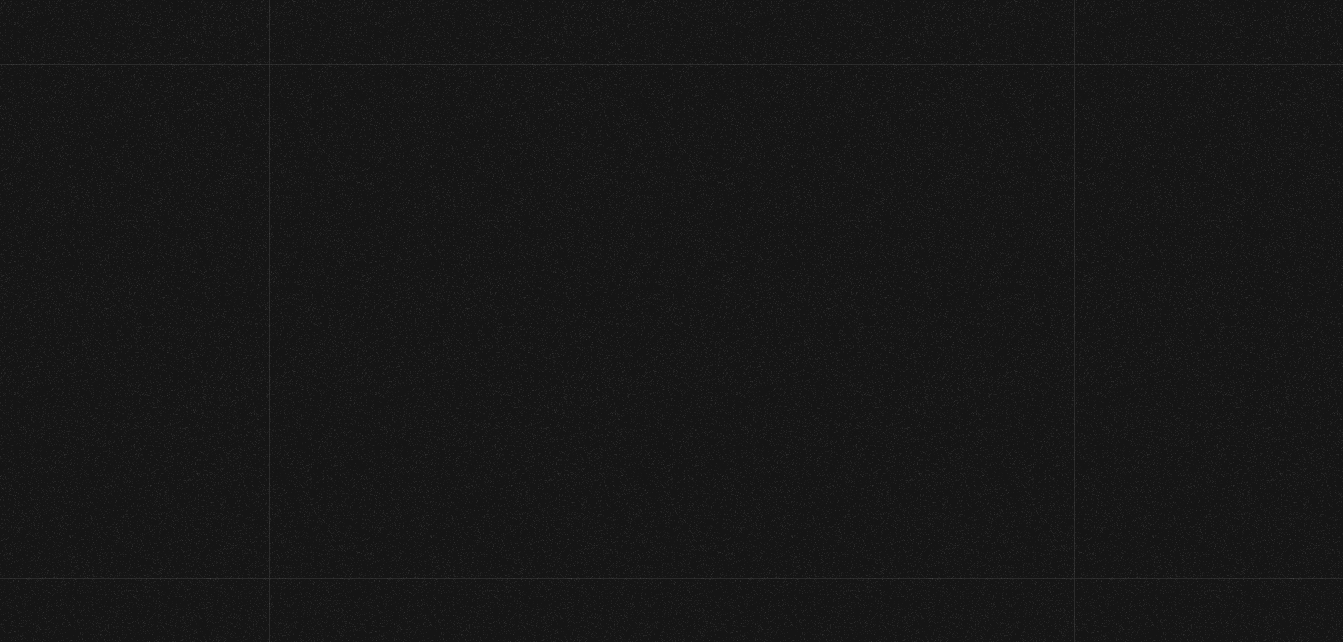 scroll, scrollTop: 0, scrollLeft: 0, axis: both 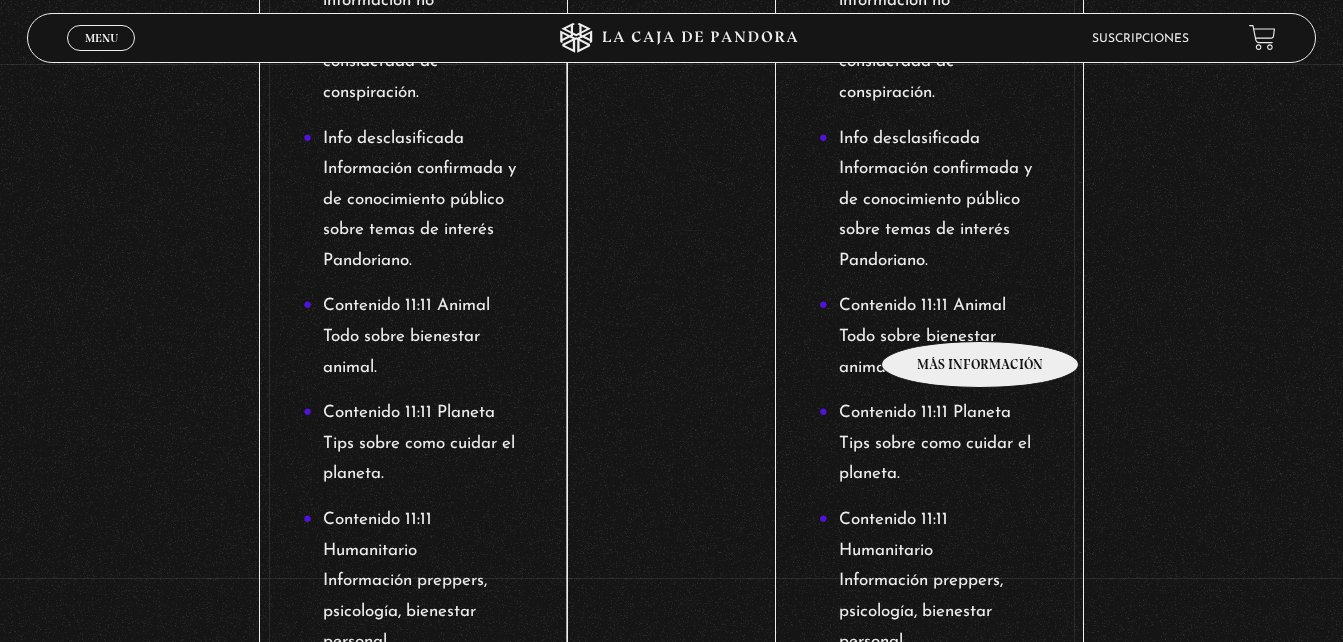 click on "Contenido 11:11 Animal
Todo sobre bienestar animal." at bounding box center (929, 337) 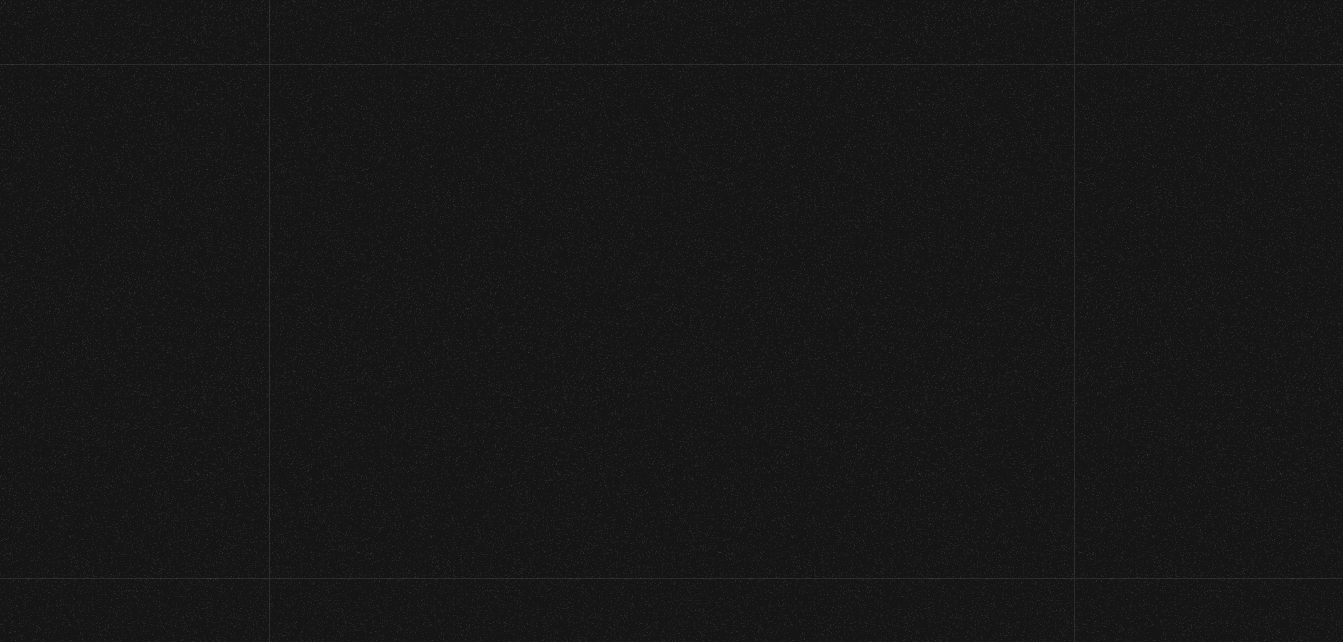 scroll, scrollTop: 0, scrollLeft: 0, axis: both 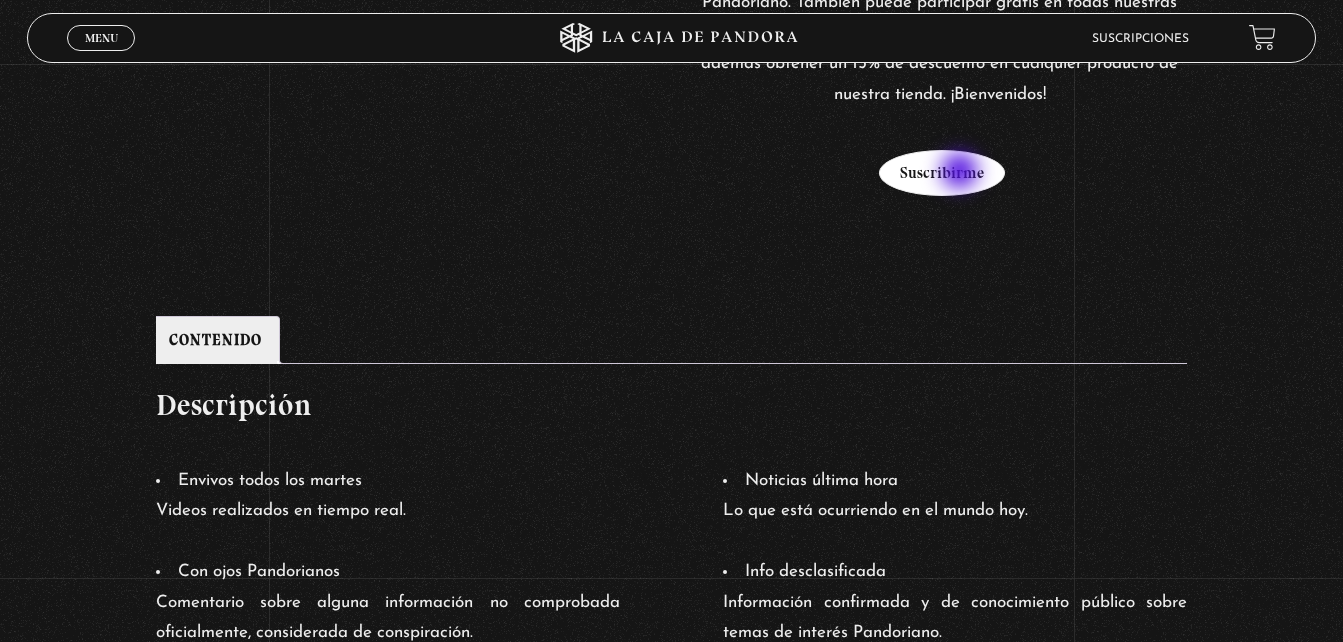 click on "Suscribirme" at bounding box center [942, 173] 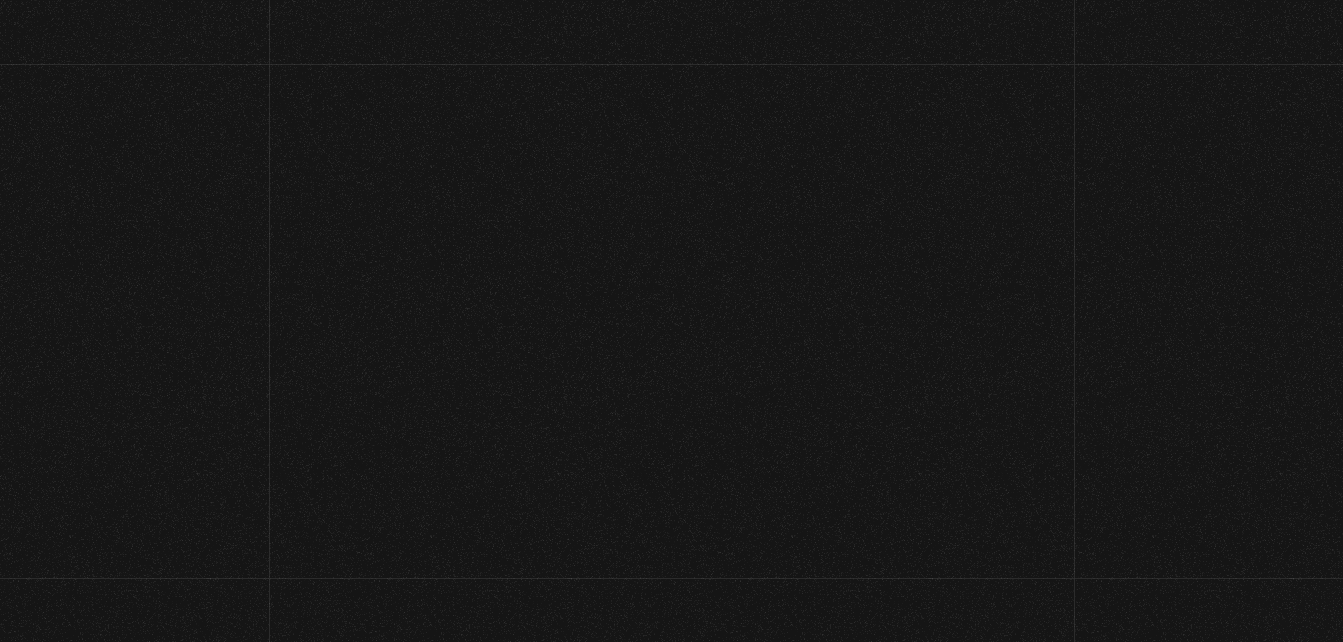 scroll, scrollTop: 0, scrollLeft: 0, axis: both 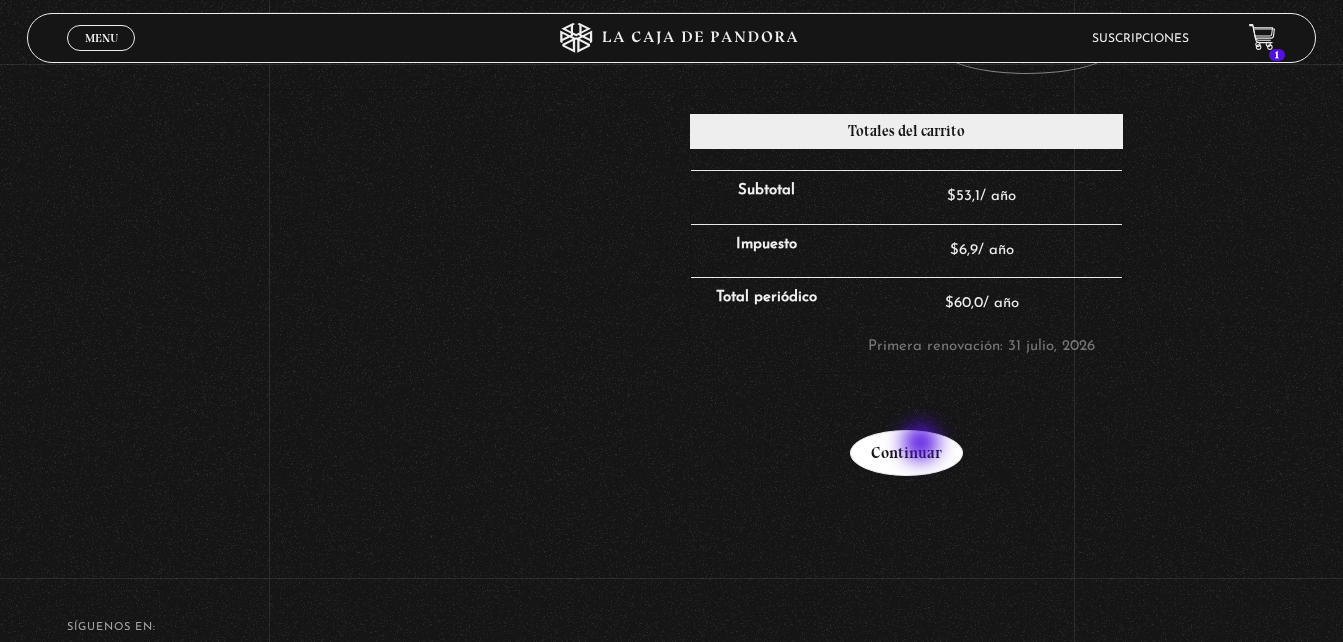 click on "Continuar" at bounding box center (906, 453) 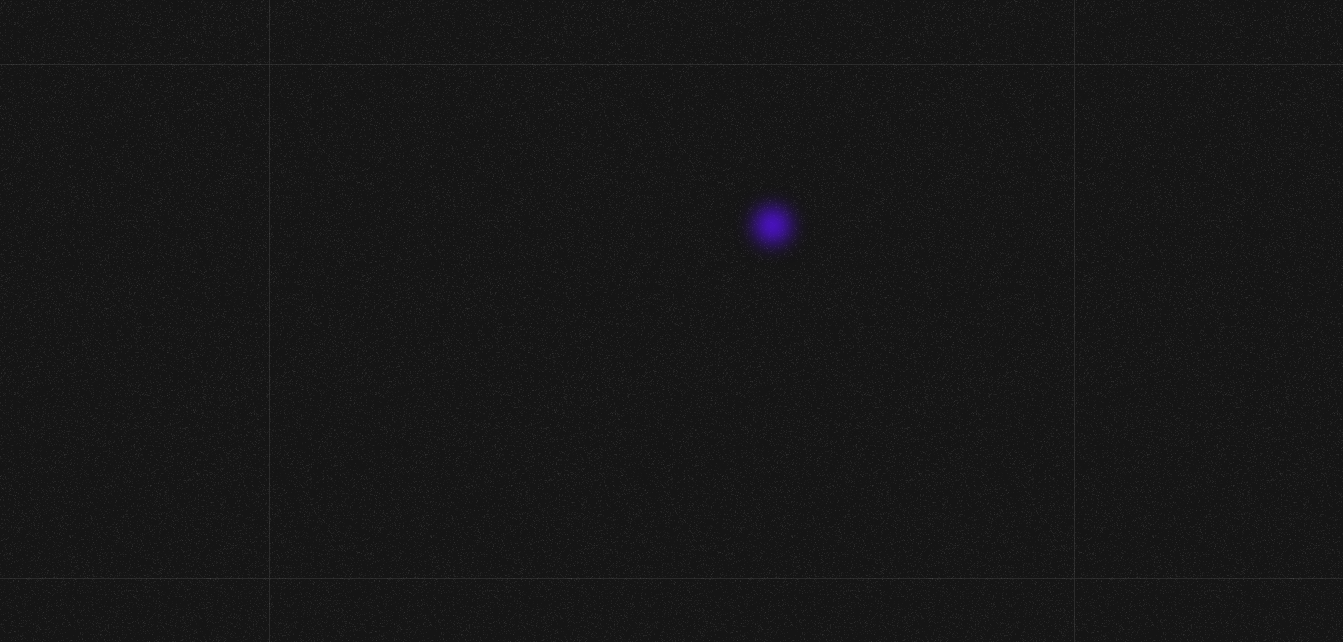 select on "GT" 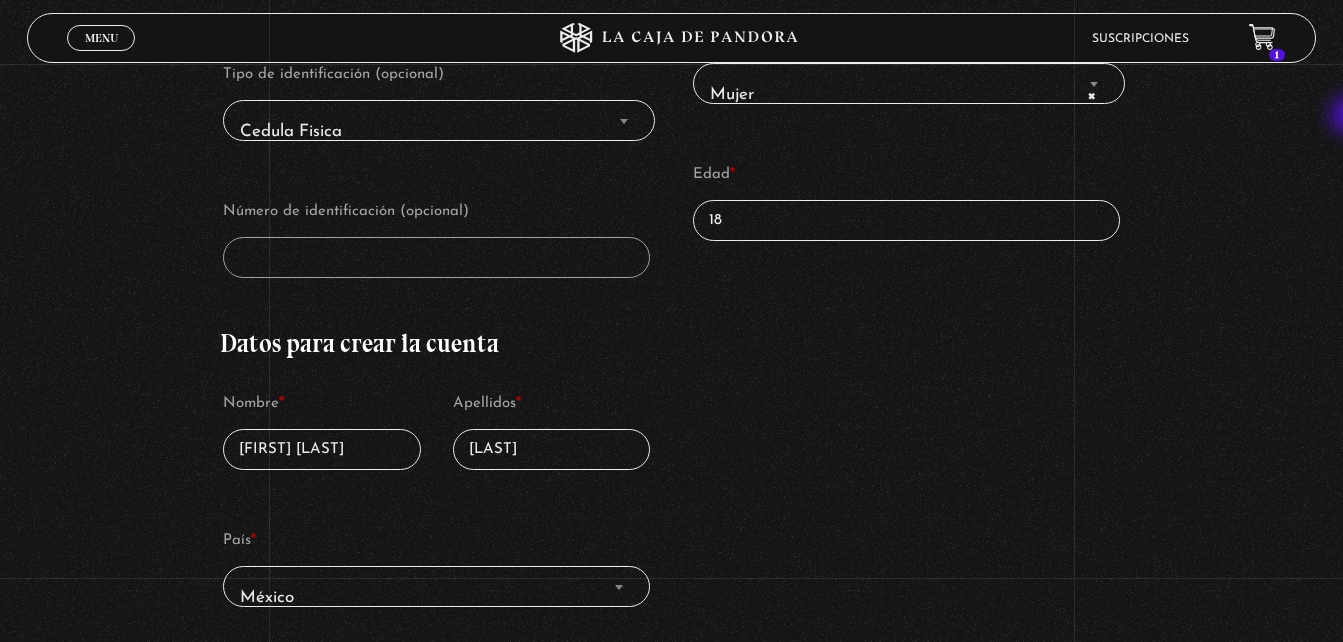 scroll, scrollTop: 479, scrollLeft: 0, axis: vertical 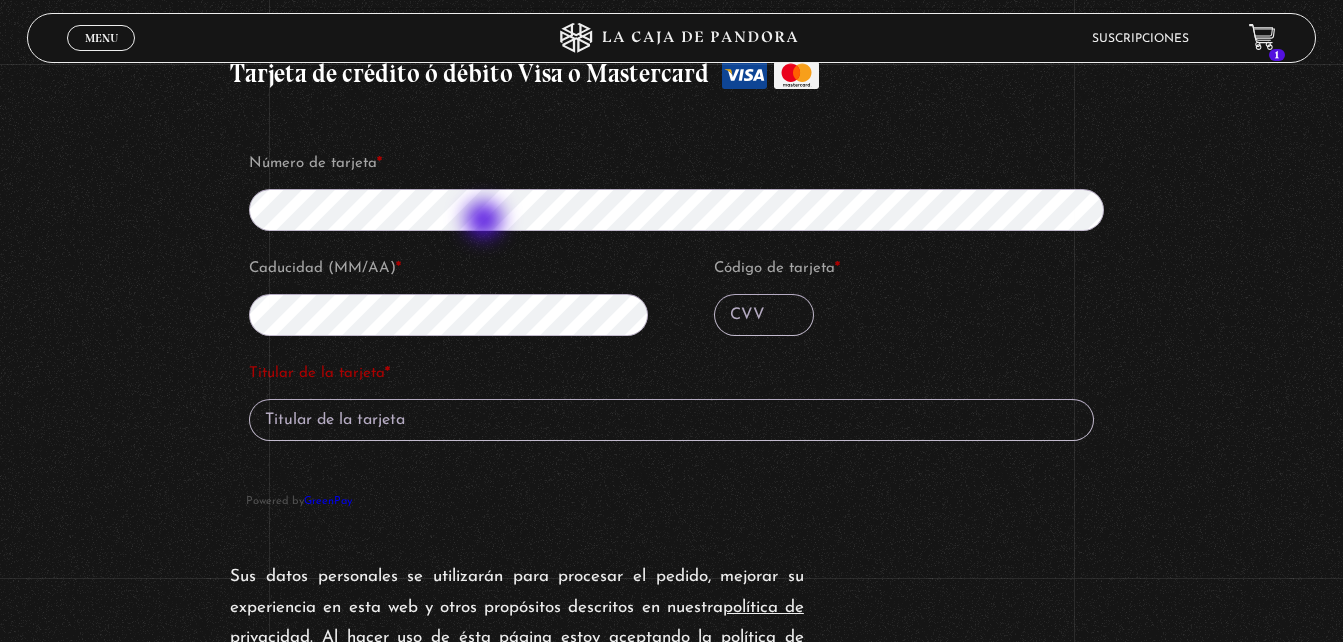 type on "095" 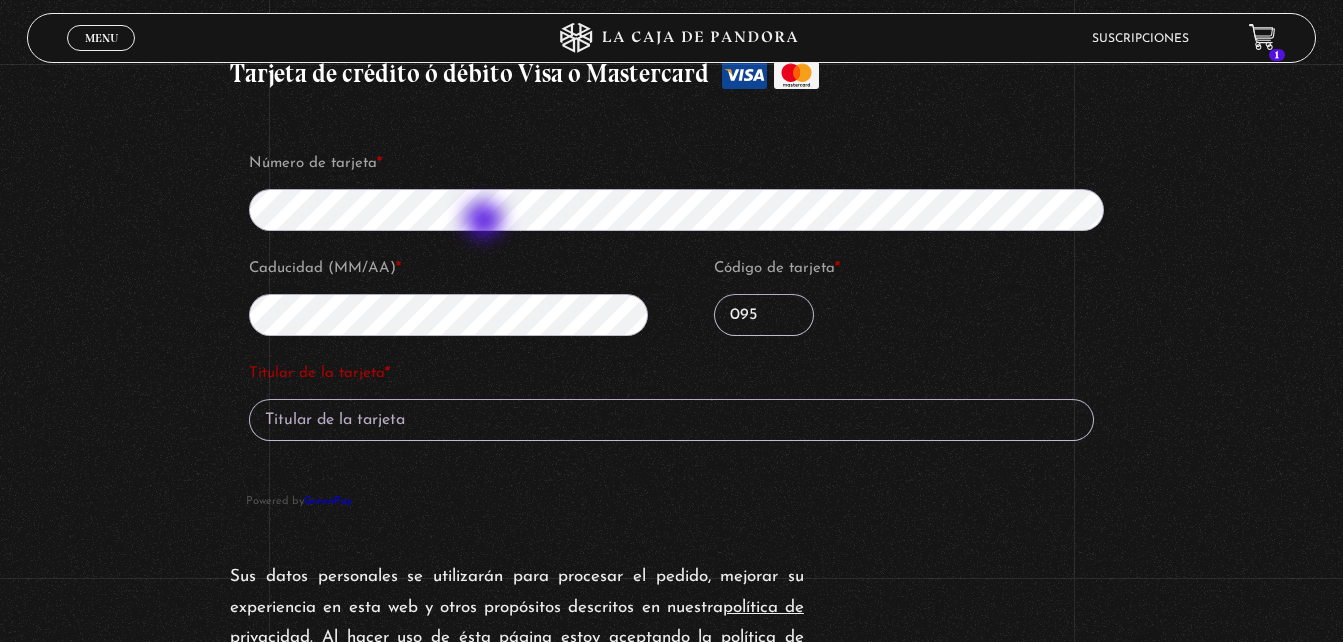 type on "Angelica Martinez Ramirez" 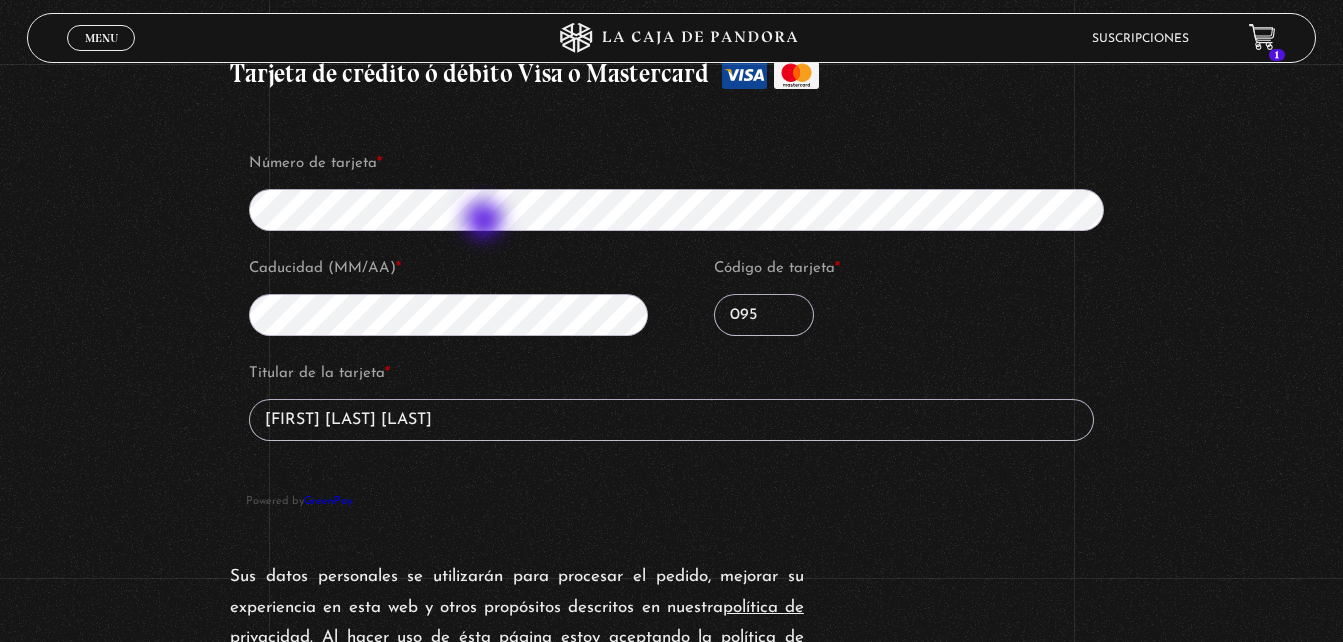 type 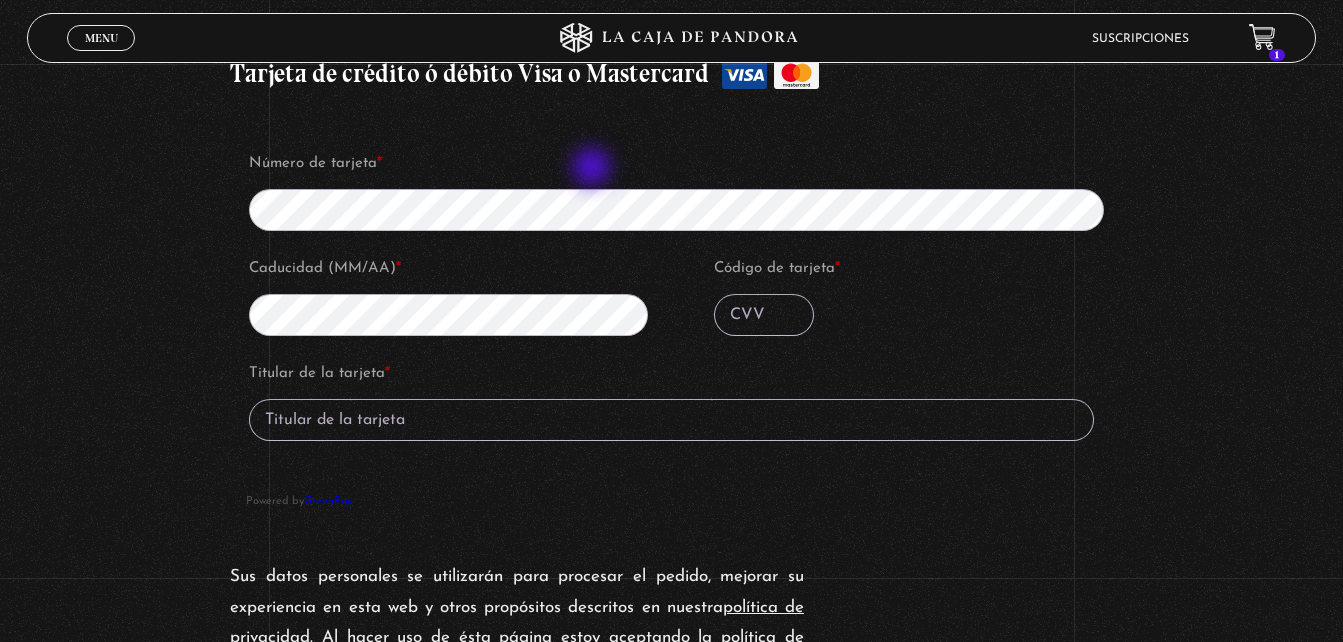 click on "Número de tarjeta  *" at bounding box center (684, 164) 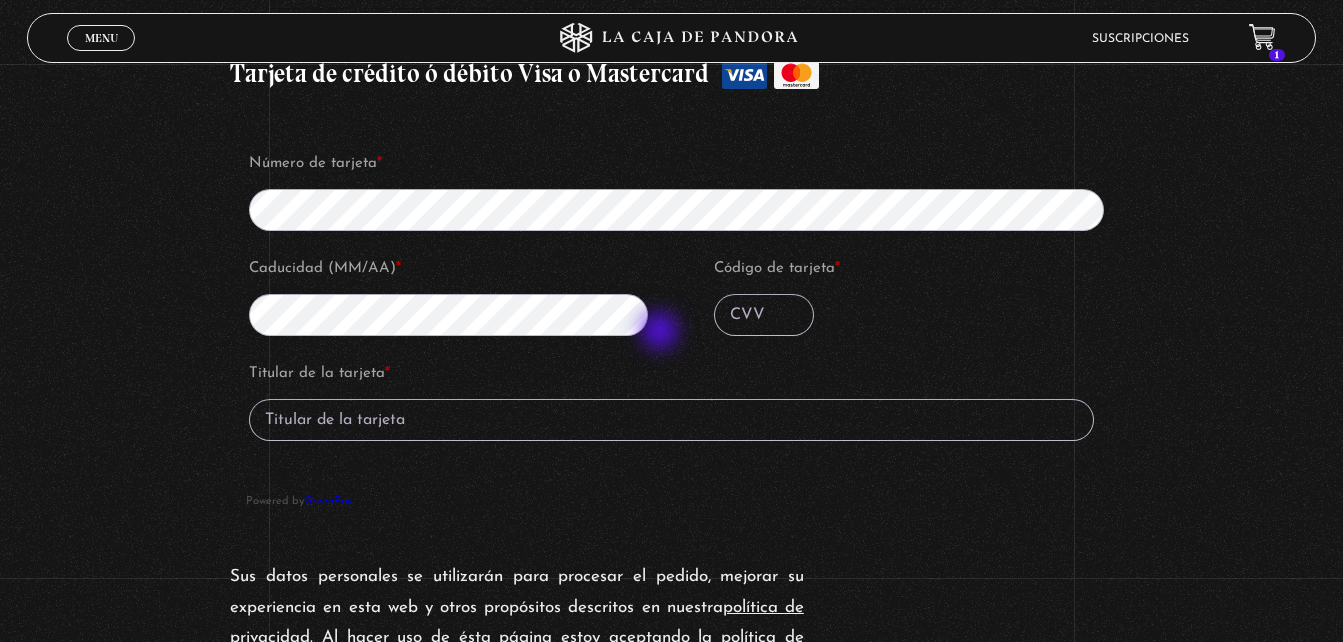 click on "Número de tarjeta  *
Caducidad (MM/AA)  *
Código de tarjeta  *" at bounding box center (684, 251) 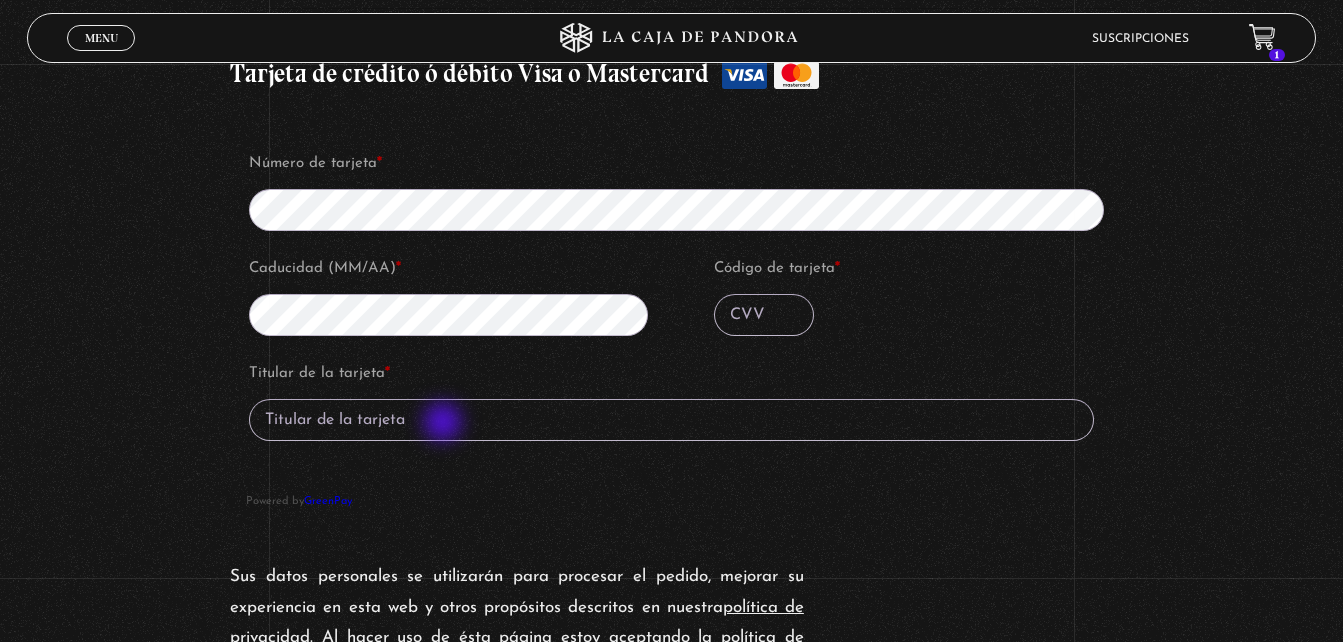 click on "Titular de la tarjeta  *" at bounding box center [671, 420] 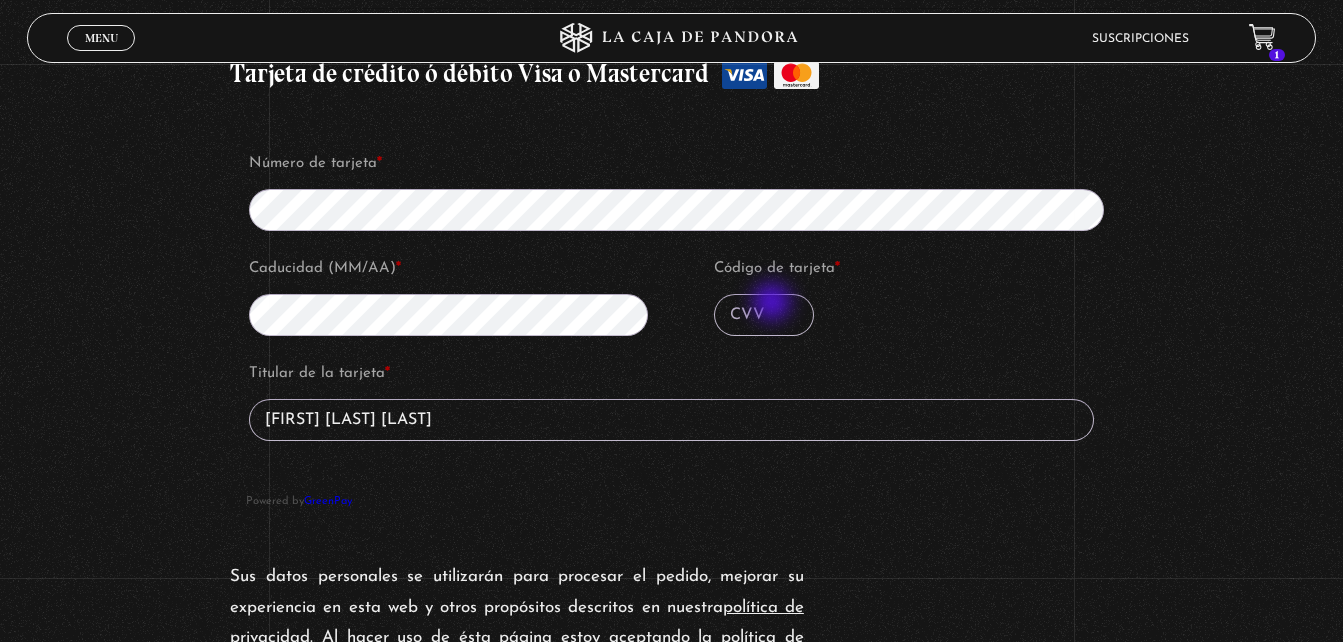 type on "angelica martinez ramirez" 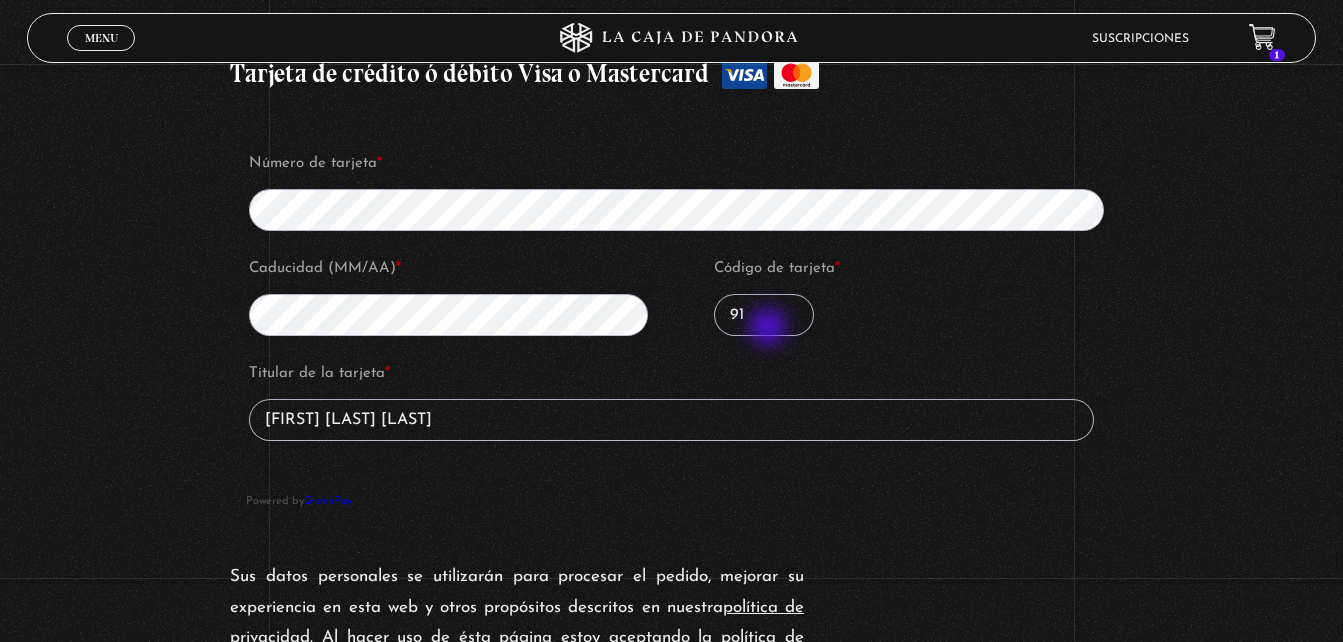 type on "919" 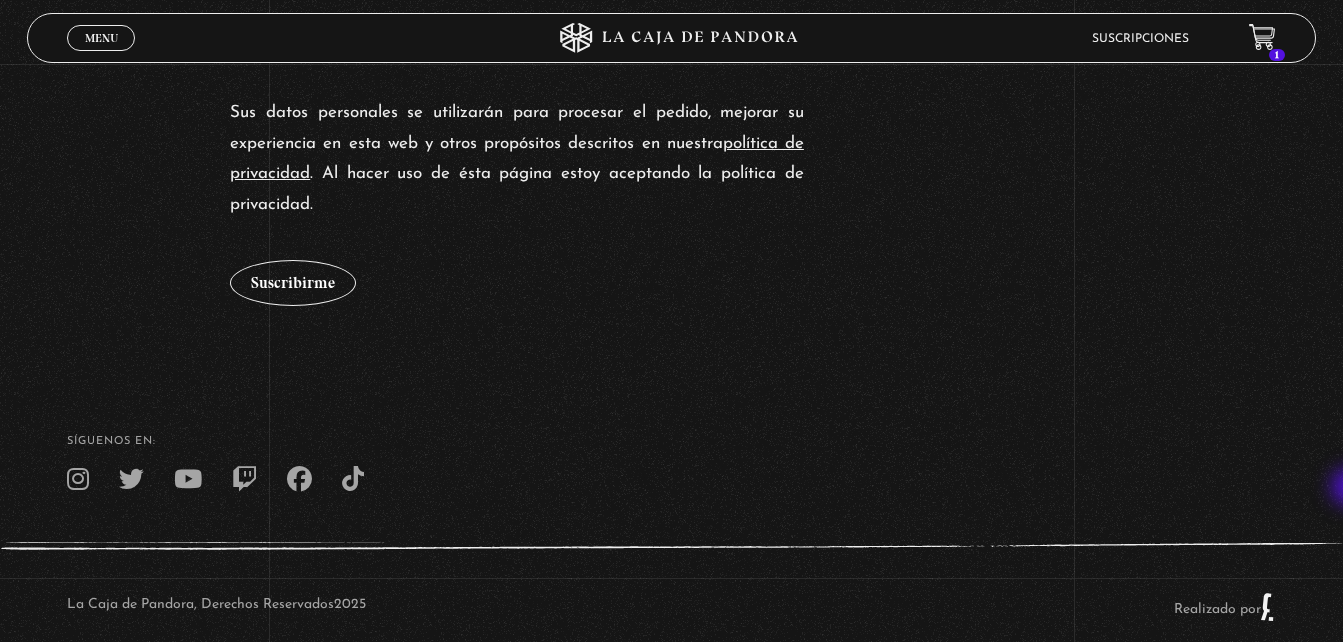 scroll, scrollTop: 2364, scrollLeft: 0, axis: vertical 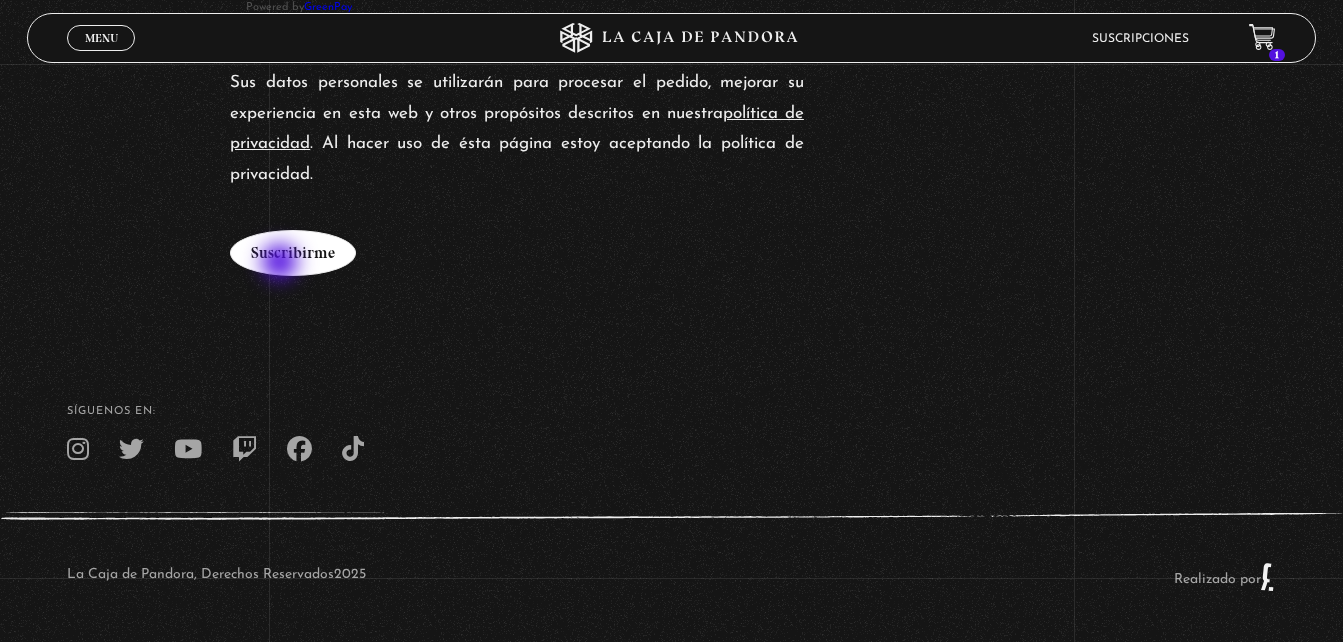 click on "Suscribirme" at bounding box center [293, 253] 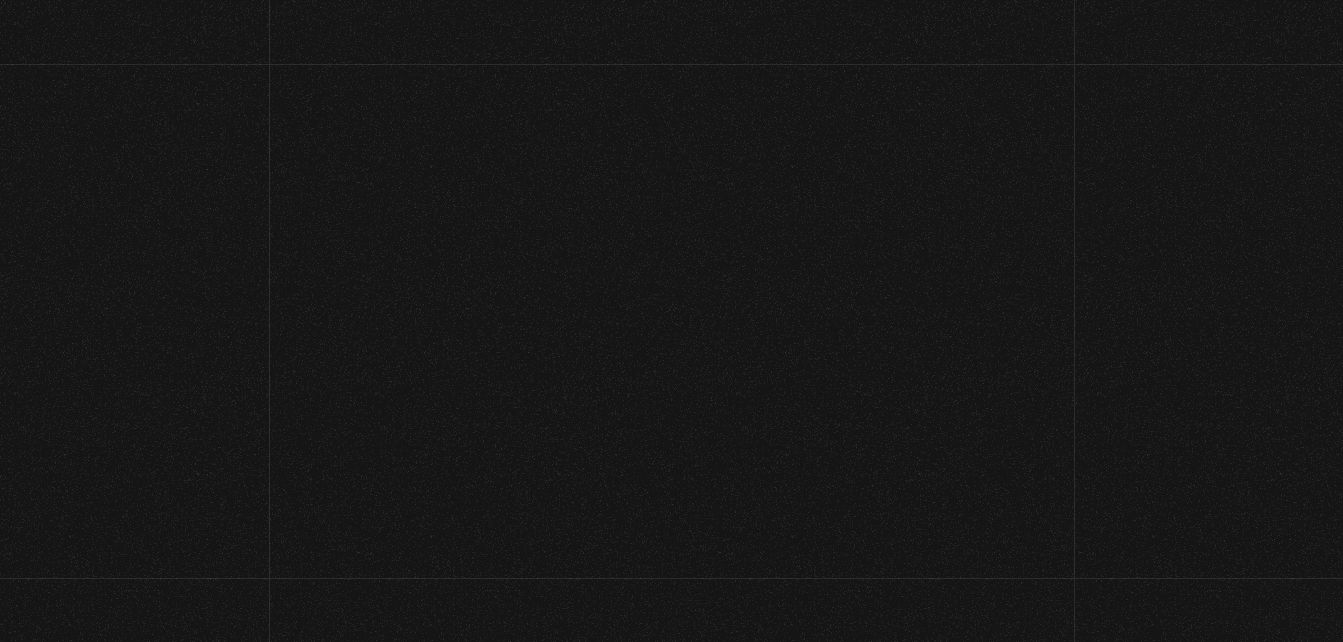 scroll, scrollTop: 0, scrollLeft: 0, axis: both 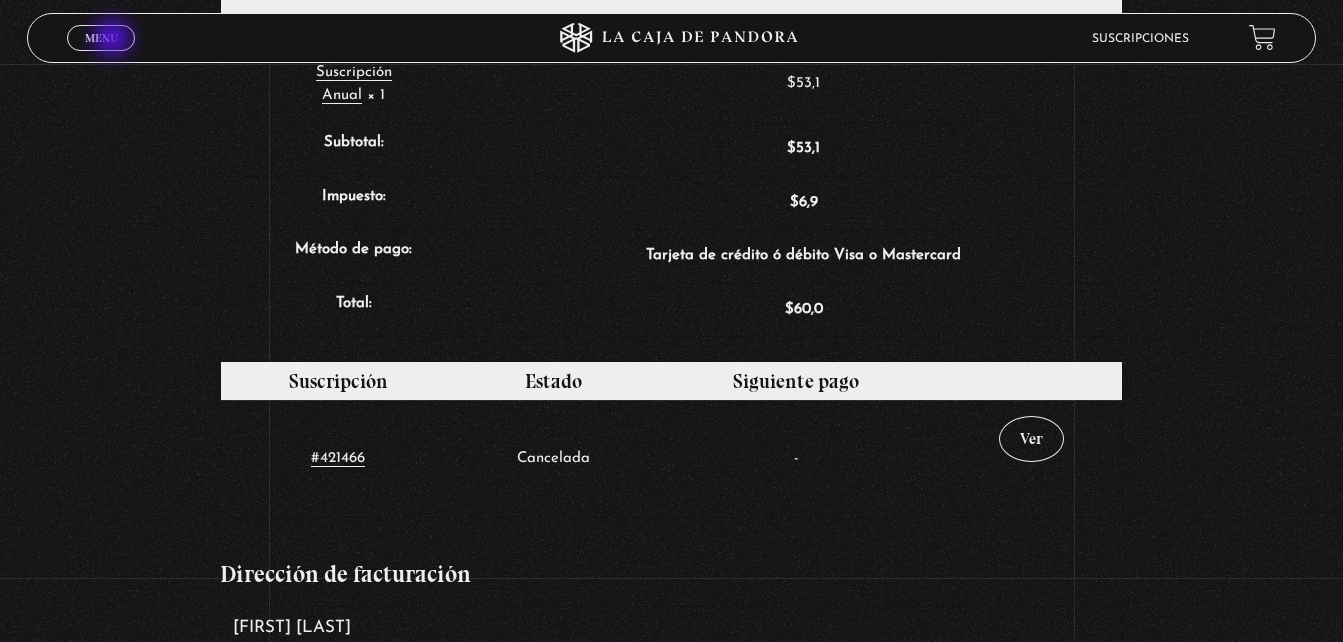 click on "Menu" at bounding box center [101, 38] 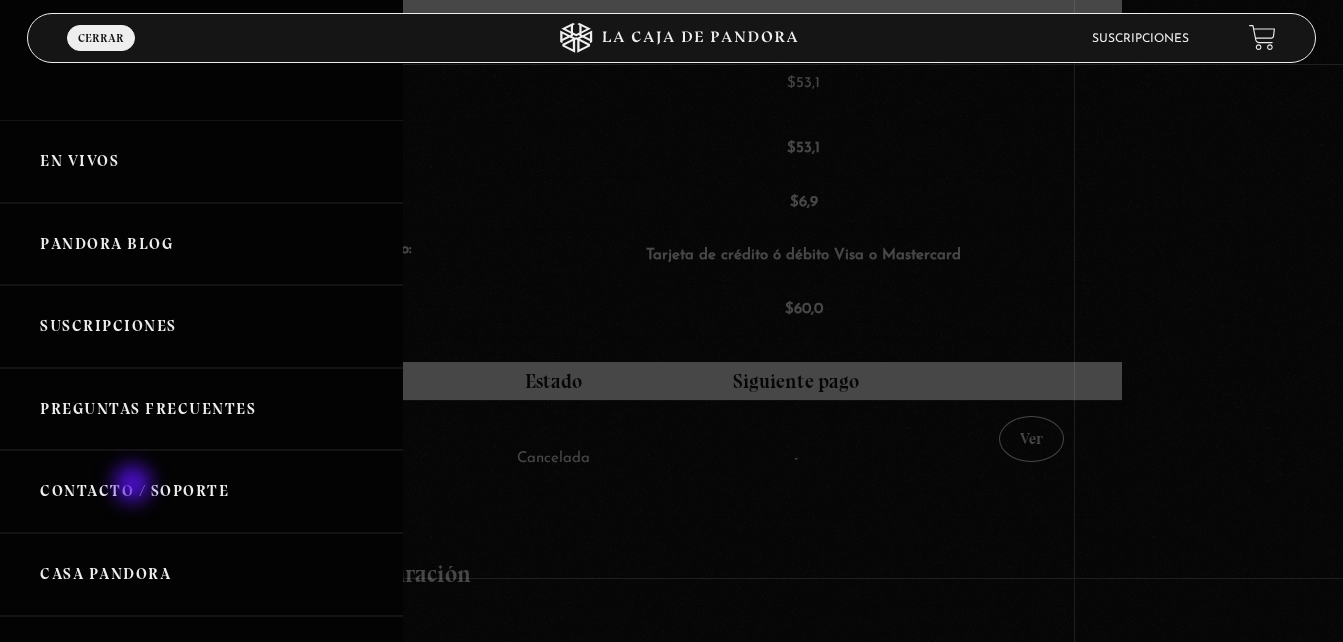 click on "Contacto / Soporte" at bounding box center (201, 491) 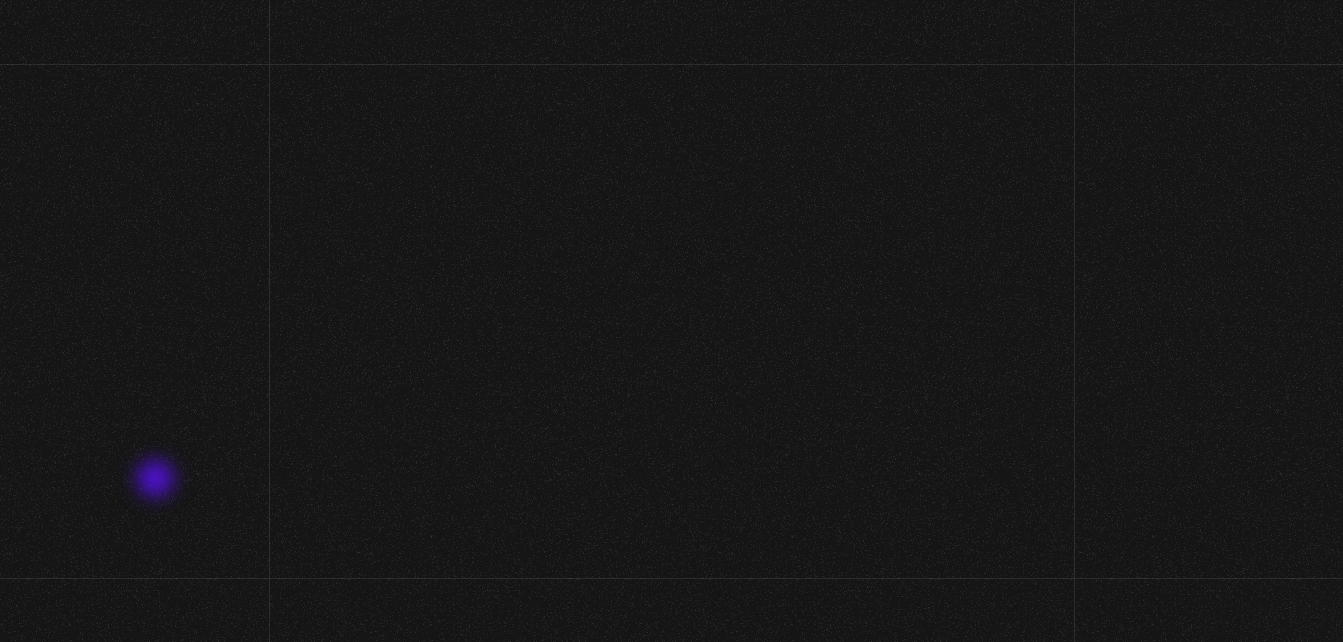 scroll, scrollTop: 0, scrollLeft: 0, axis: both 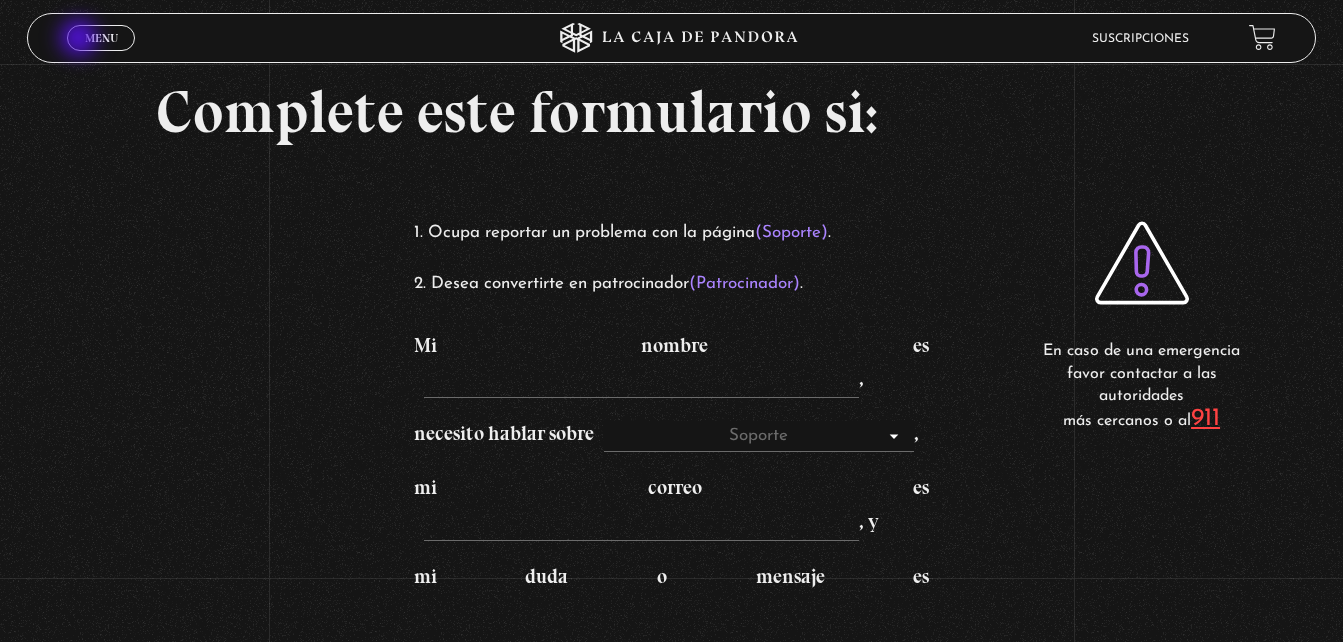 click on "Menu Cerrar" at bounding box center (101, 38) 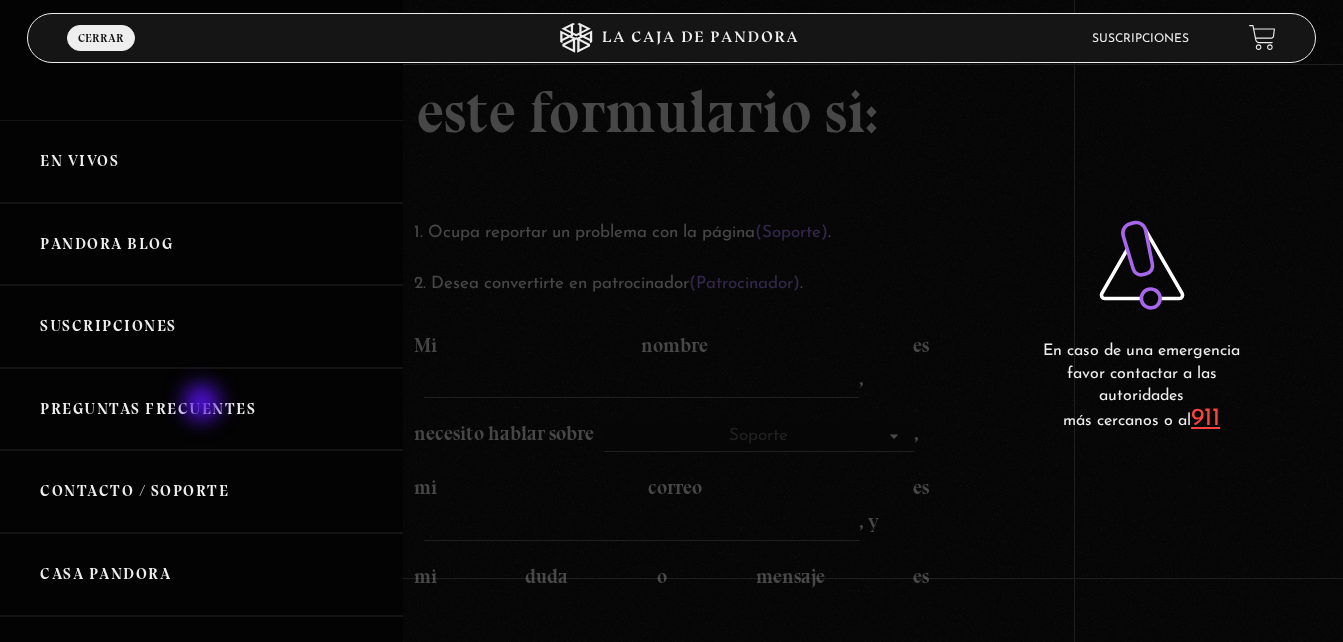 click on "Preguntas Frecuentes" at bounding box center [201, 409] 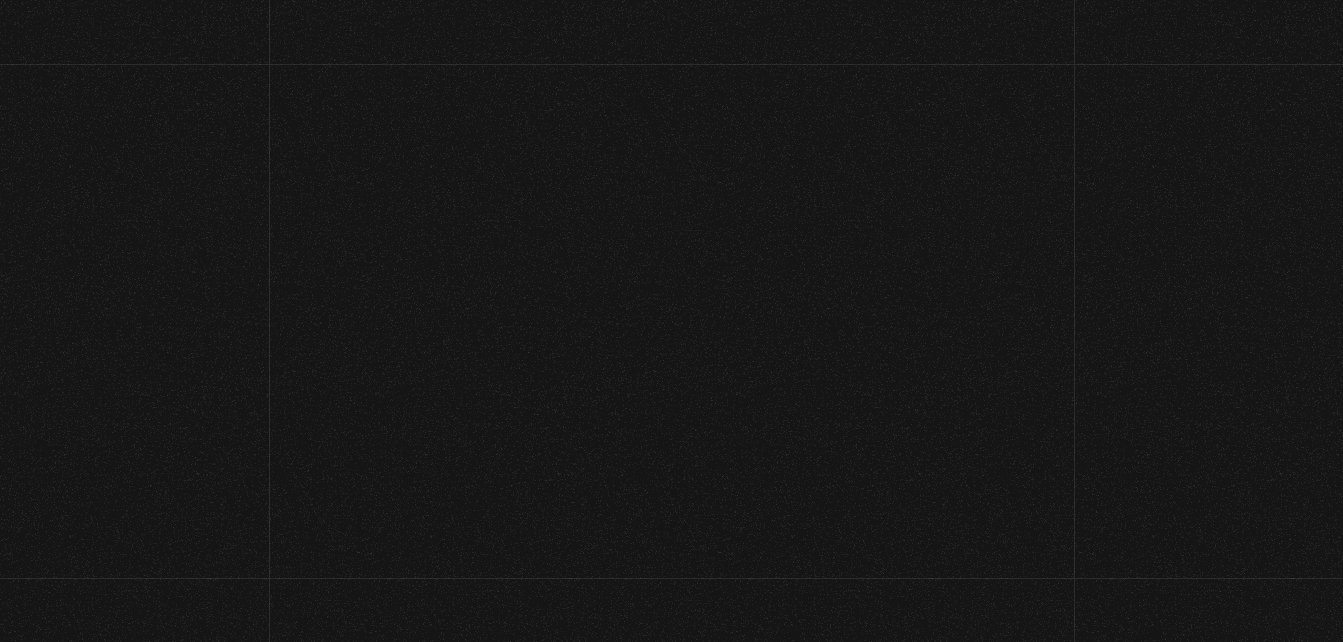 scroll, scrollTop: 0, scrollLeft: 0, axis: both 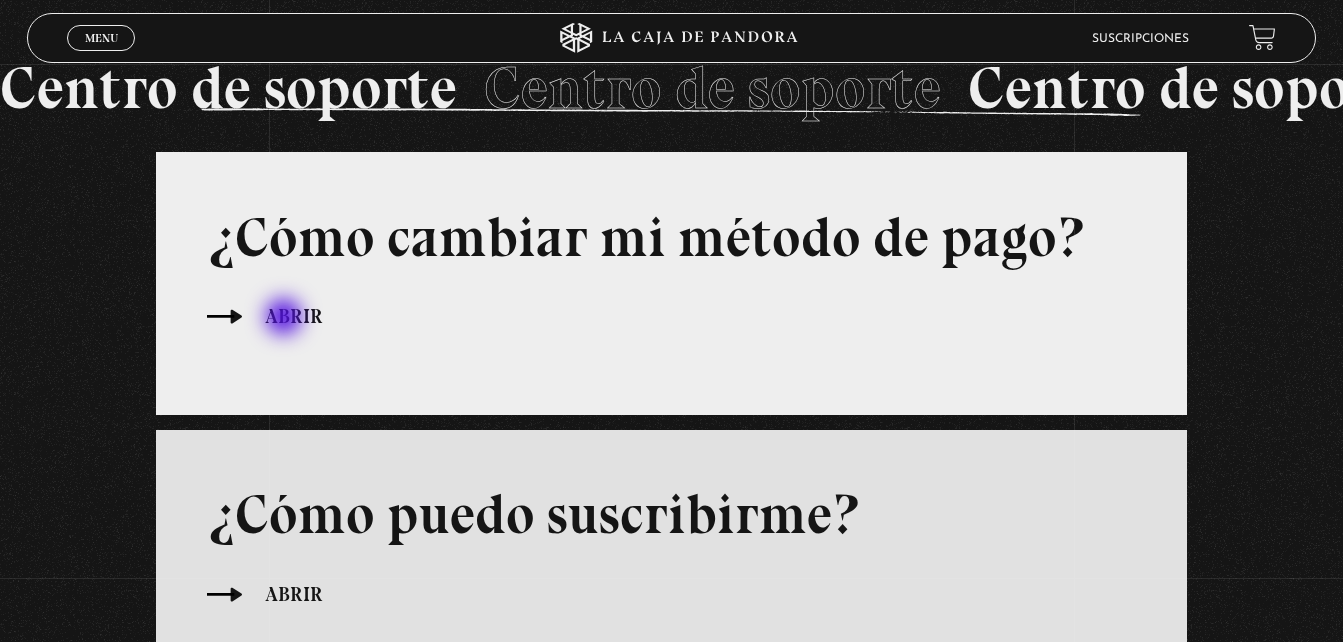 click on "Abrir" at bounding box center (294, 316) 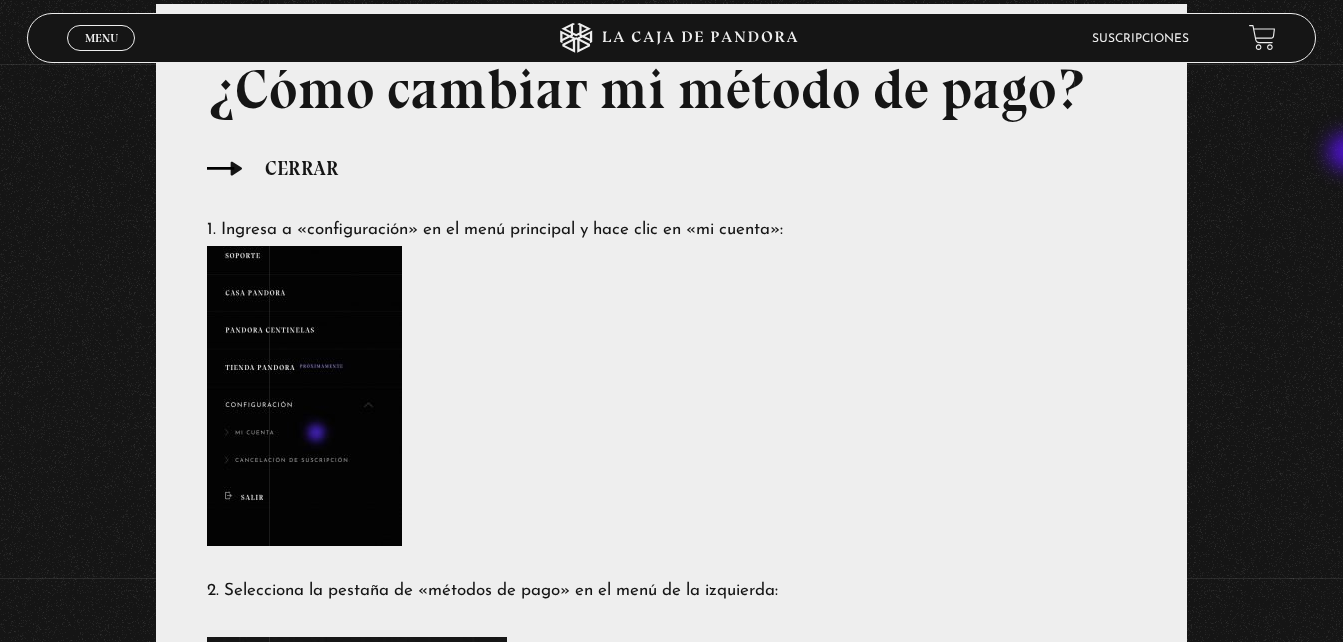 scroll, scrollTop: 290, scrollLeft: 0, axis: vertical 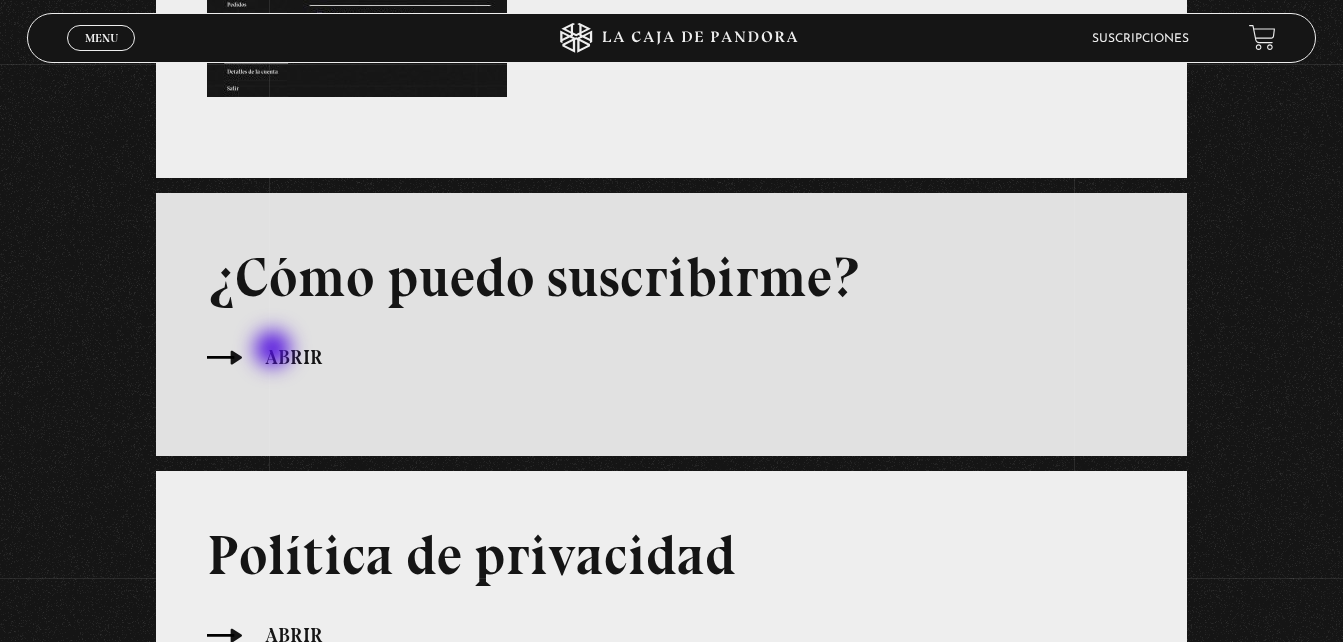 click on "Abrir" at bounding box center (294, 357) 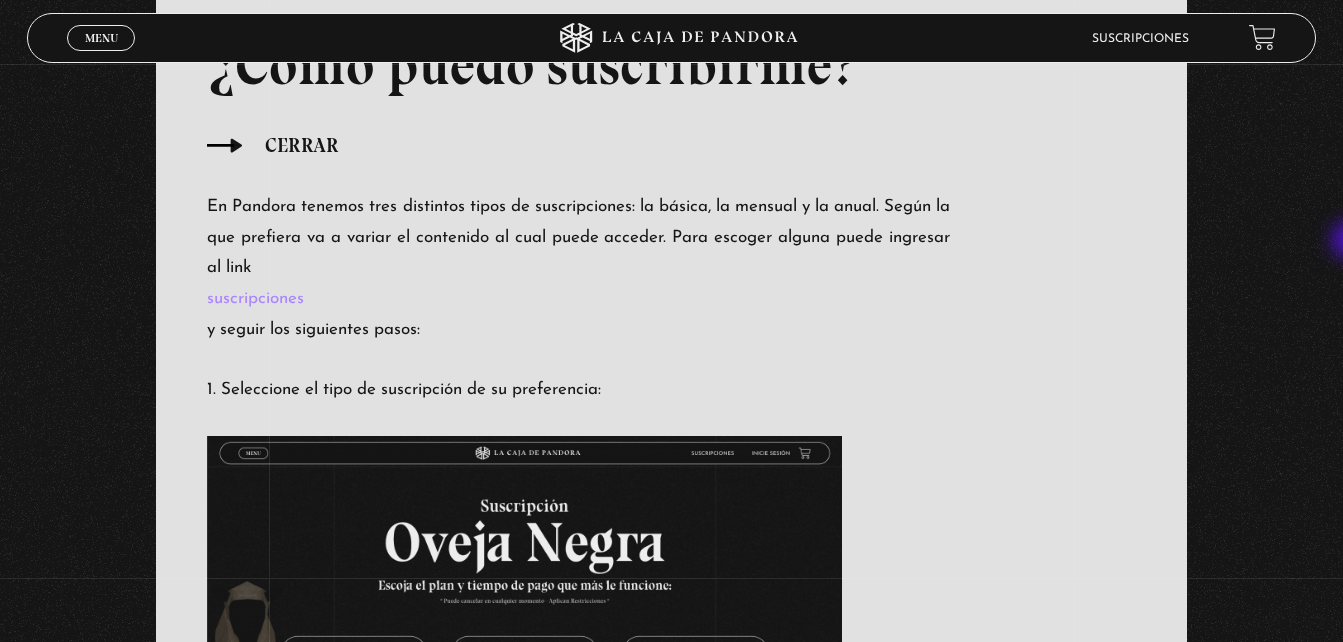 scroll, scrollTop: 1893, scrollLeft: 0, axis: vertical 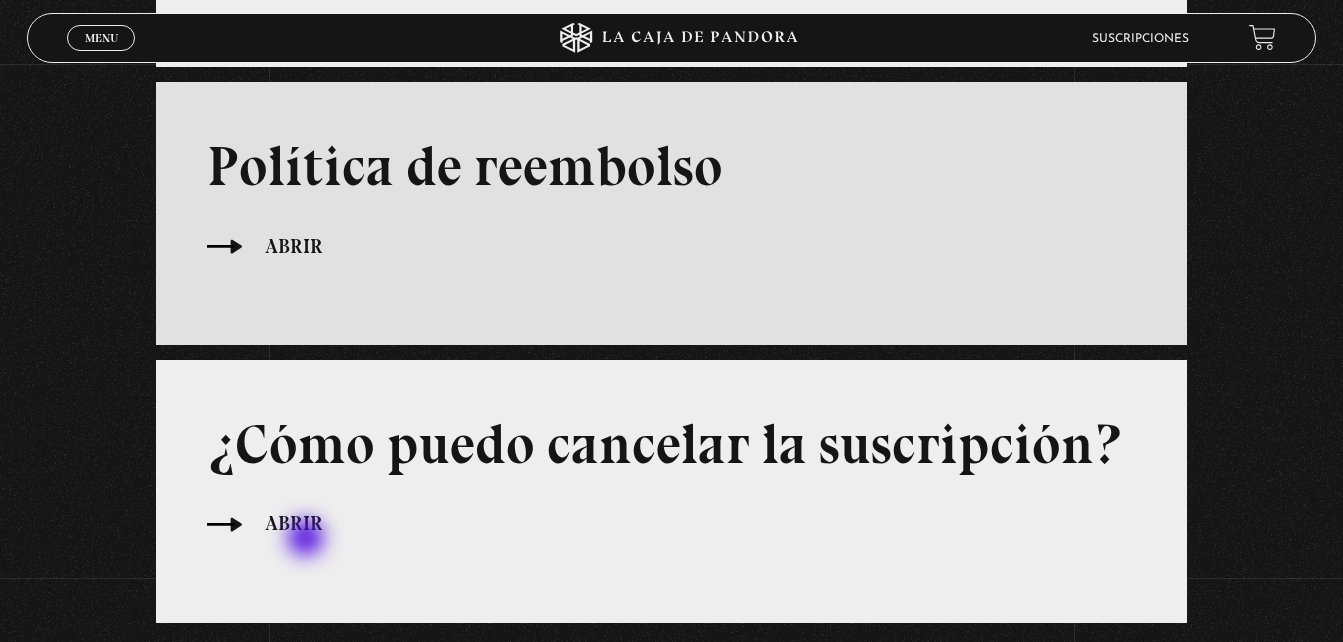 click on "Abrir" at bounding box center (294, 523) 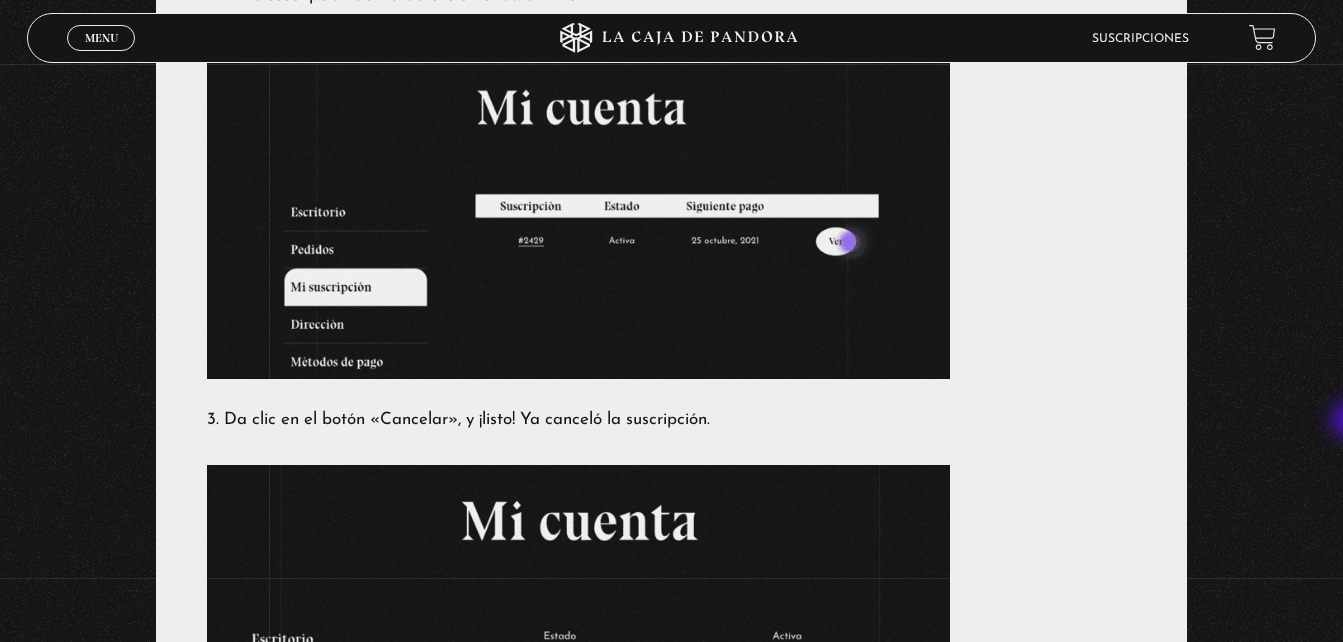 scroll, scrollTop: 5390, scrollLeft: 0, axis: vertical 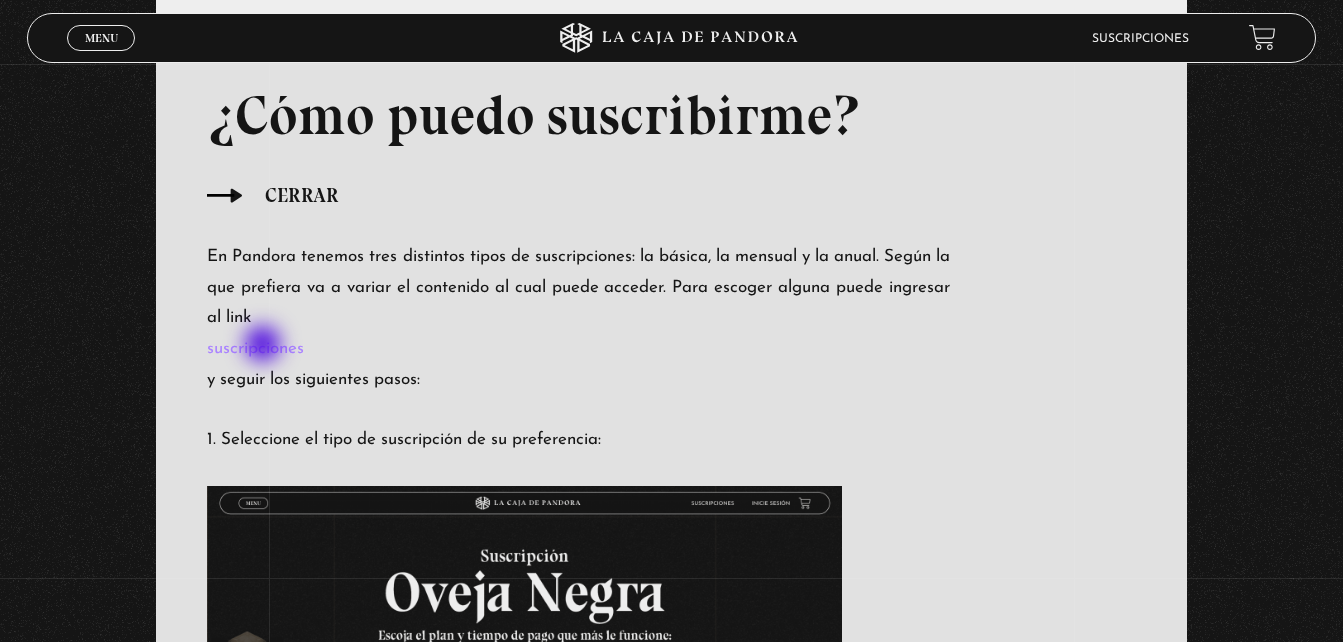 click on "suscripciones" at bounding box center [578, 349] 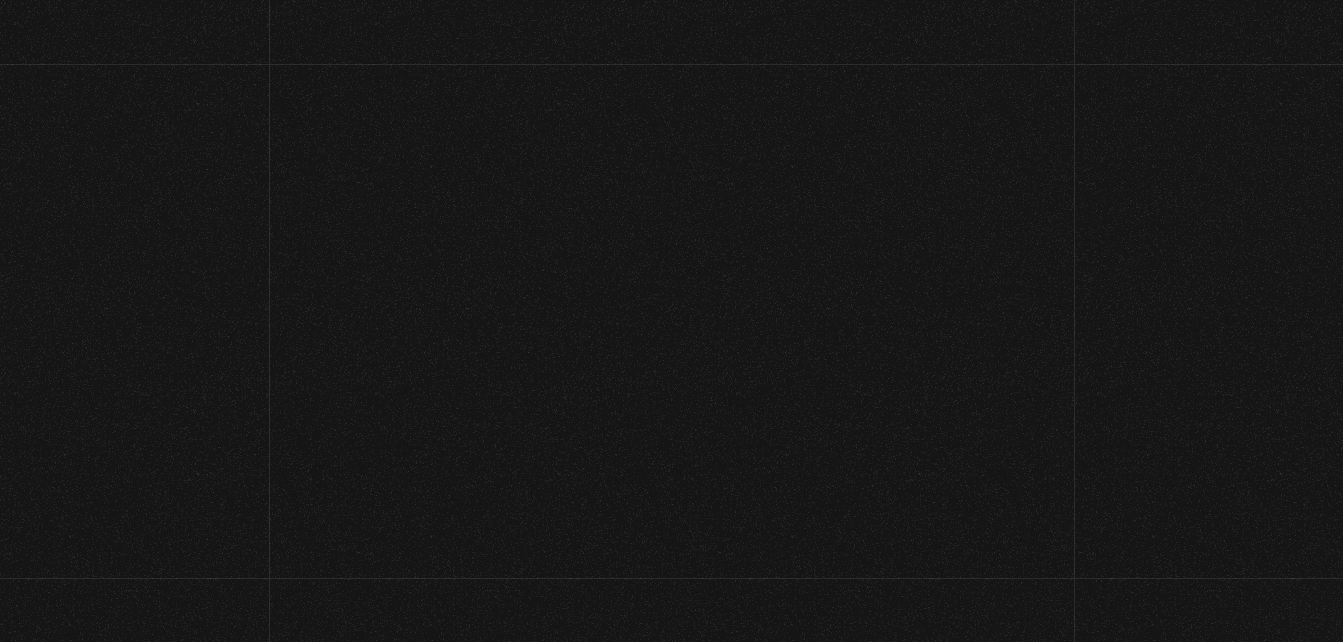 scroll, scrollTop: 0, scrollLeft: 0, axis: both 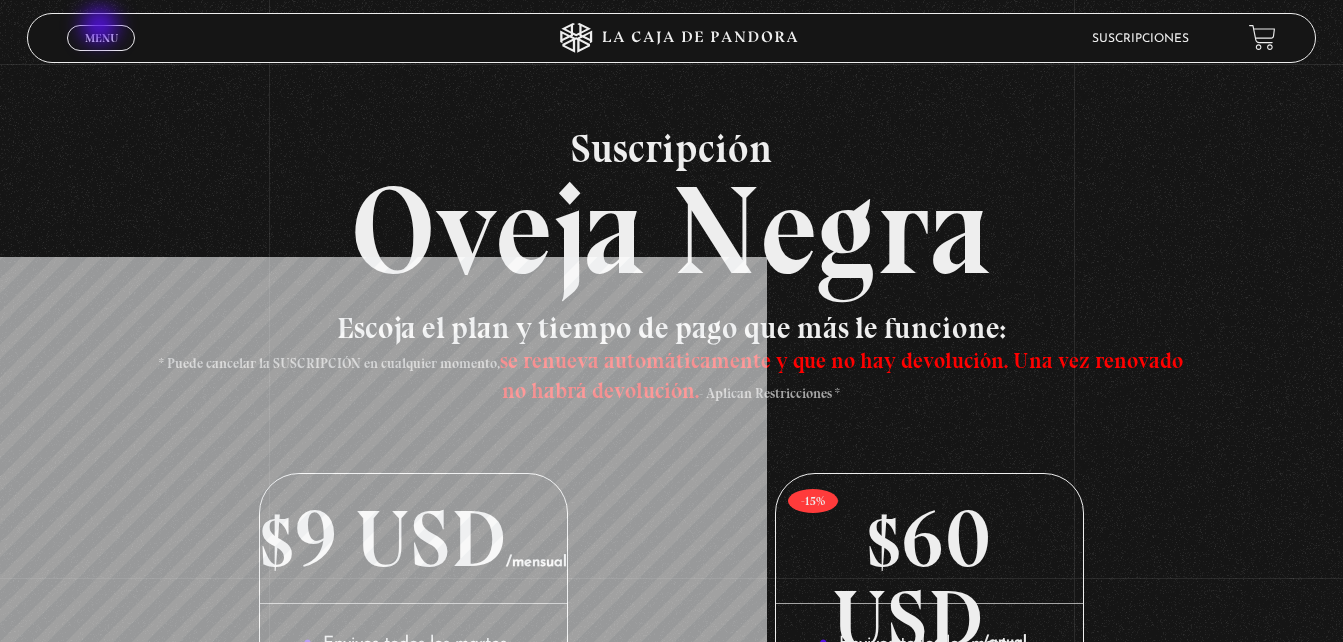 click on "Menu Cerrar" at bounding box center (101, 38) 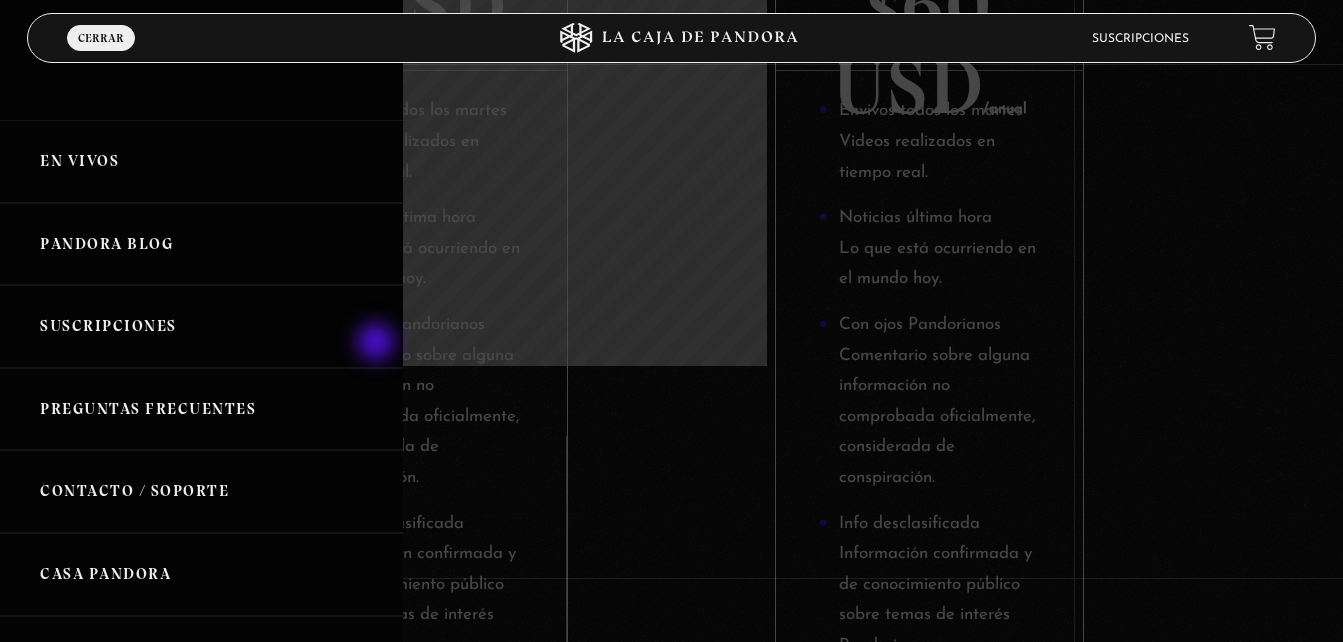 scroll, scrollTop: 535, scrollLeft: 0, axis: vertical 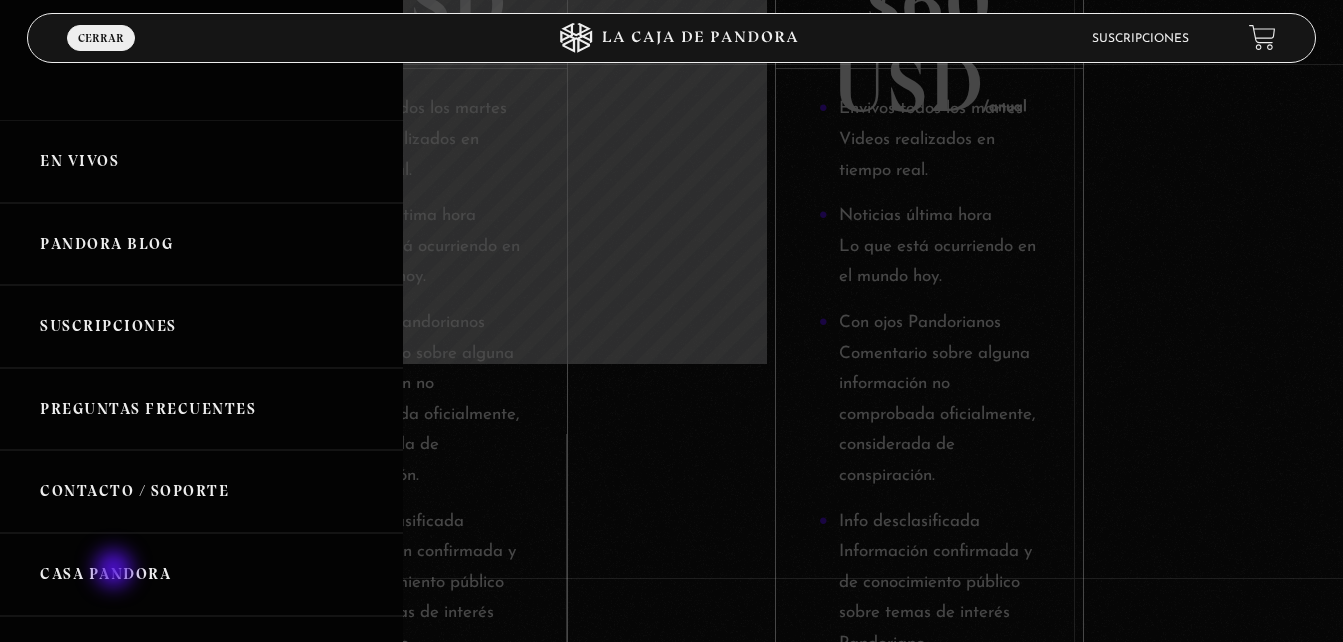 click on "Casa Pandora" at bounding box center (201, 574) 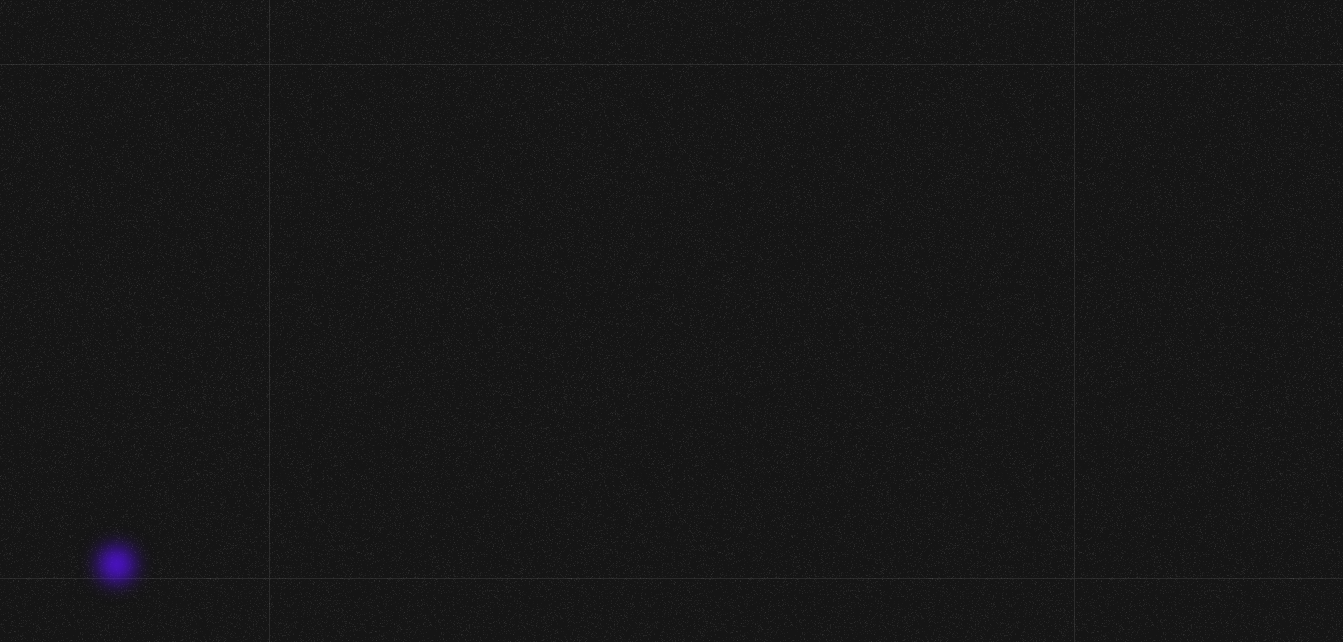scroll, scrollTop: 0, scrollLeft: 0, axis: both 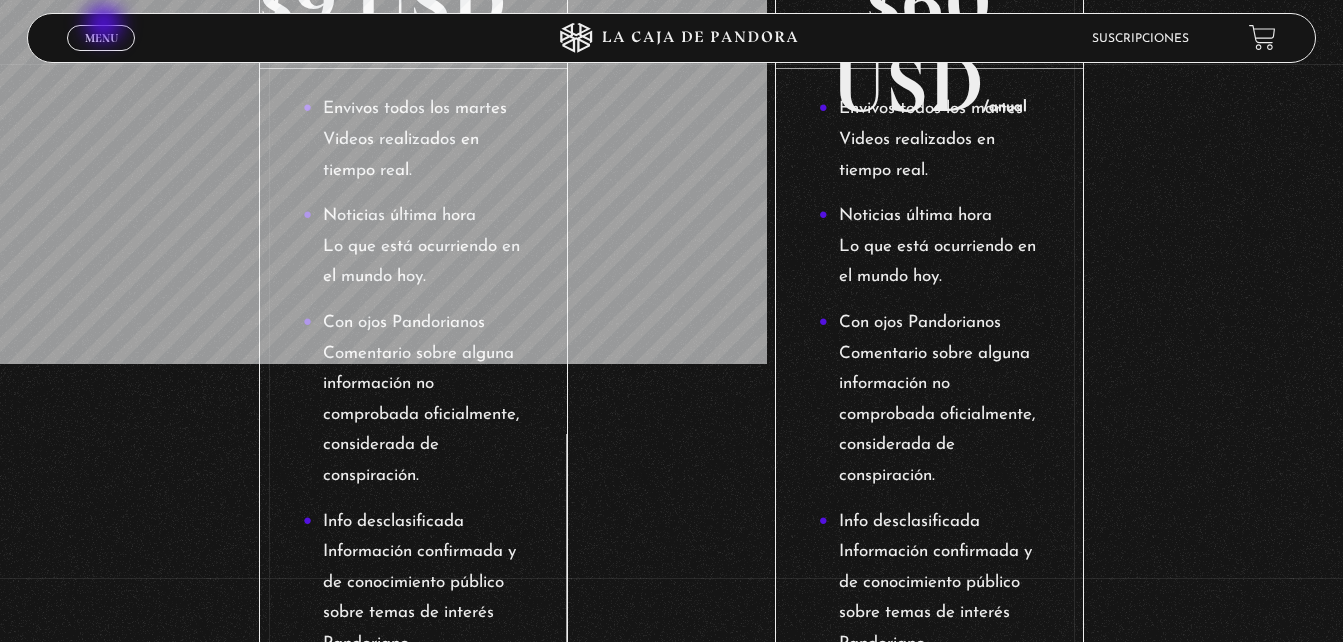 click on "Menu Cerrar" at bounding box center (101, 38) 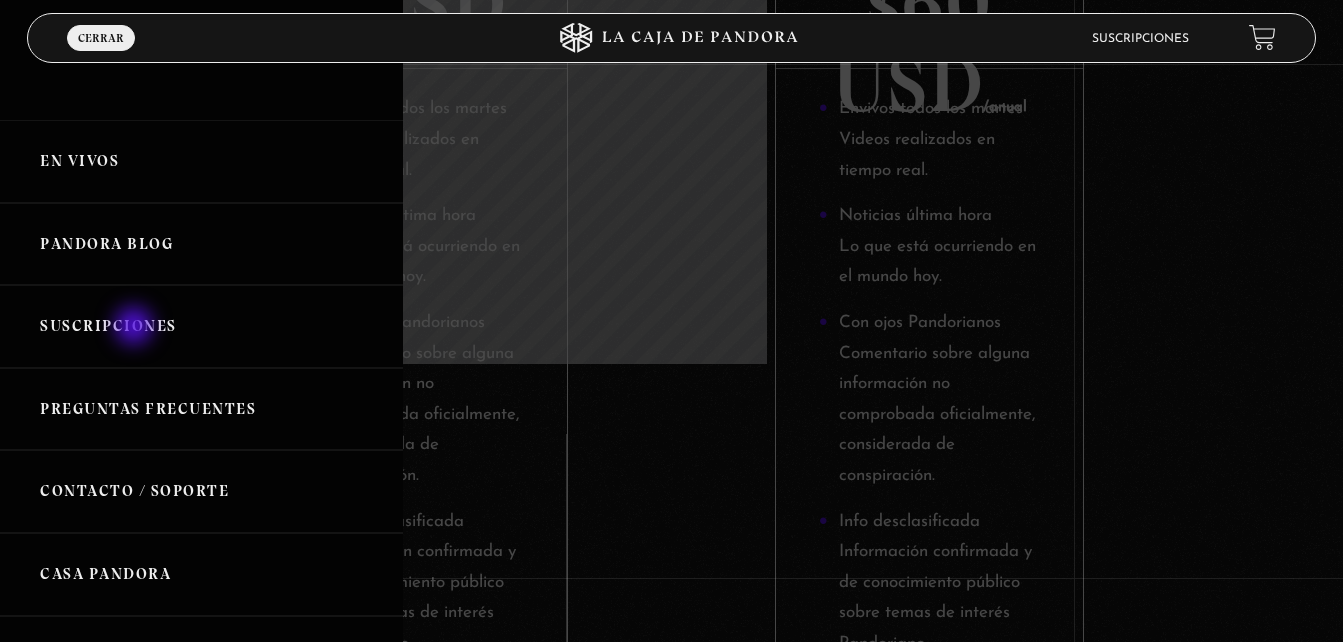 click on "Suscripciones" at bounding box center (201, 326) 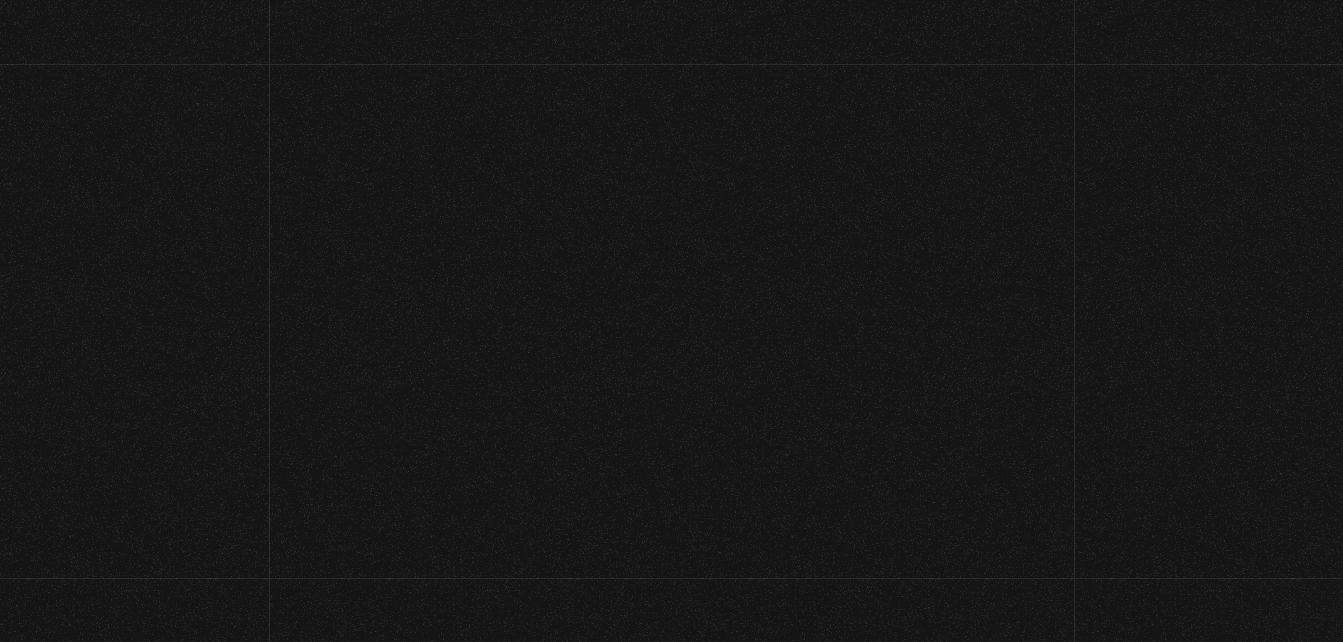 scroll, scrollTop: 0, scrollLeft: 0, axis: both 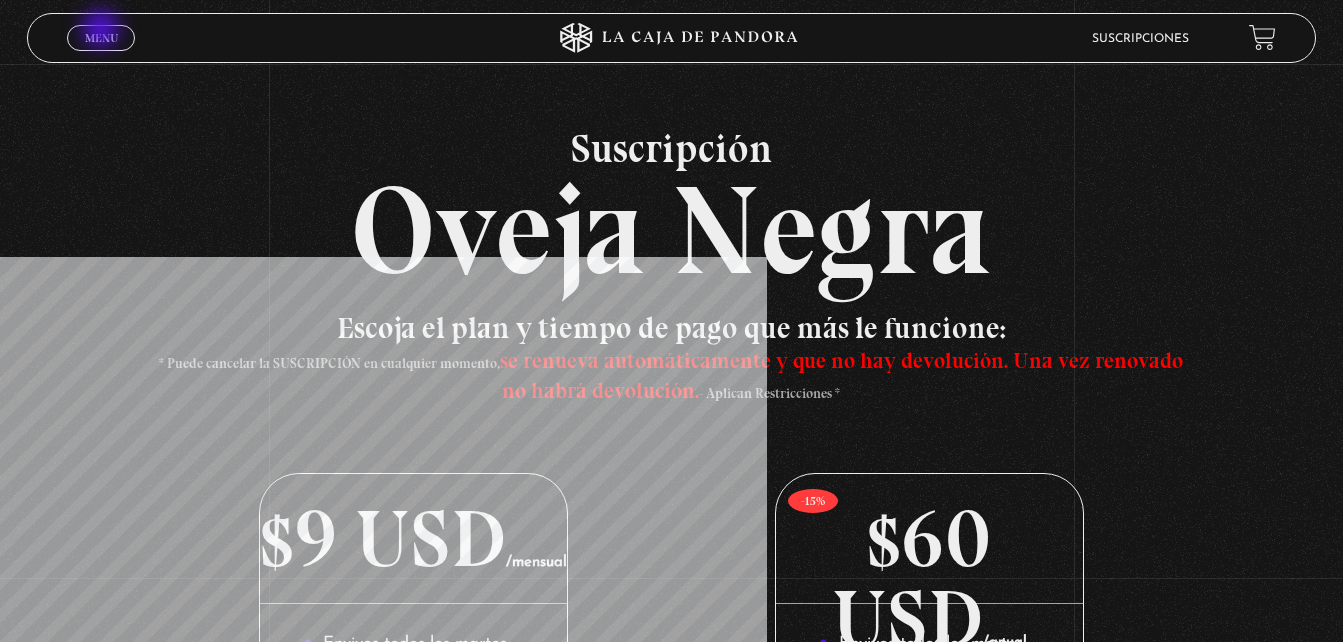 click on "Menu" at bounding box center [101, 38] 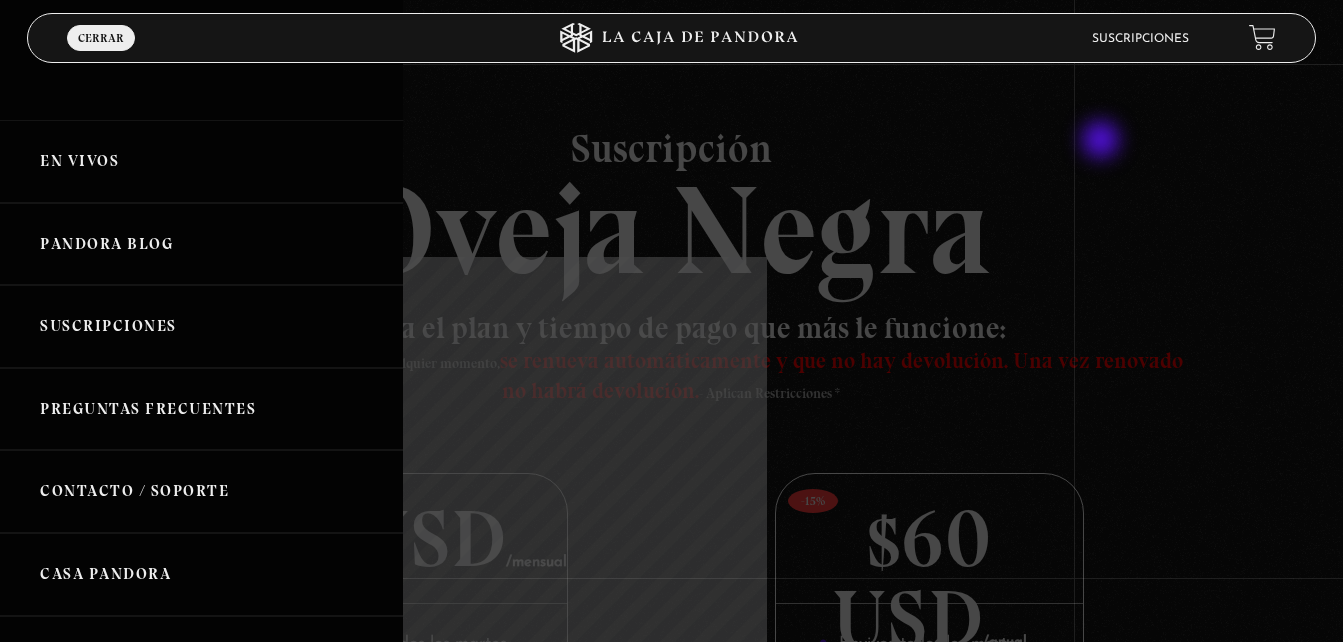 click at bounding box center (671, 321) 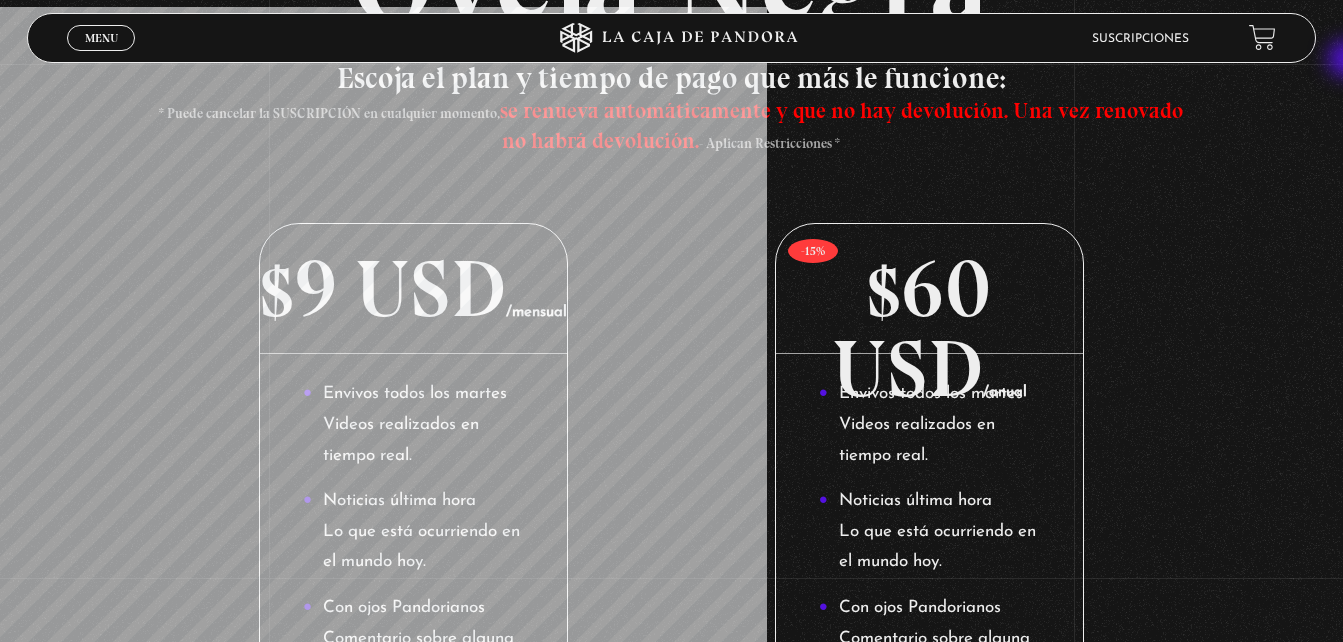 scroll, scrollTop: 256, scrollLeft: 0, axis: vertical 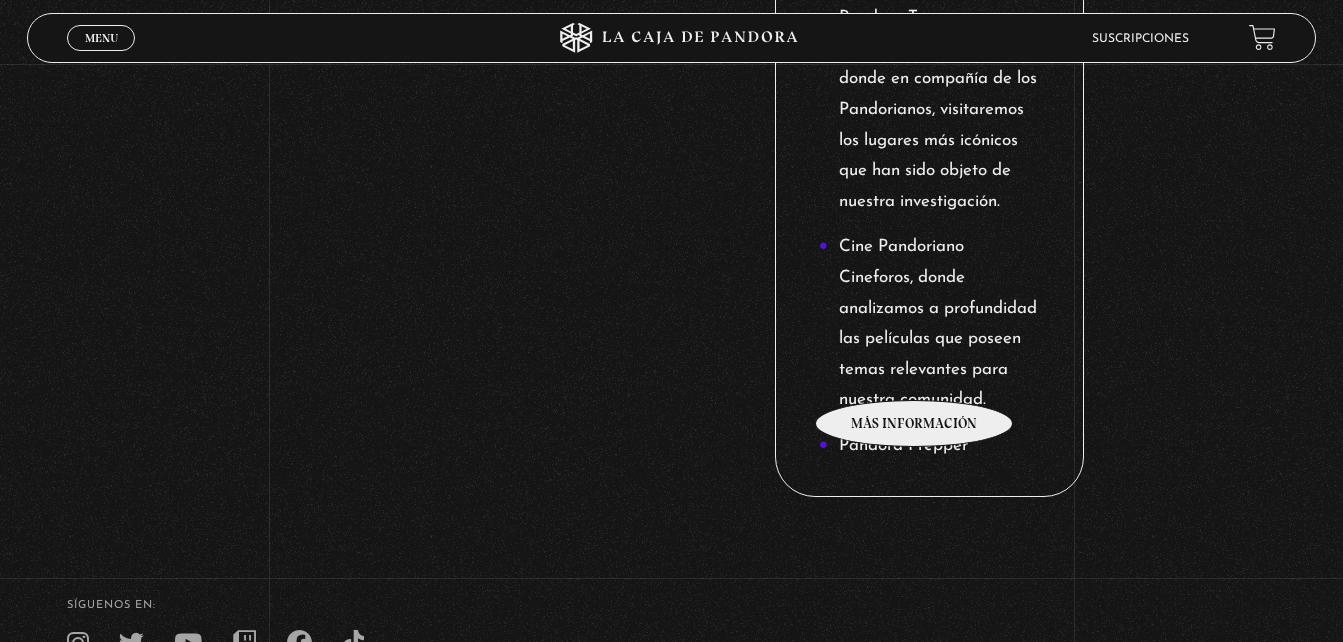 click on "Cine Pandoriano
Cineforos, donde analizamos a profundidad las películas que poseen temas relevantes para nuestra comunidad." at bounding box center (929, 324) 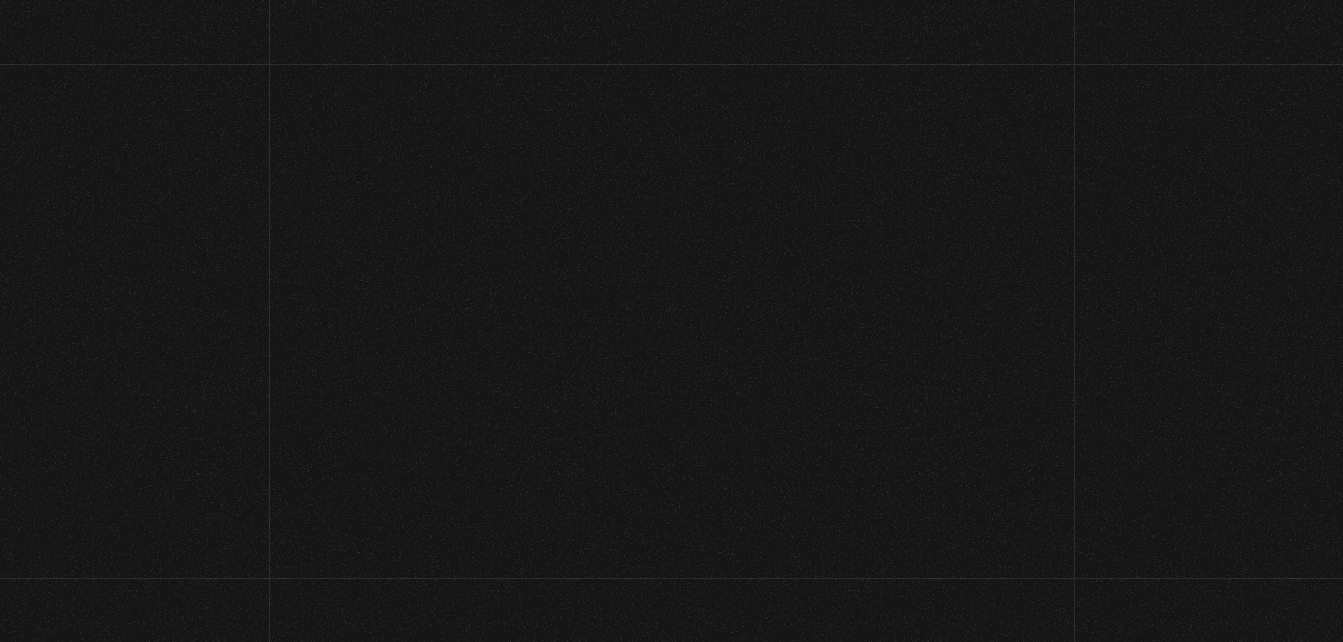 scroll, scrollTop: 0, scrollLeft: 0, axis: both 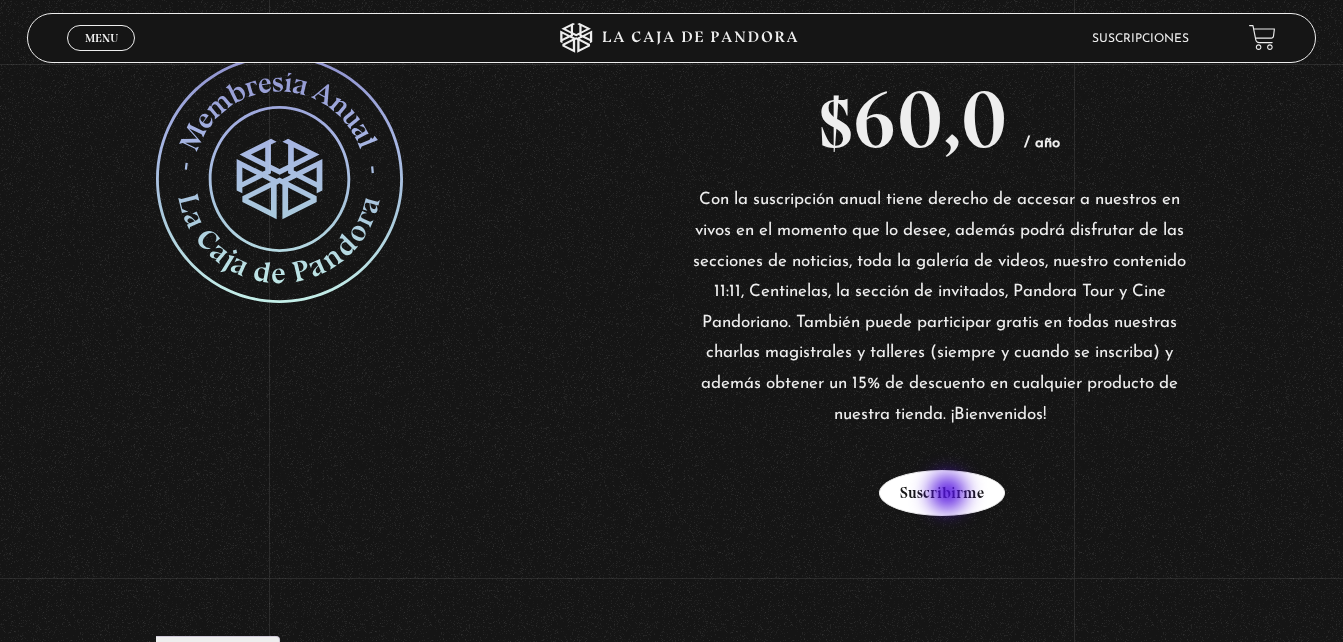 click on "Suscribirme" at bounding box center [942, 493] 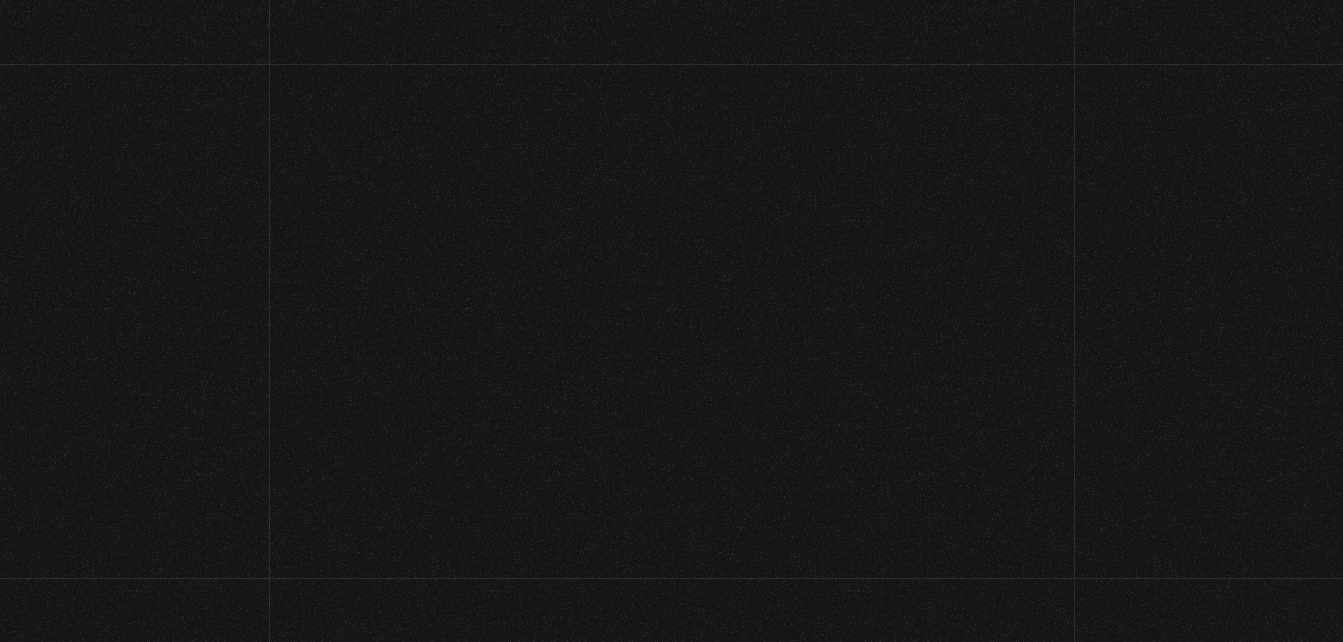scroll, scrollTop: 0, scrollLeft: 0, axis: both 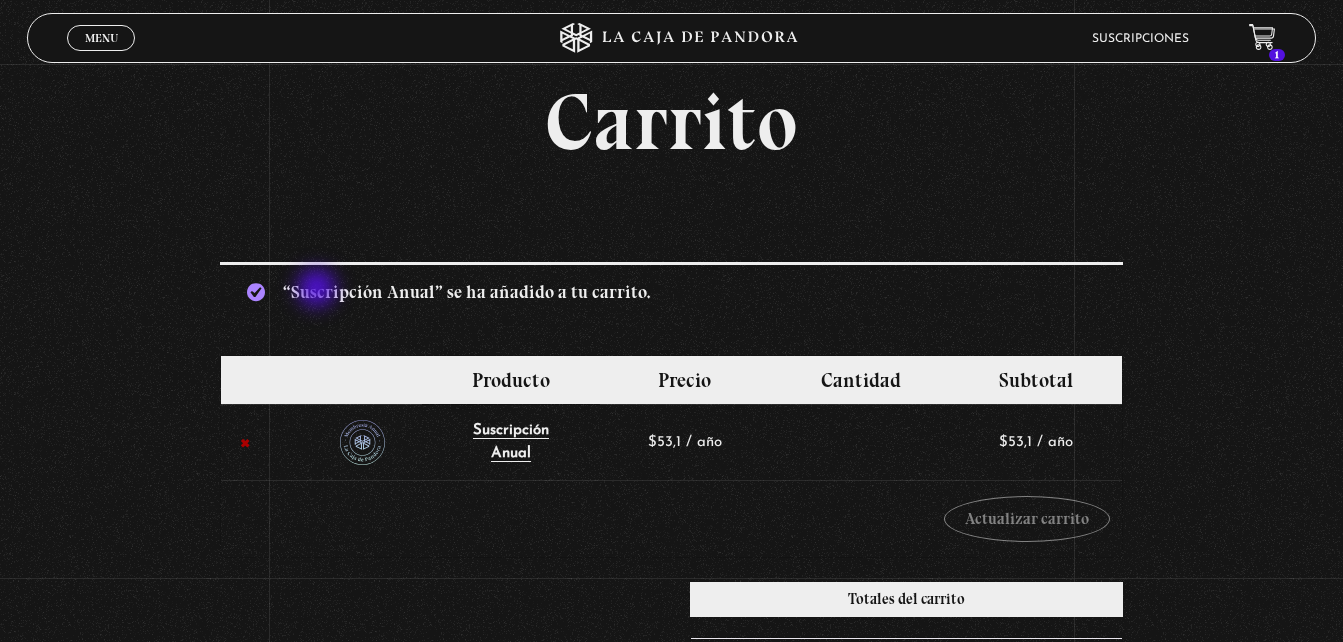 click on "“Suscripción Anual” se ha añadido a tu carrito.  Seguir comprando" at bounding box center [671, 290] 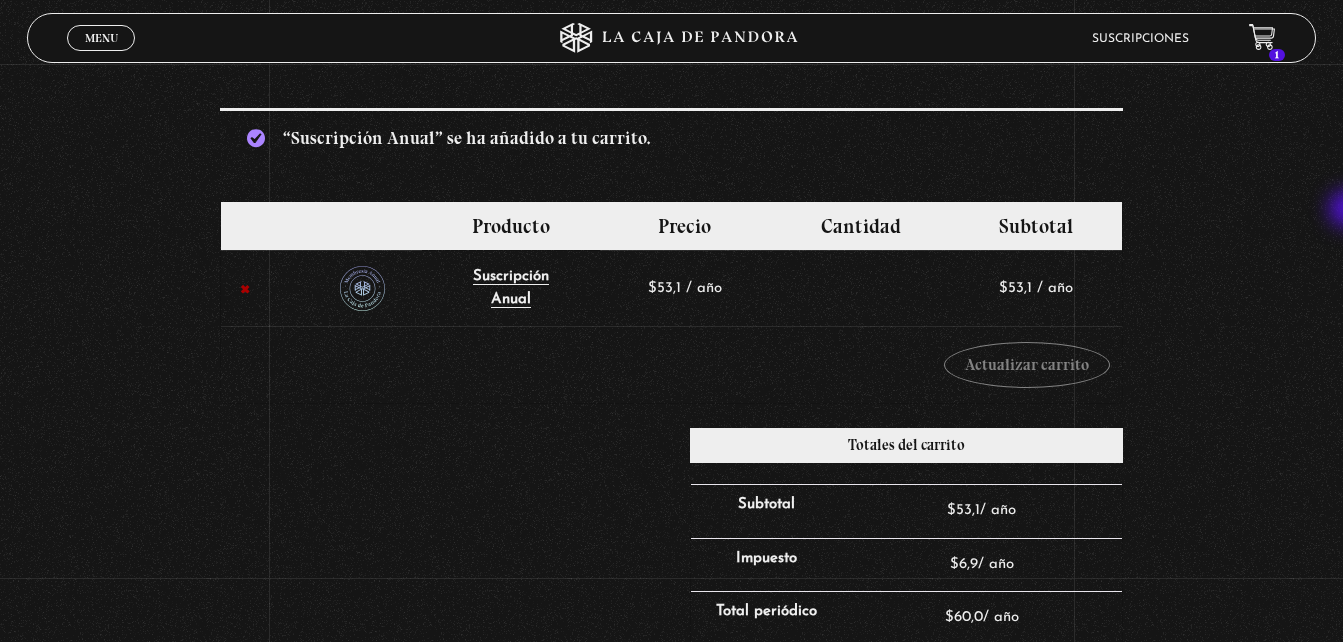 scroll, scrollTop: 198, scrollLeft: 0, axis: vertical 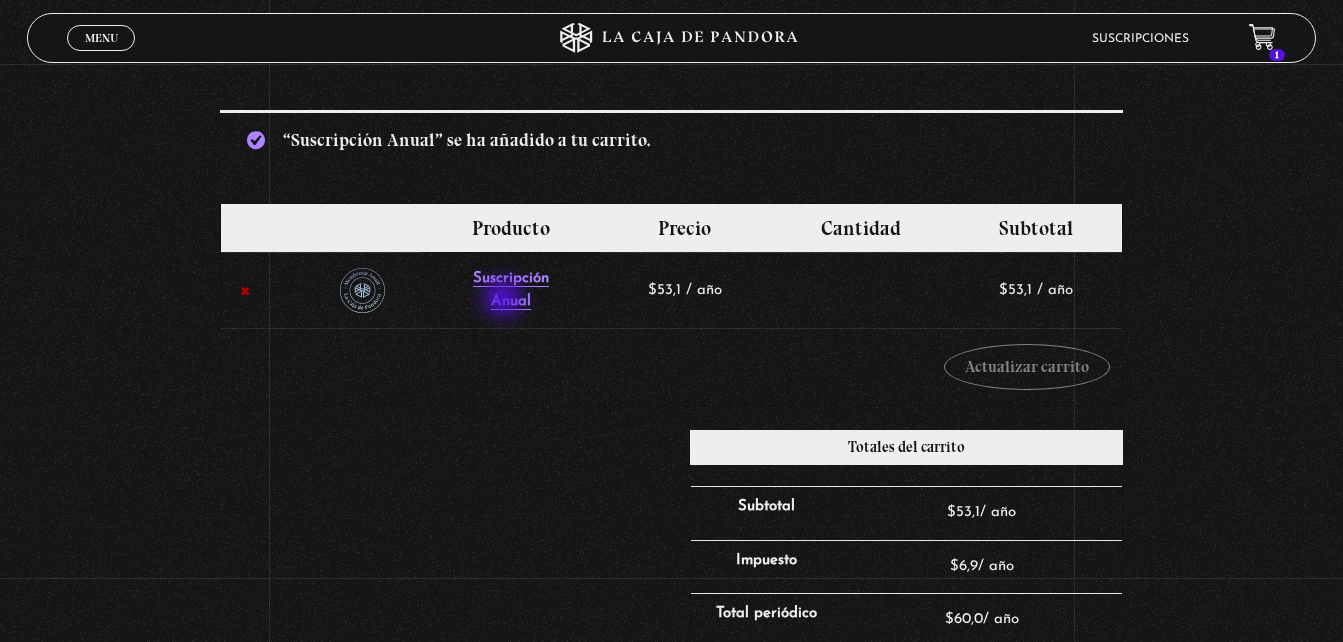 click on "Suscripción   Anual" at bounding box center (511, 290) 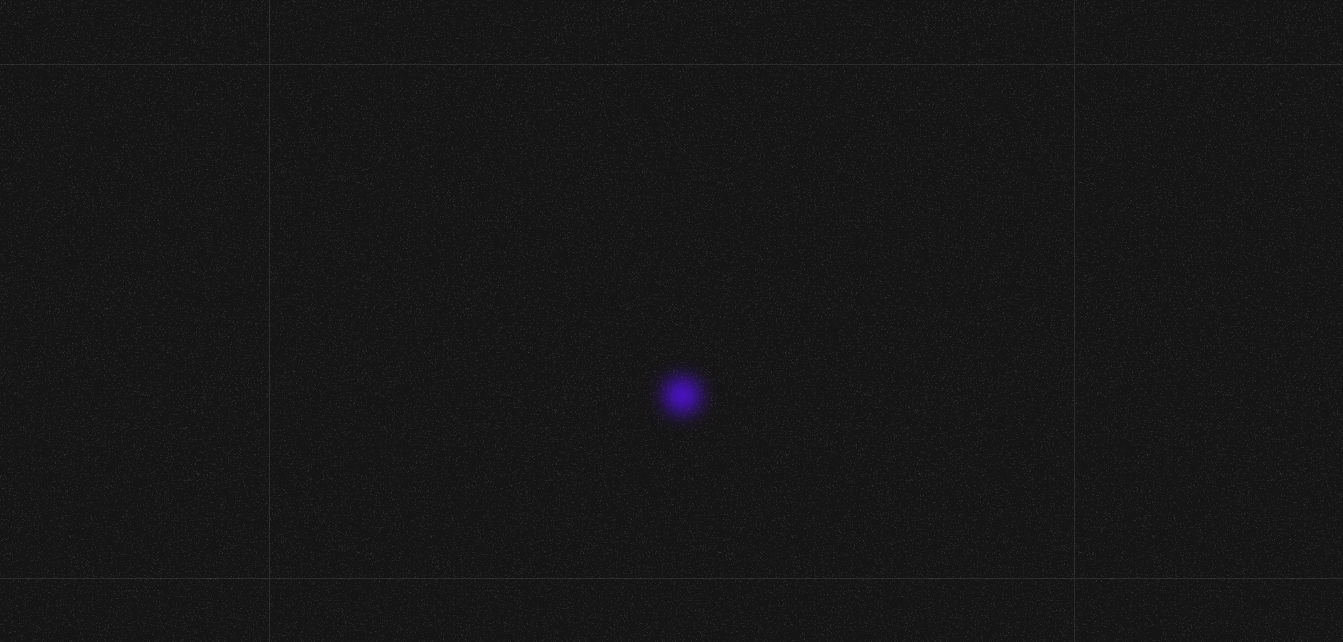 scroll, scrollTop: 0, scrollLeft: 0, axis: both 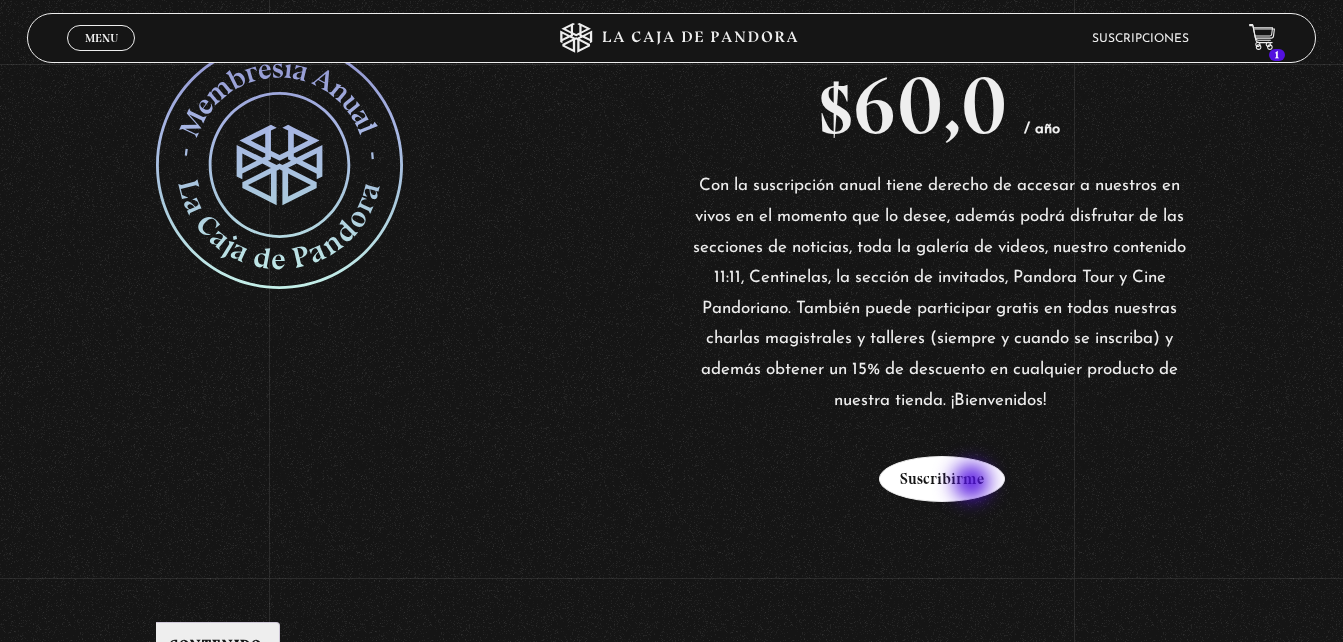 click on "Suscribirme" at bounding box center (942, 479) 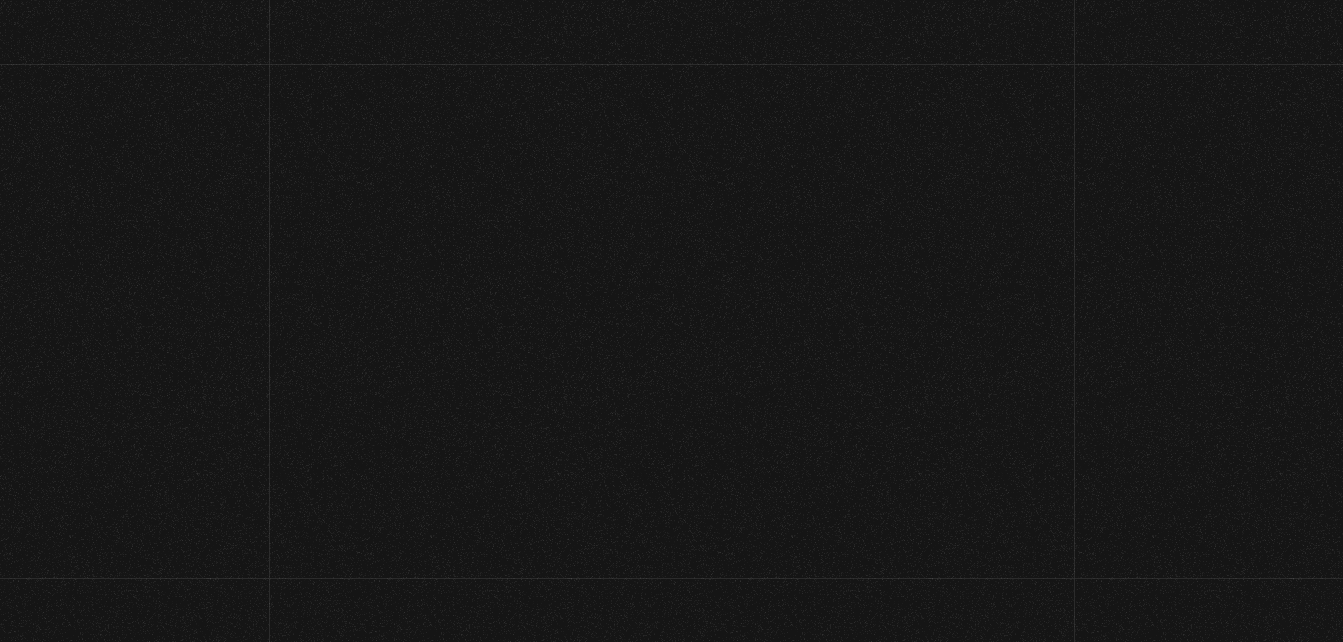 scroll, scrollTop: 0, scrollLeft: 0, axis: both 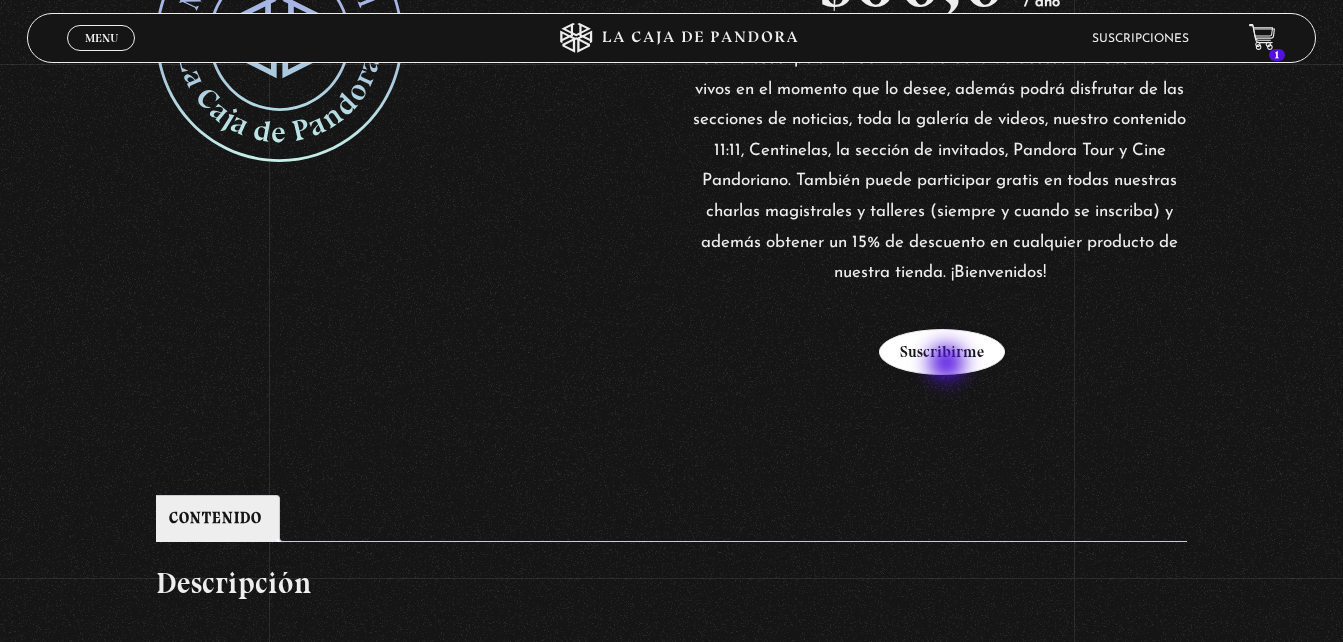 click on "Suscribirme" at bounding box center (942, 352) 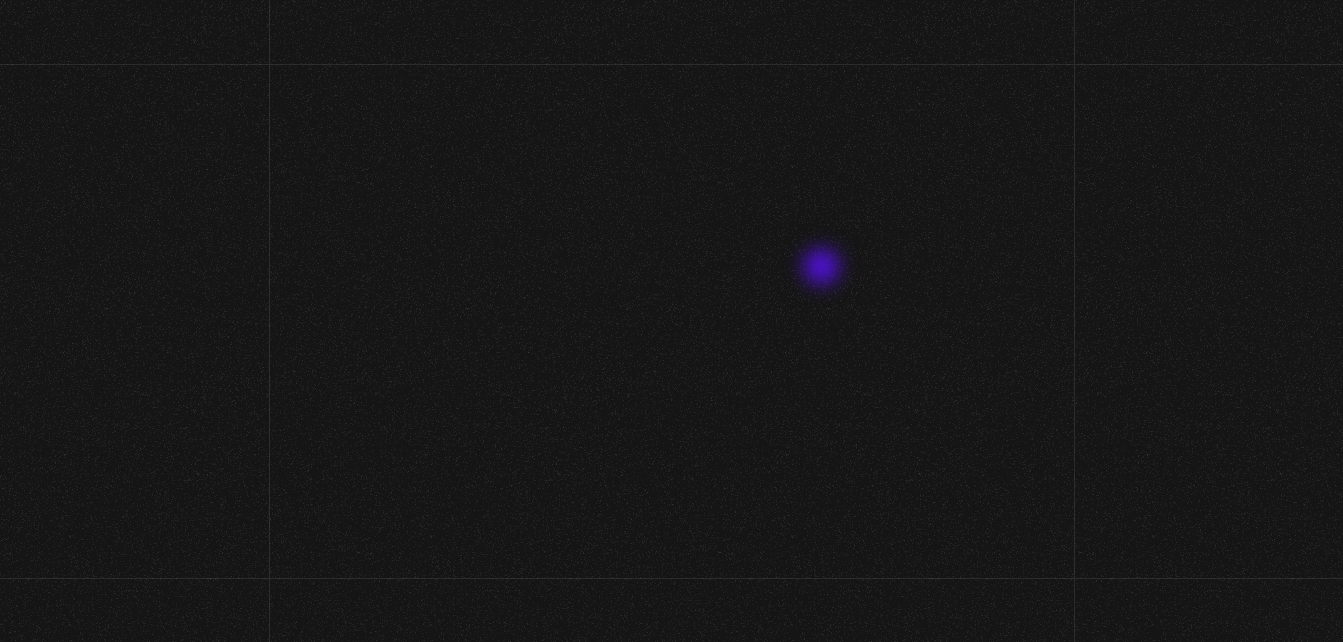 scroll, scrollTop: 0, scrollLeft: 0, axis: both 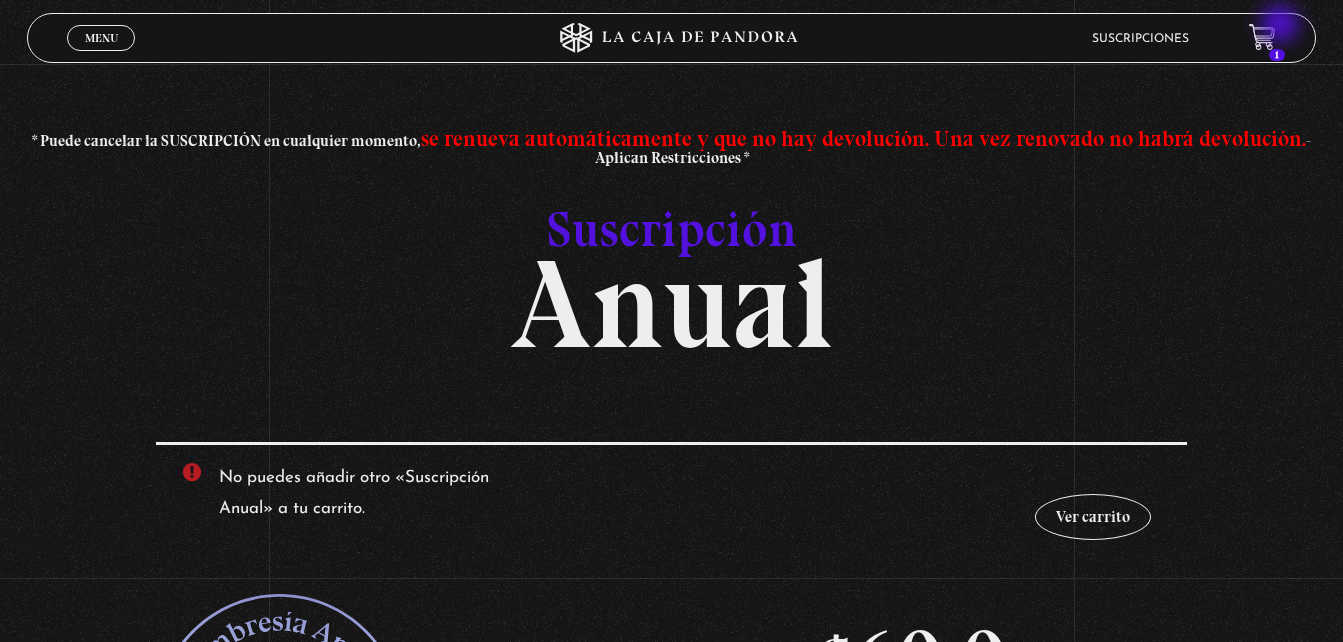 click 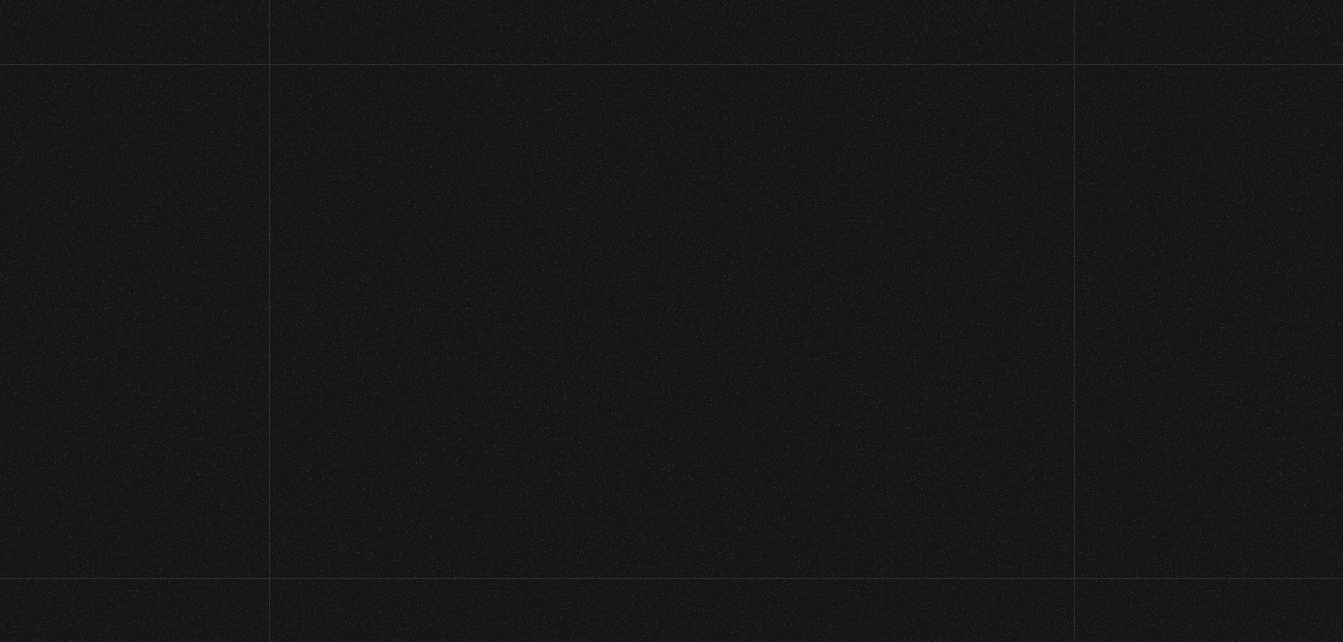 scroll, scrollTop: 0, scrollLeft: 0, axis: both 